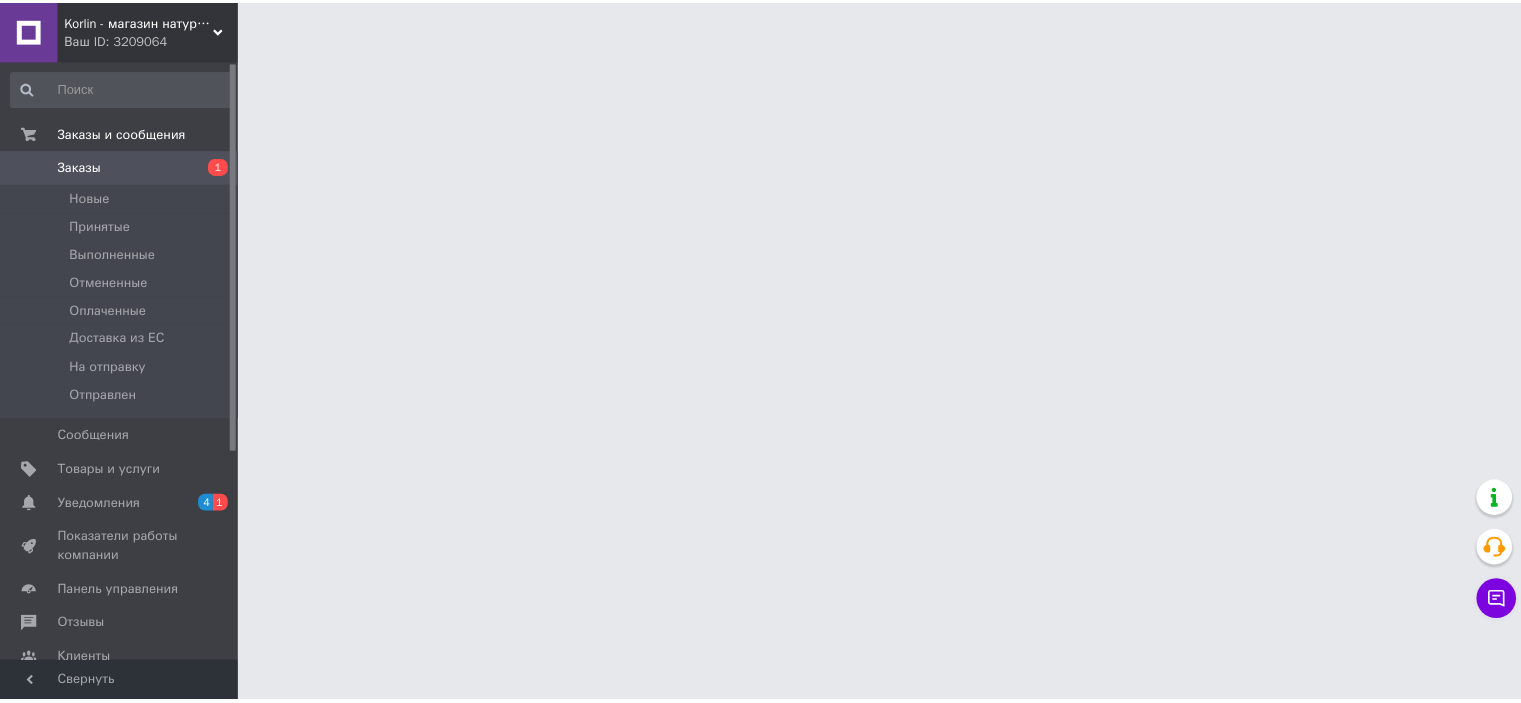scroll, scrollTop: 0, scrollLeft: 0, axis: both 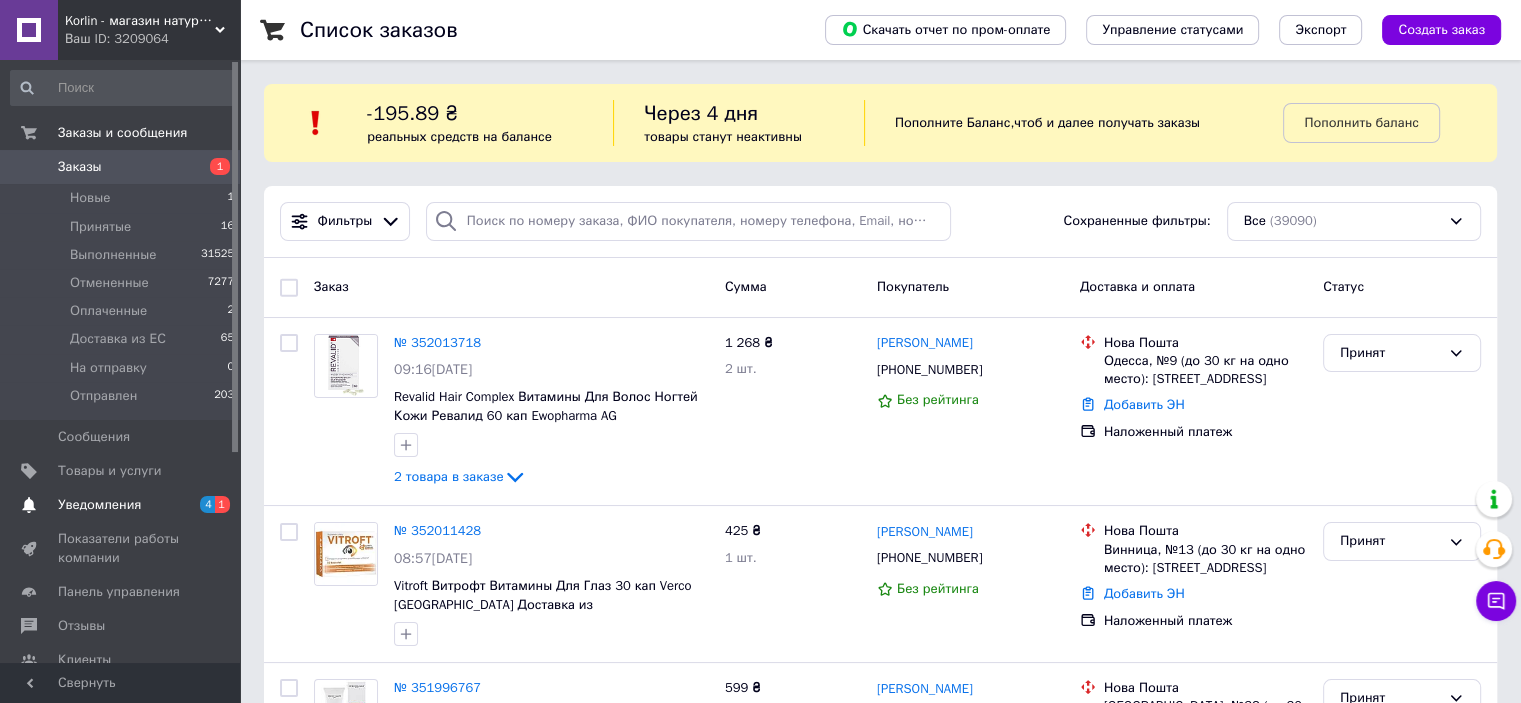 click on "Уведомления" at bounding box center (99, 505) 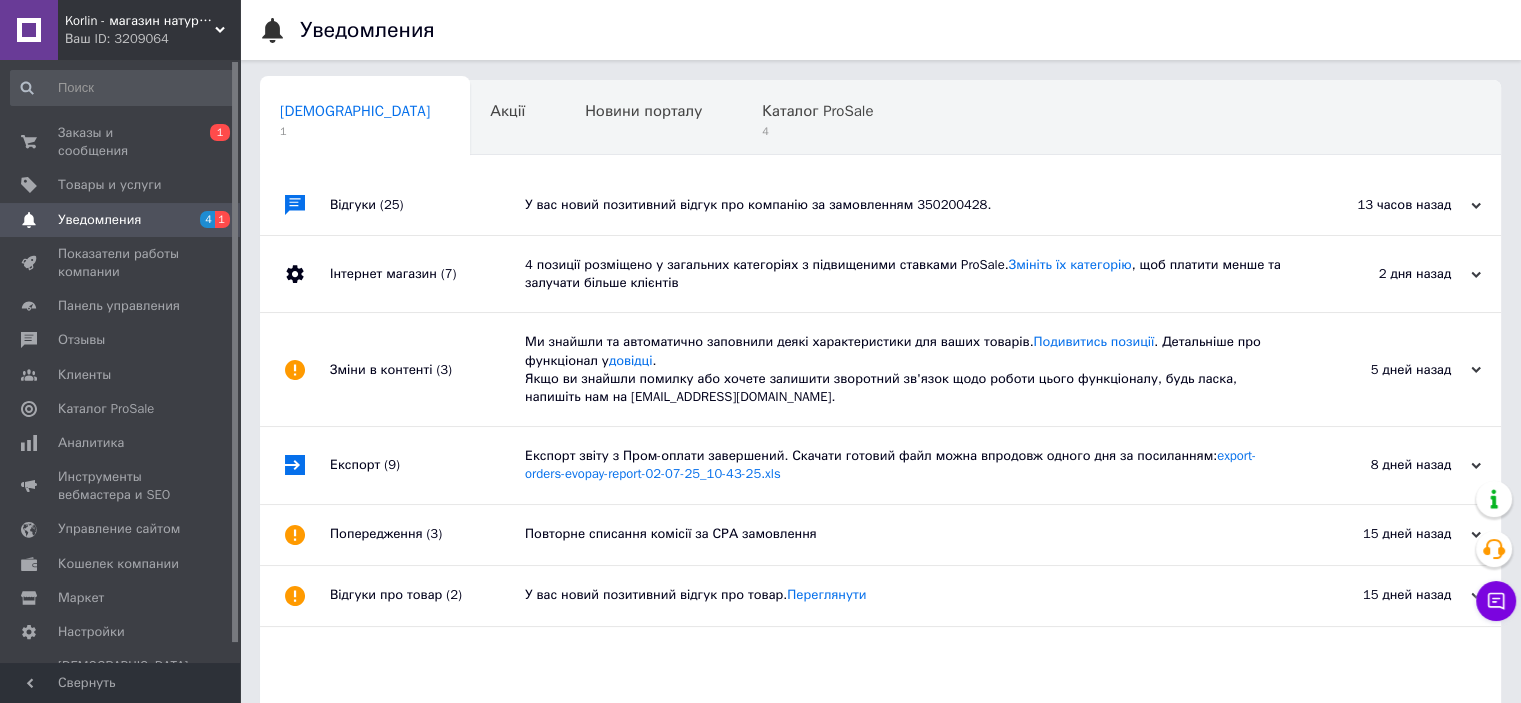 click on "13 часов назад 09.07.2025" at bounding box center (1391, 205) 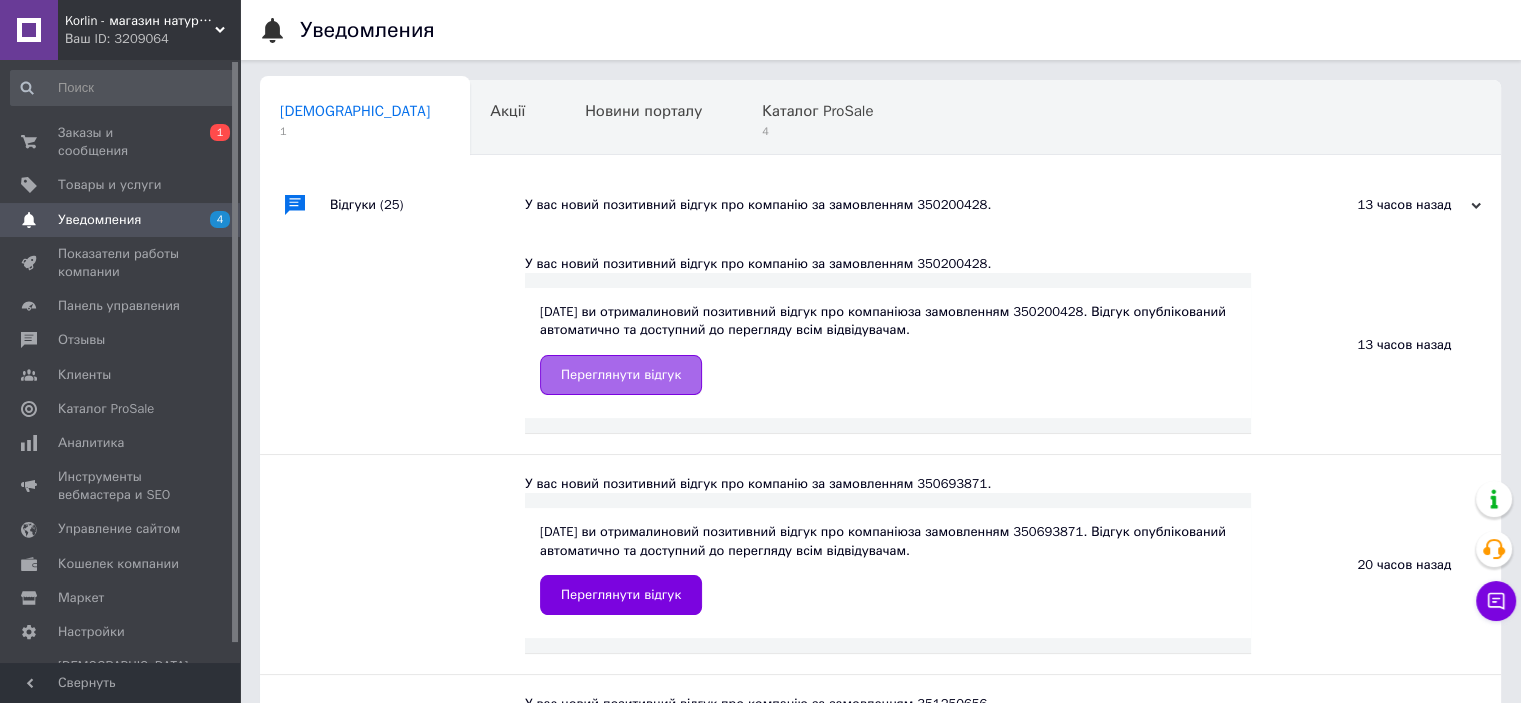 click on "Переглянути відгук" at bounding box center (621, 375) 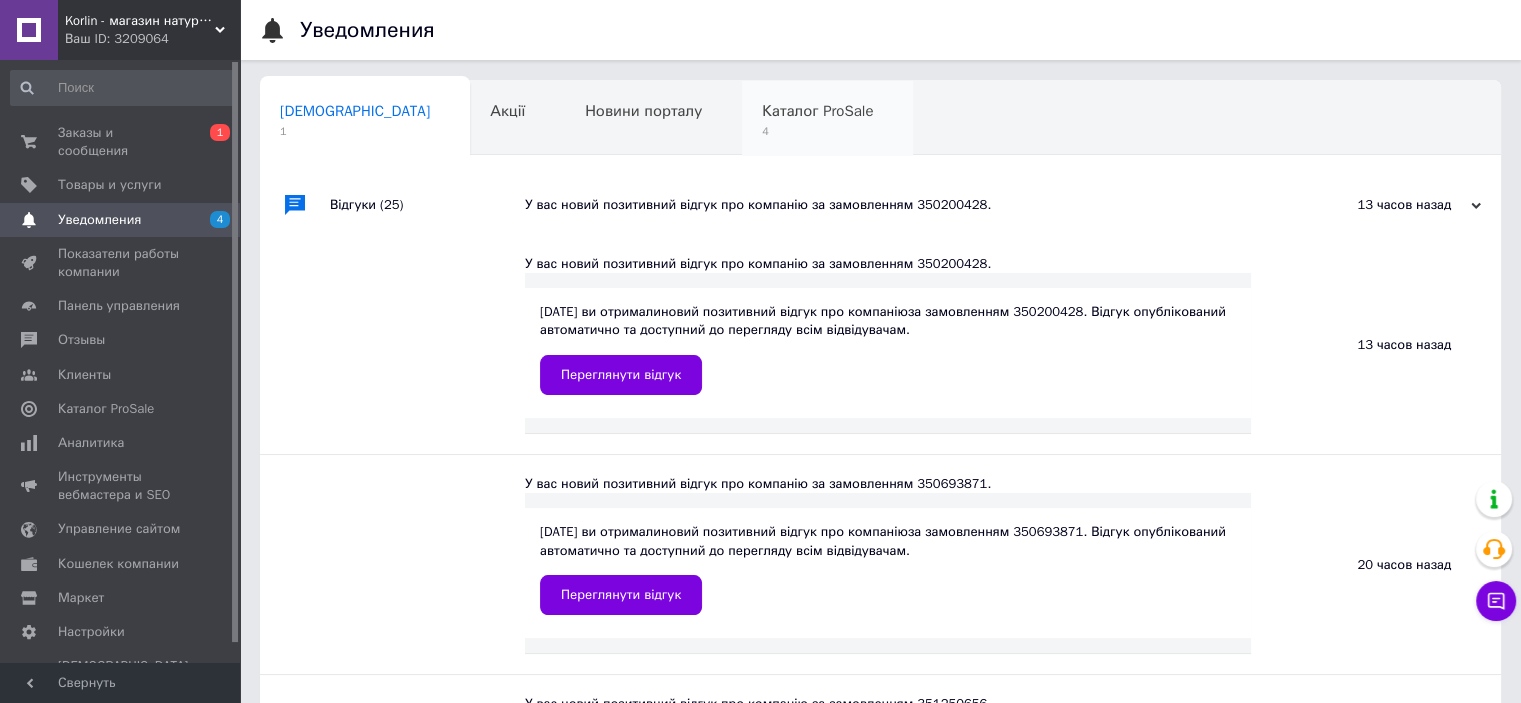 click on "4" at bounding box center (817, 131) 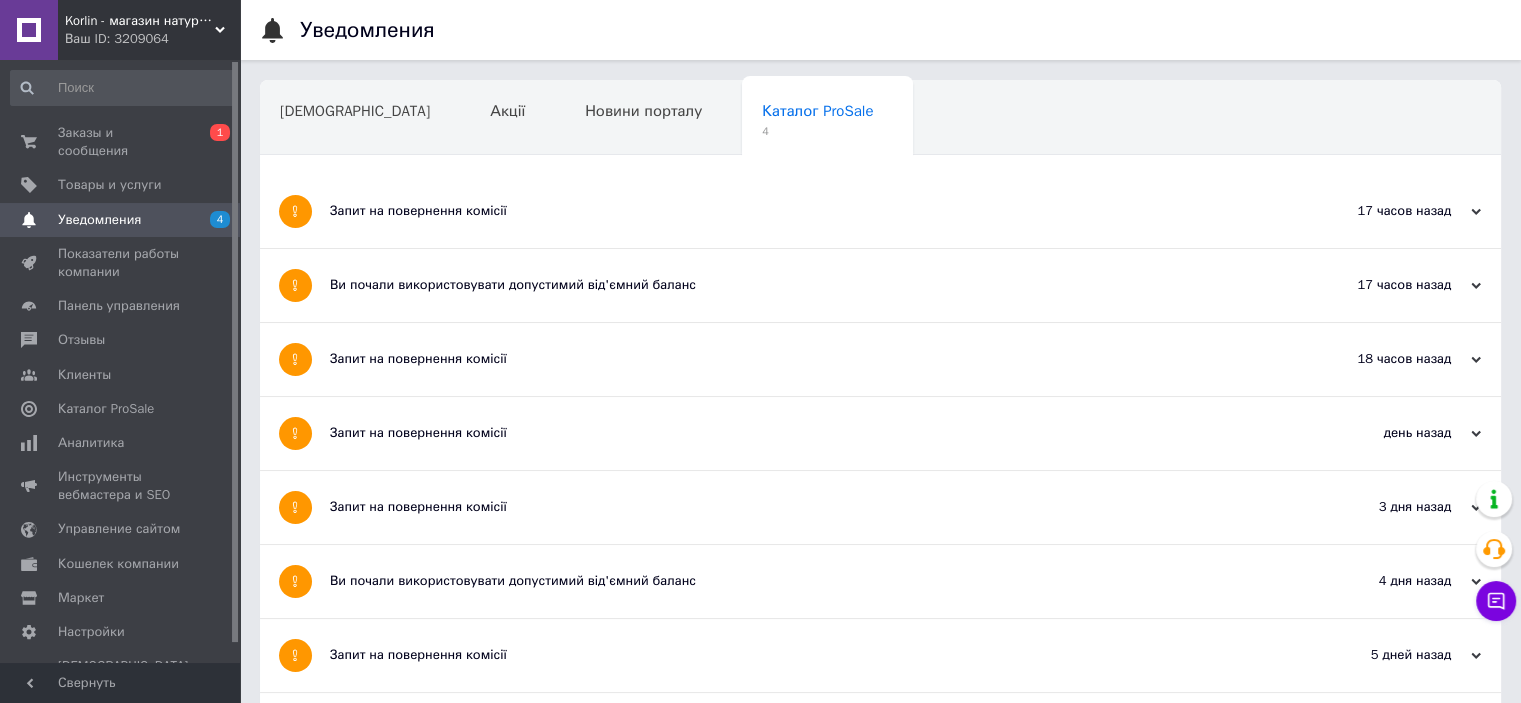 click on "Запит на повернення комісії" at bounding box center (805, 433) 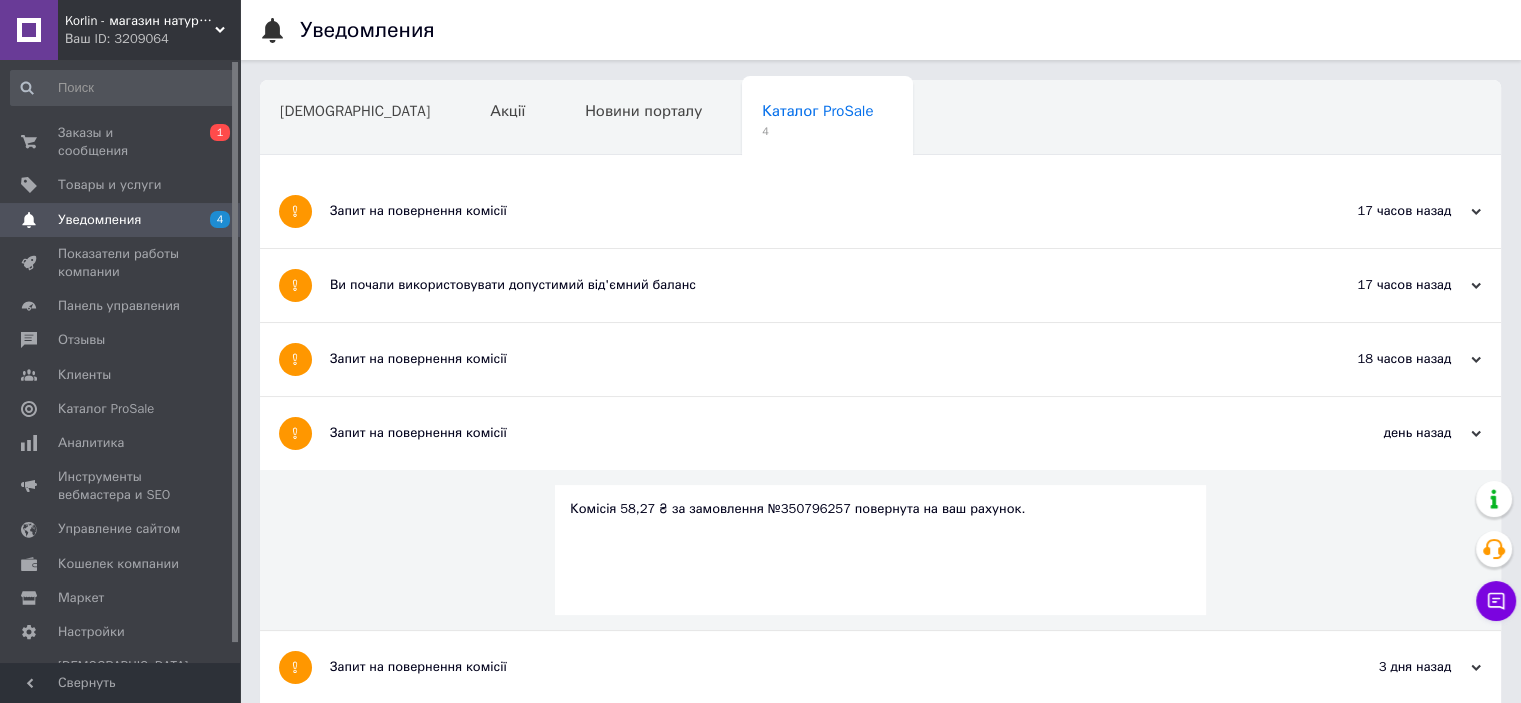 click on "Запит на повернення комісії" at bounding box center [805, 359] 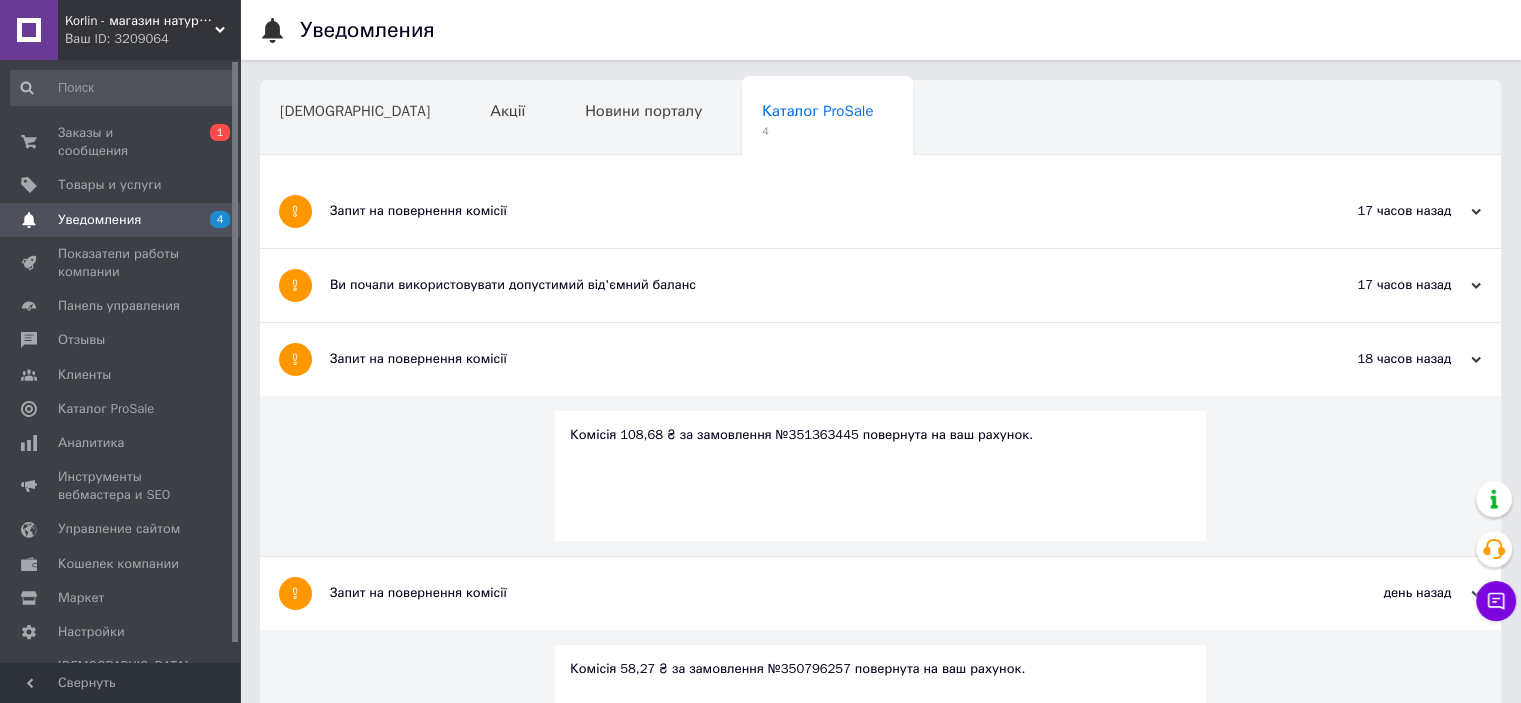 click on "Ви почали використовувати допустимий від'ємний баланс" at bounding box center [805, 285] 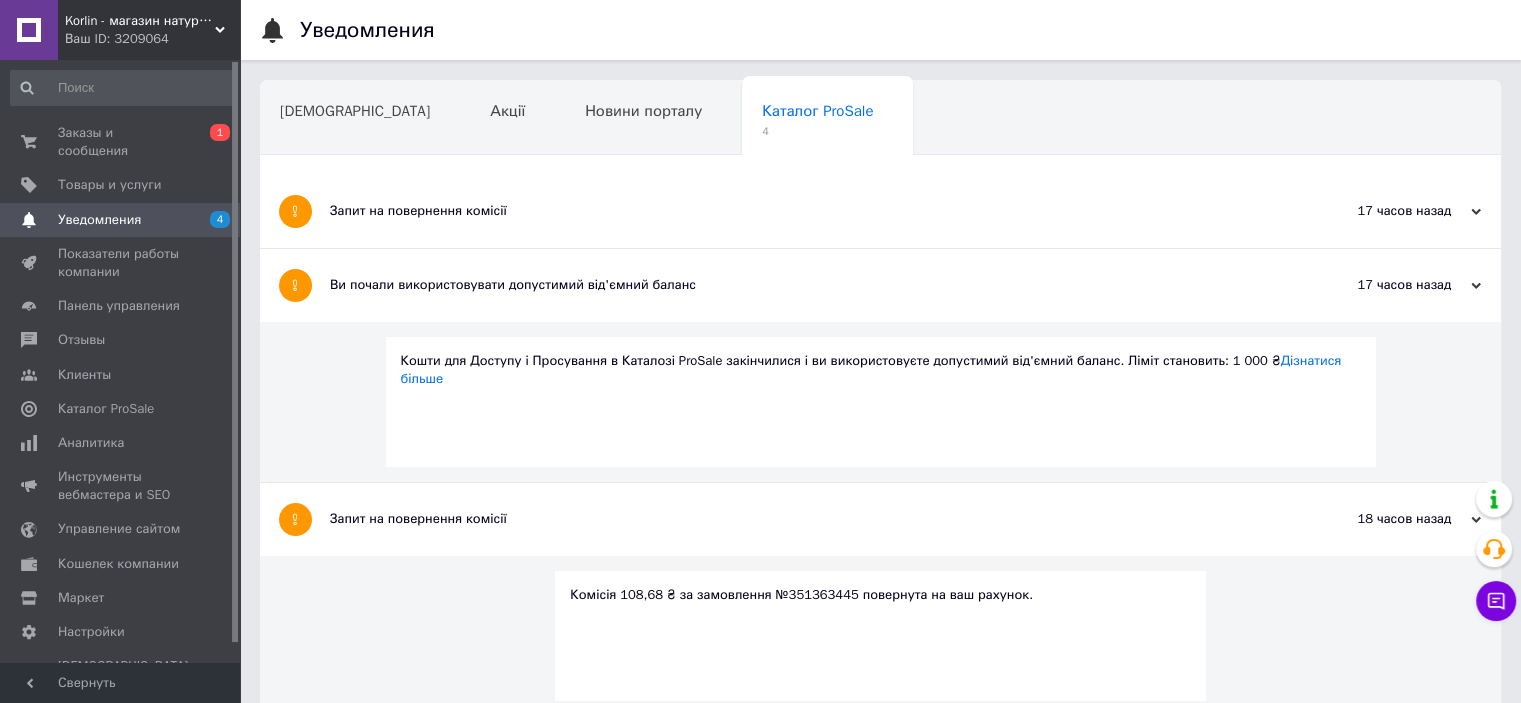 click on "Запит на повернення комісії" at bounding box center (805, 211) 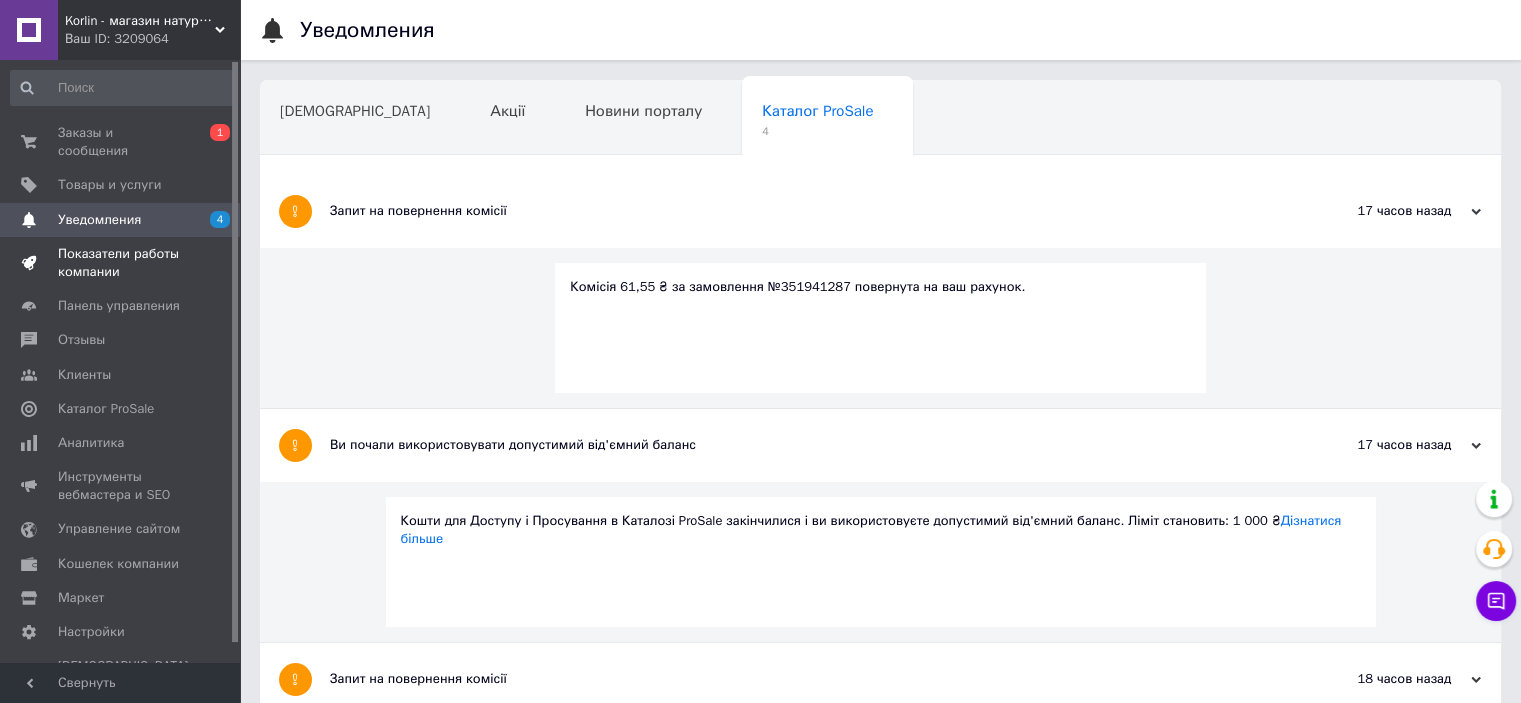 click on "Показатели работы компании" at bounding box center [121, 263] 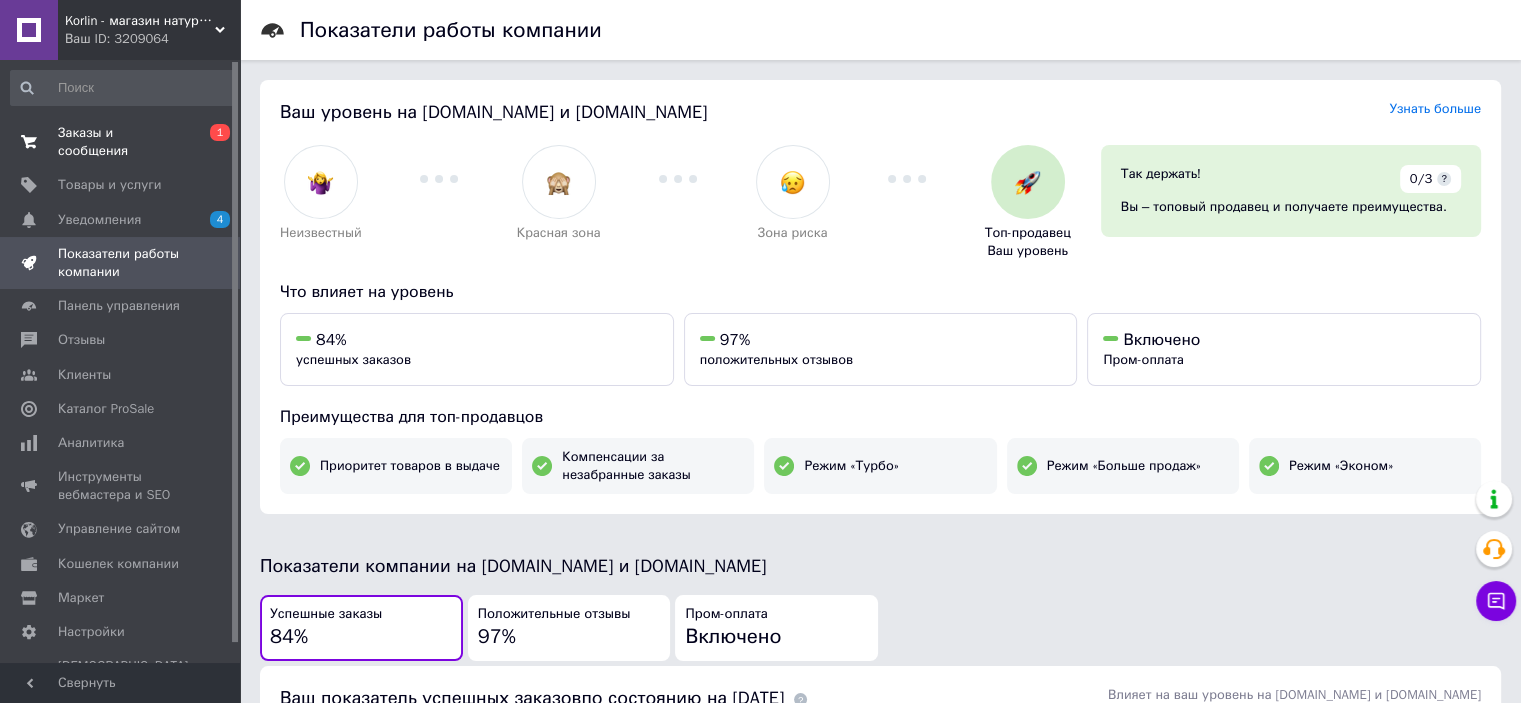 click on "Заказы и сообщения" at bounding box center (121, 142) 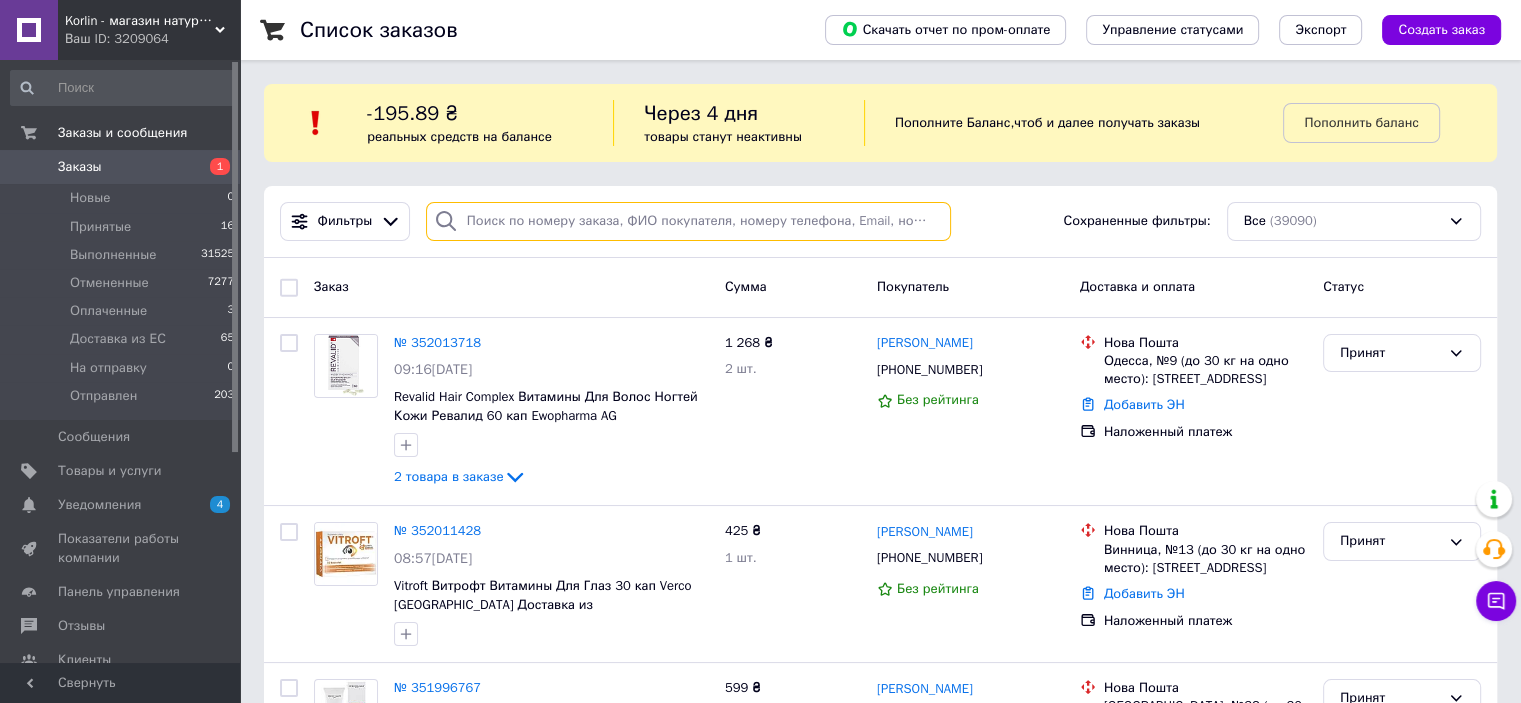 click at bounding box center (688, 221) 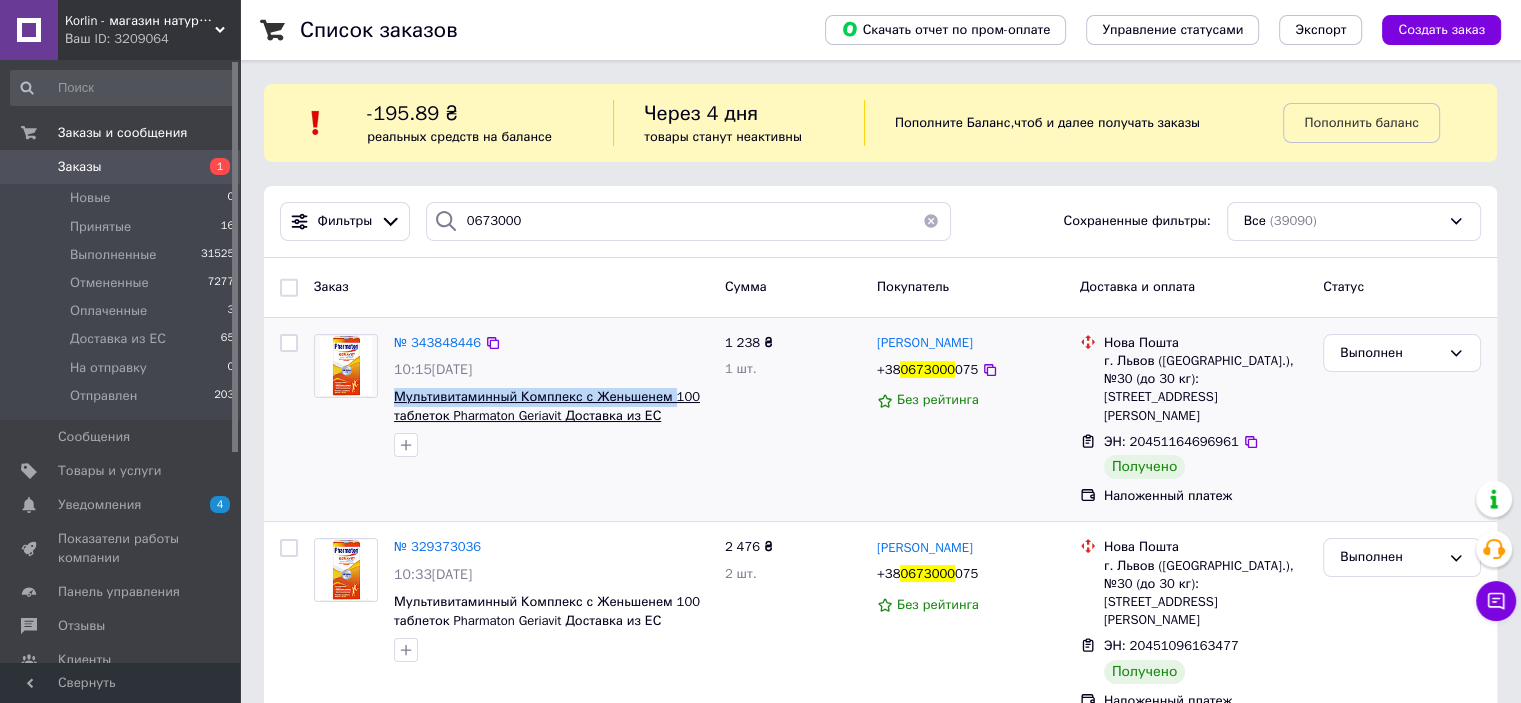 drag, startPoint x: 392, startPoint y: 403, endPoint x: 664, endPoint y: 399, distance: 272.02942 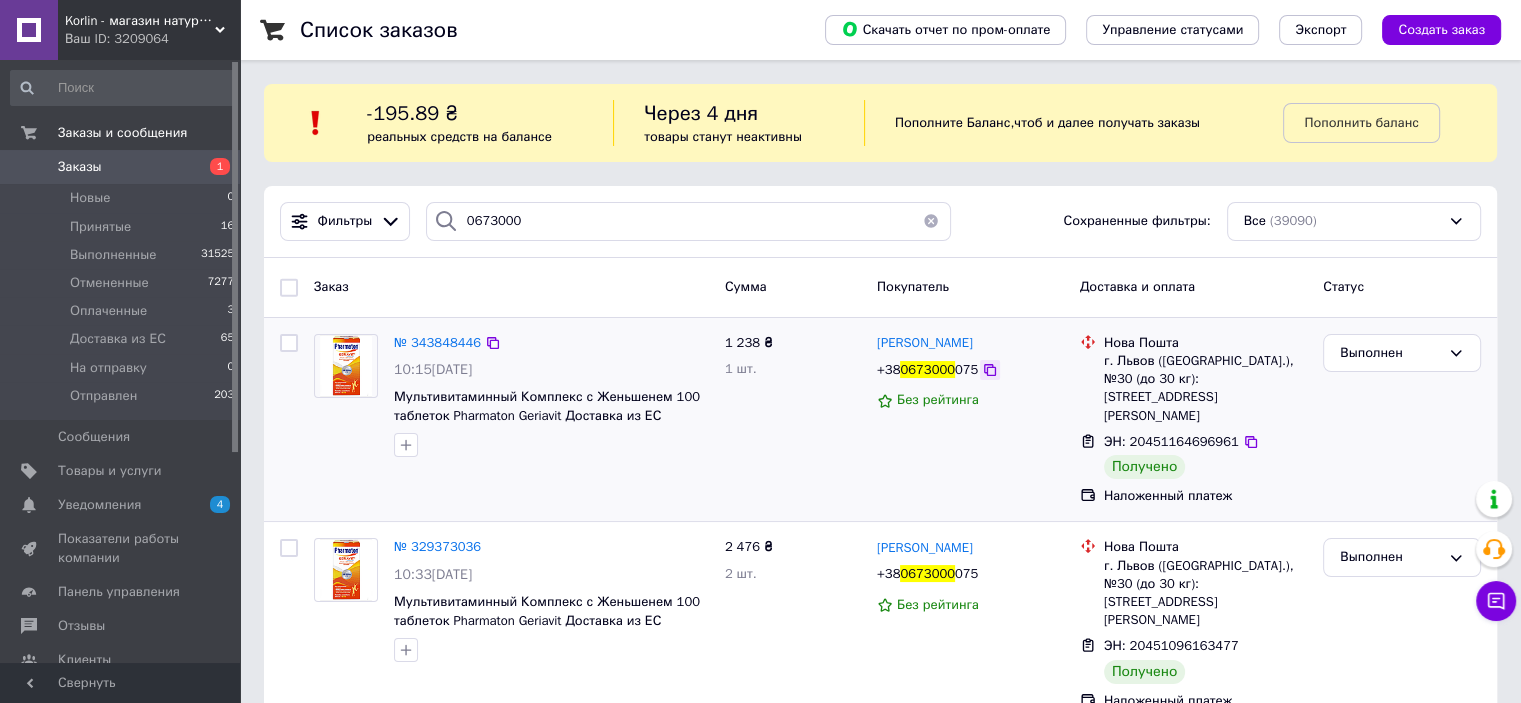 click 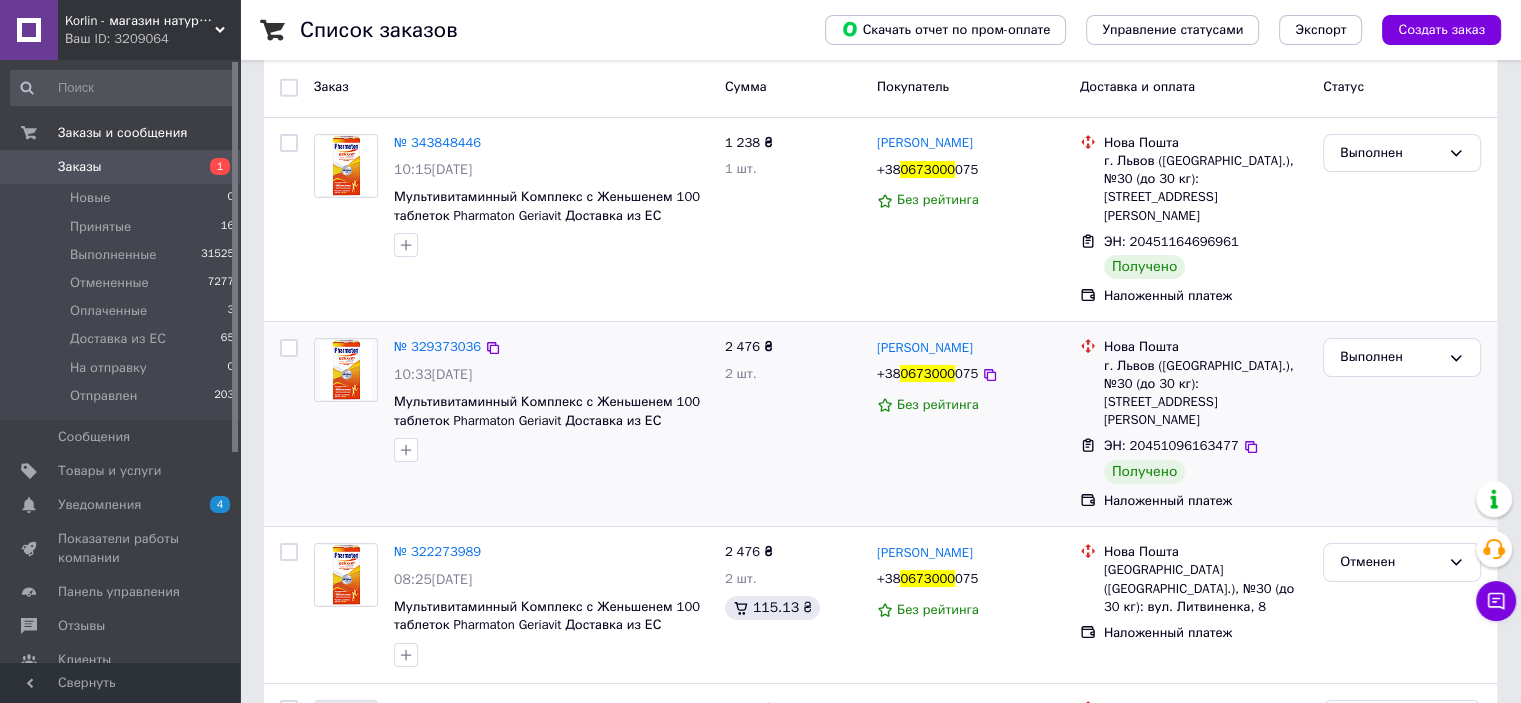 scroll, scrollTop: 0, scrollLeft: 0, axis: both 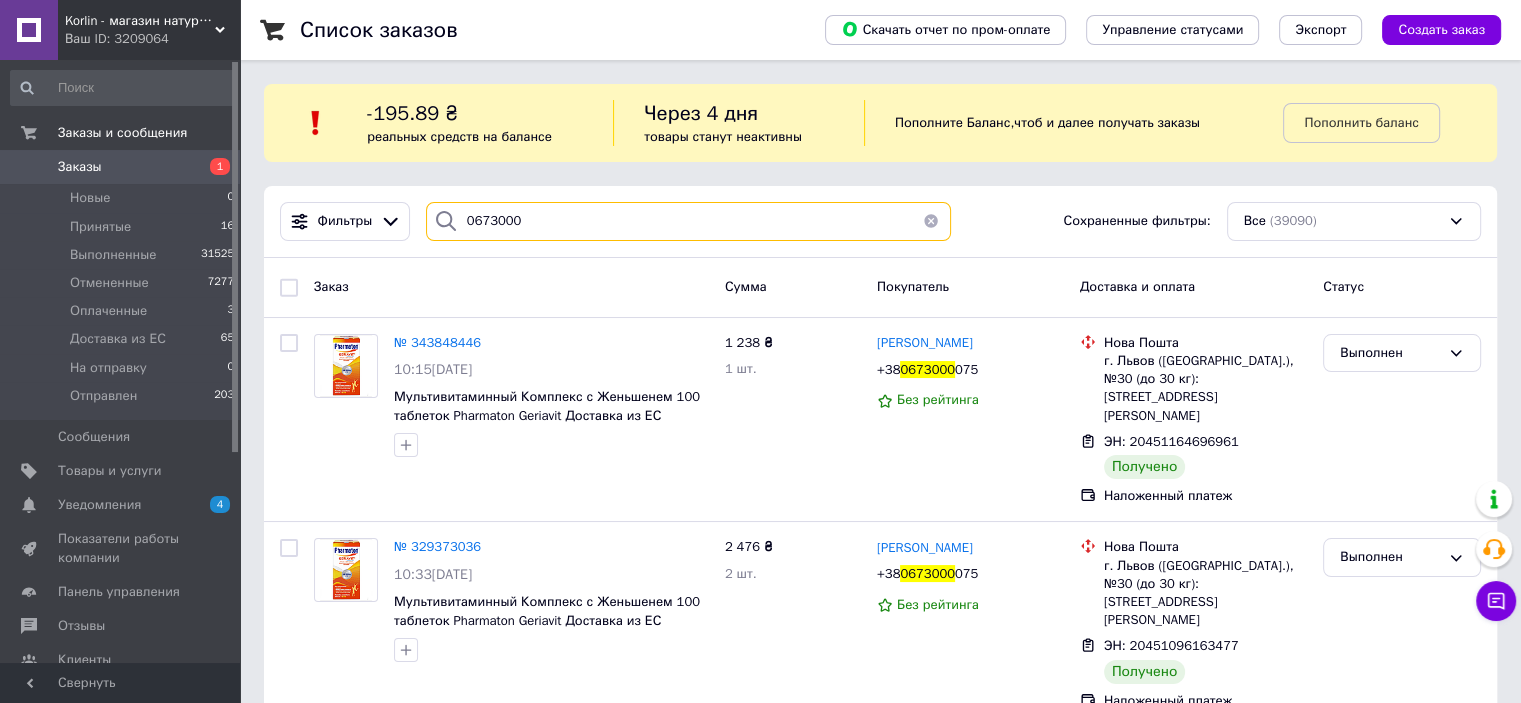 drag, startPoint x: 537, startPoint y: 223, endPoint x: 459, endPoint y: 229, distance: 78.23043 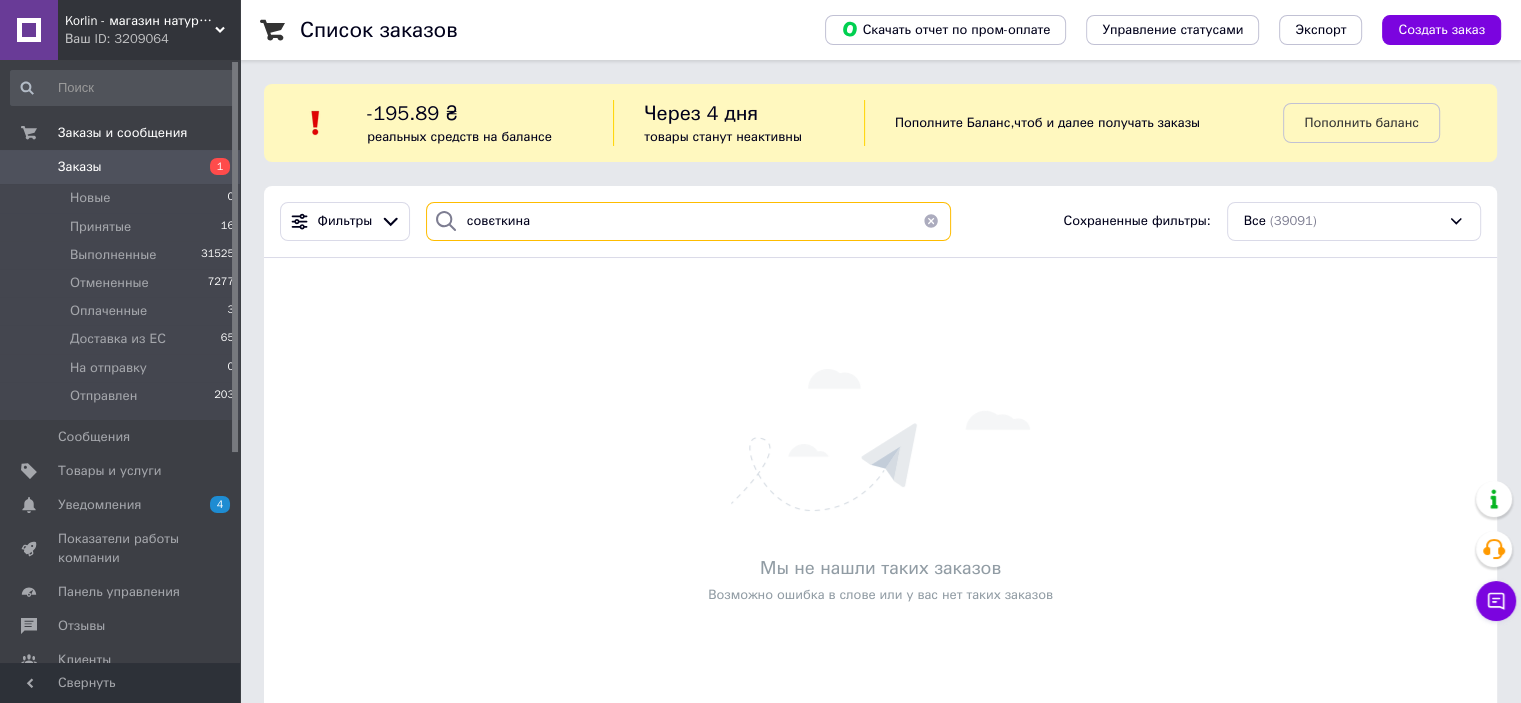 click on "совєткина" at bounding box center (688, 221) 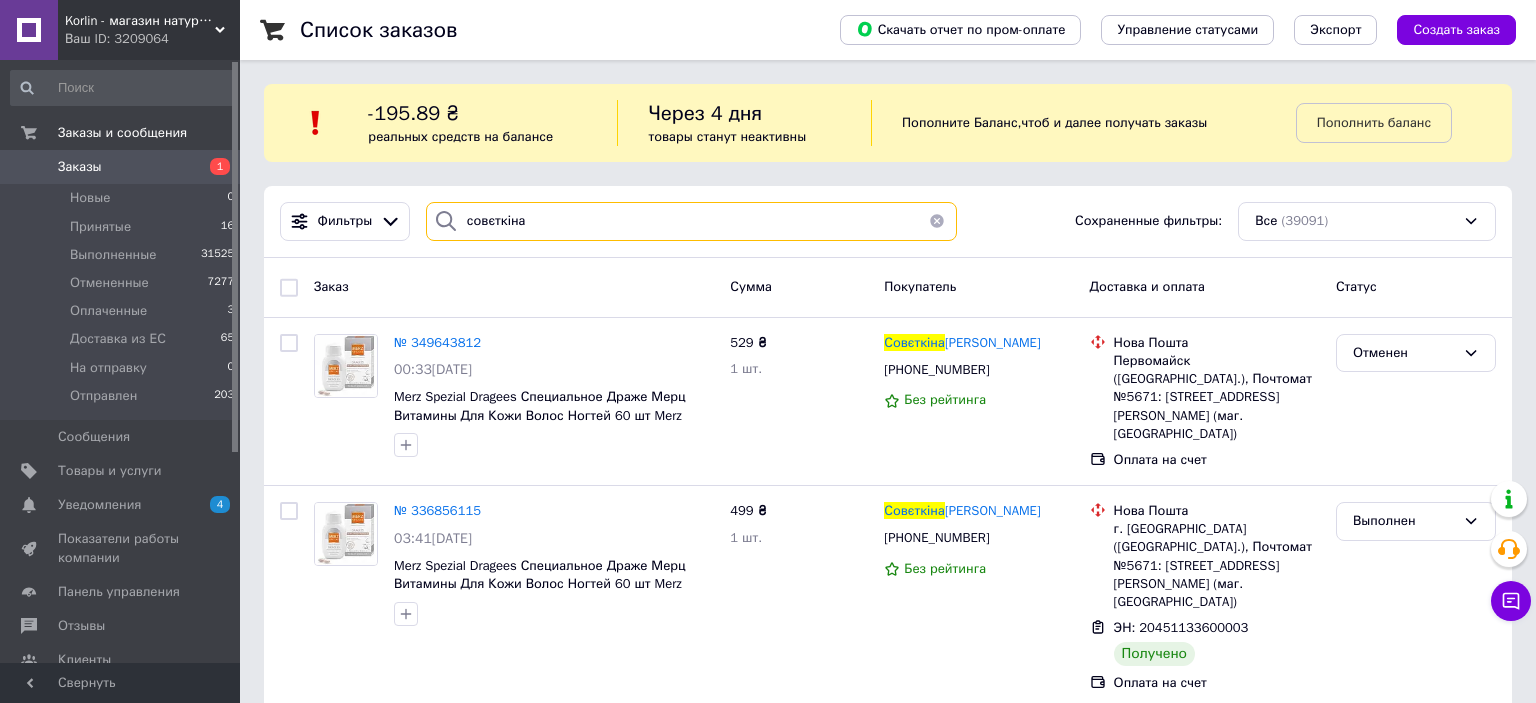 drag, startPoint x: 543, startPoint y: 218, endPoint x: 464, endPoint y: 223, distance: 79.15807 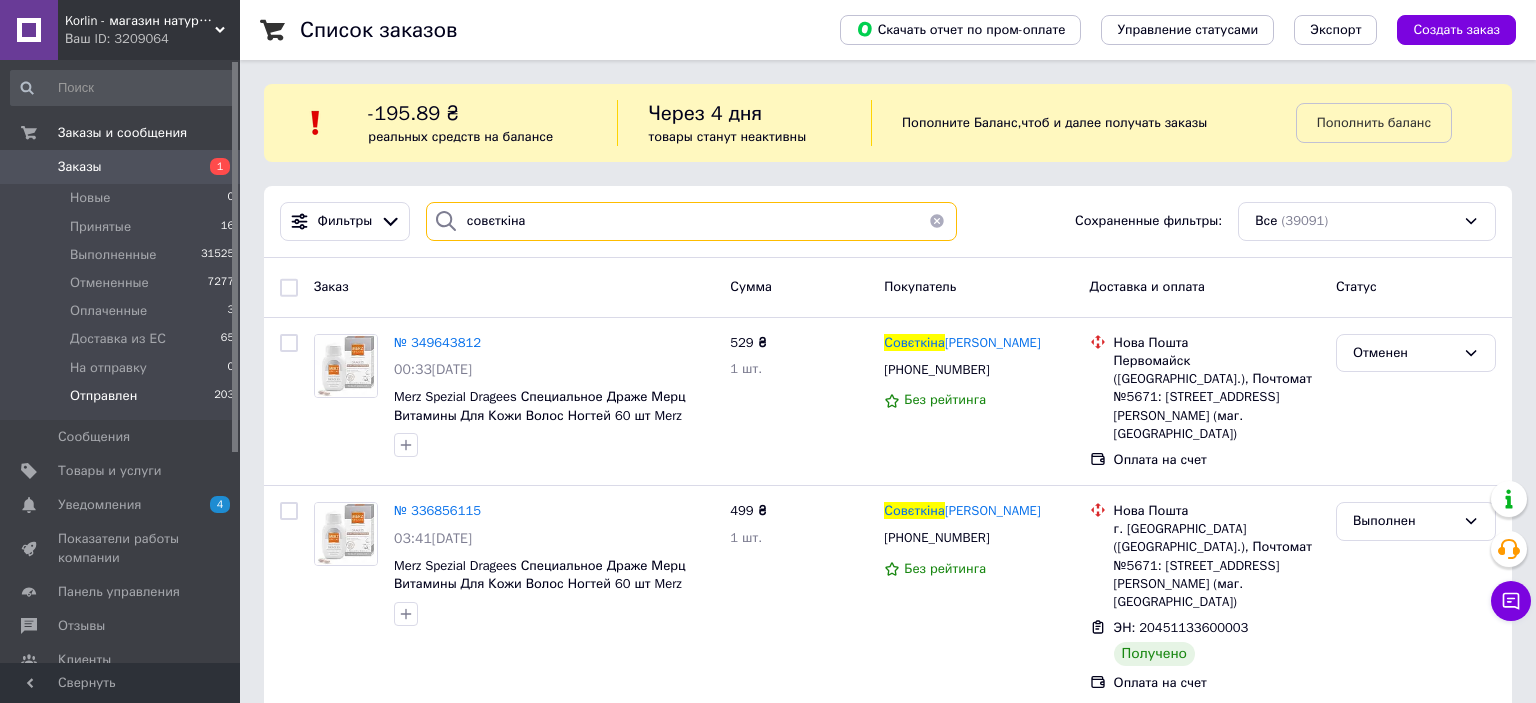 type on "совєткіна" 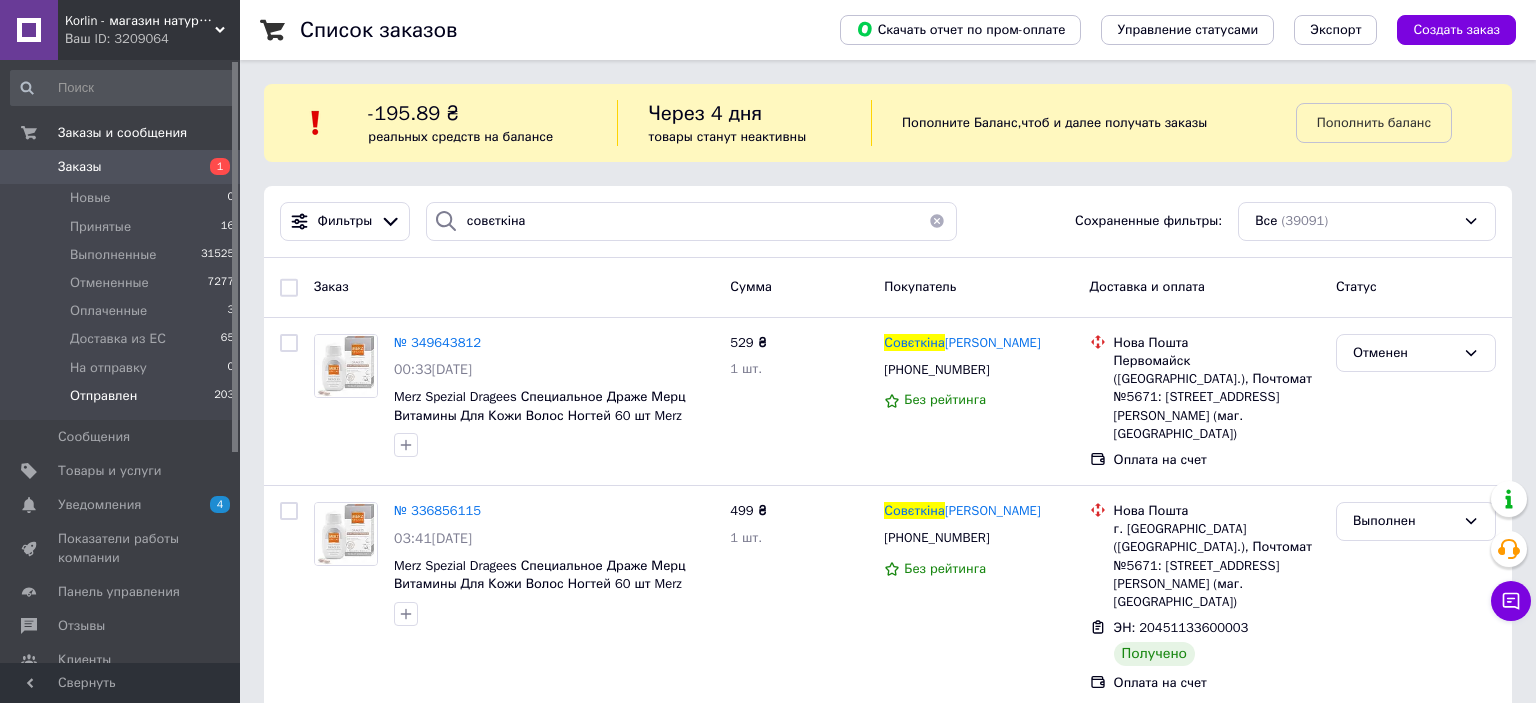 click on "Отправлен" at bounding box center [103, 396] 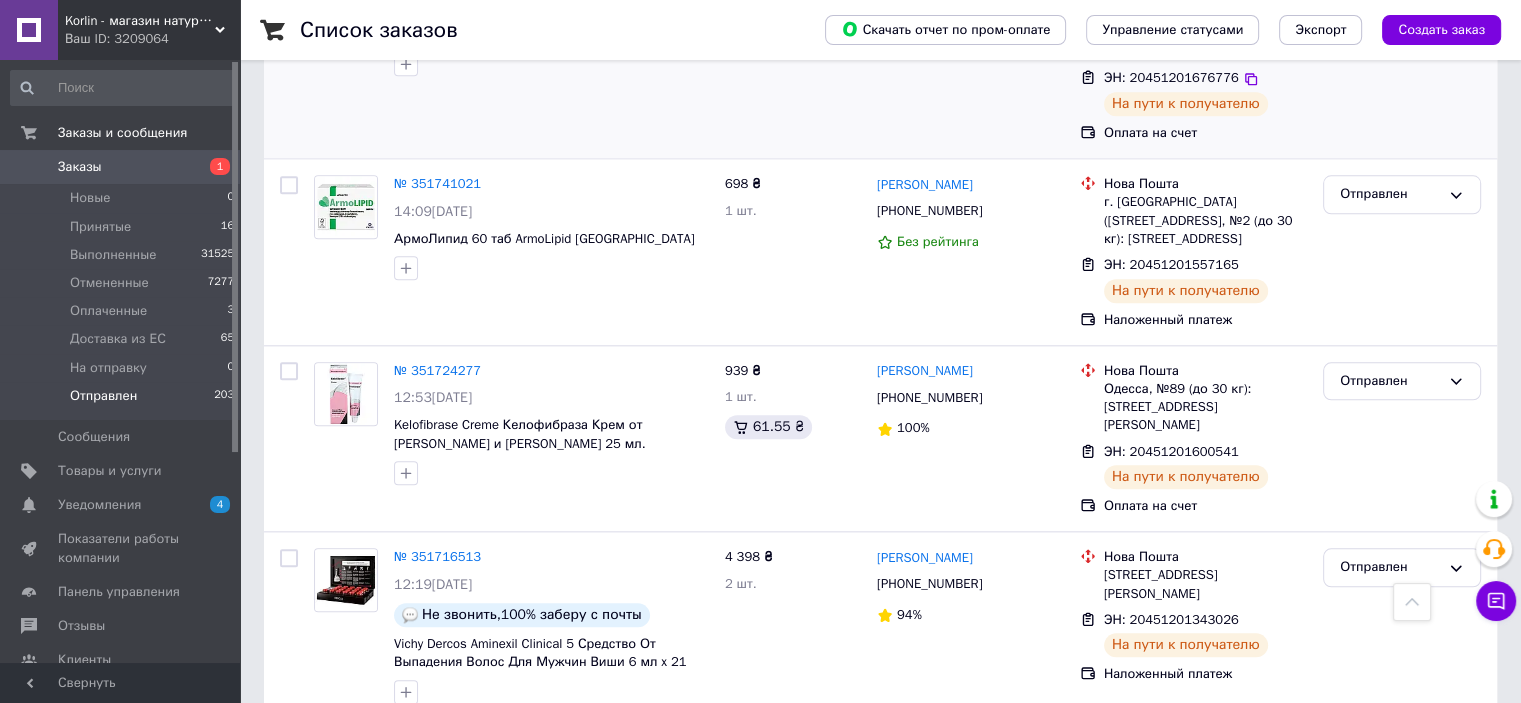 scroll, scrollTop: 2300, scrollLeft: 0, axis: vertical 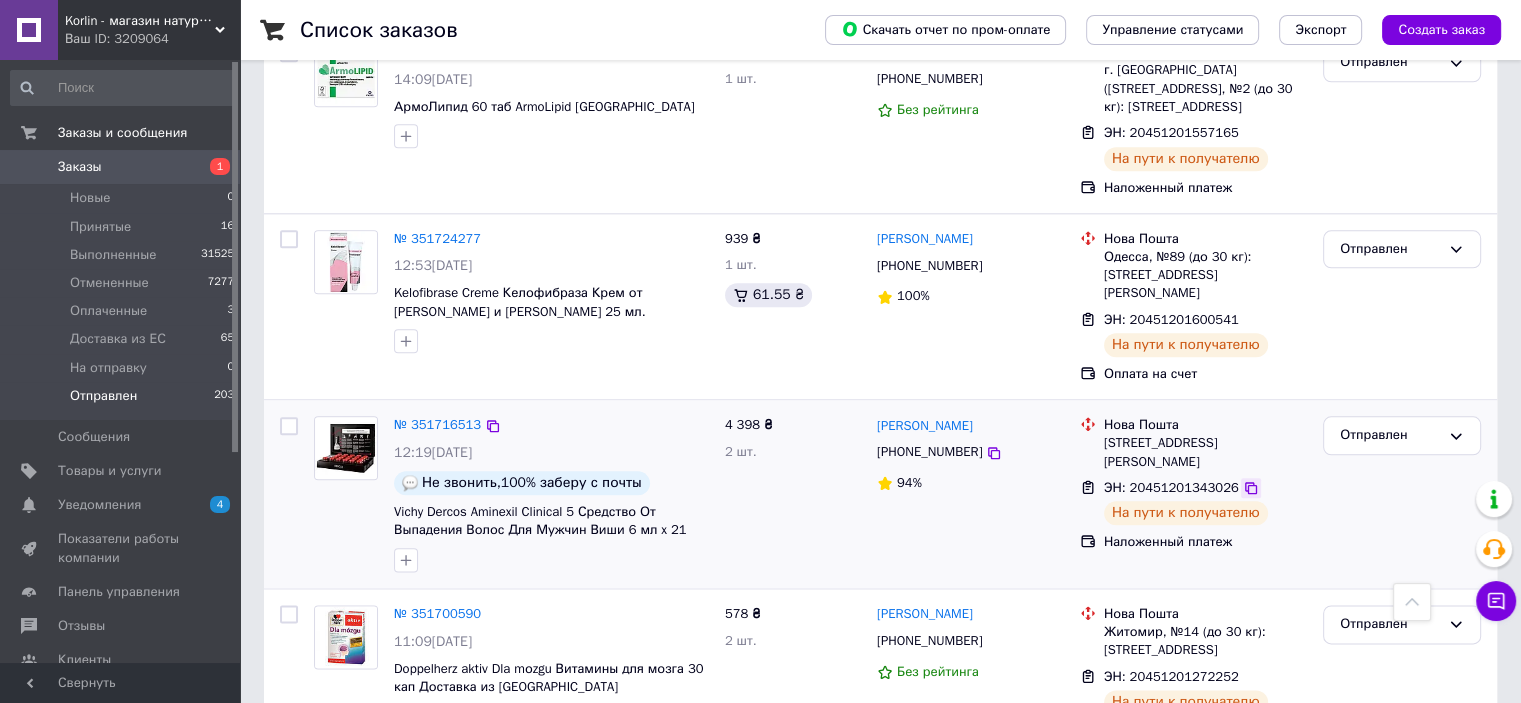 click 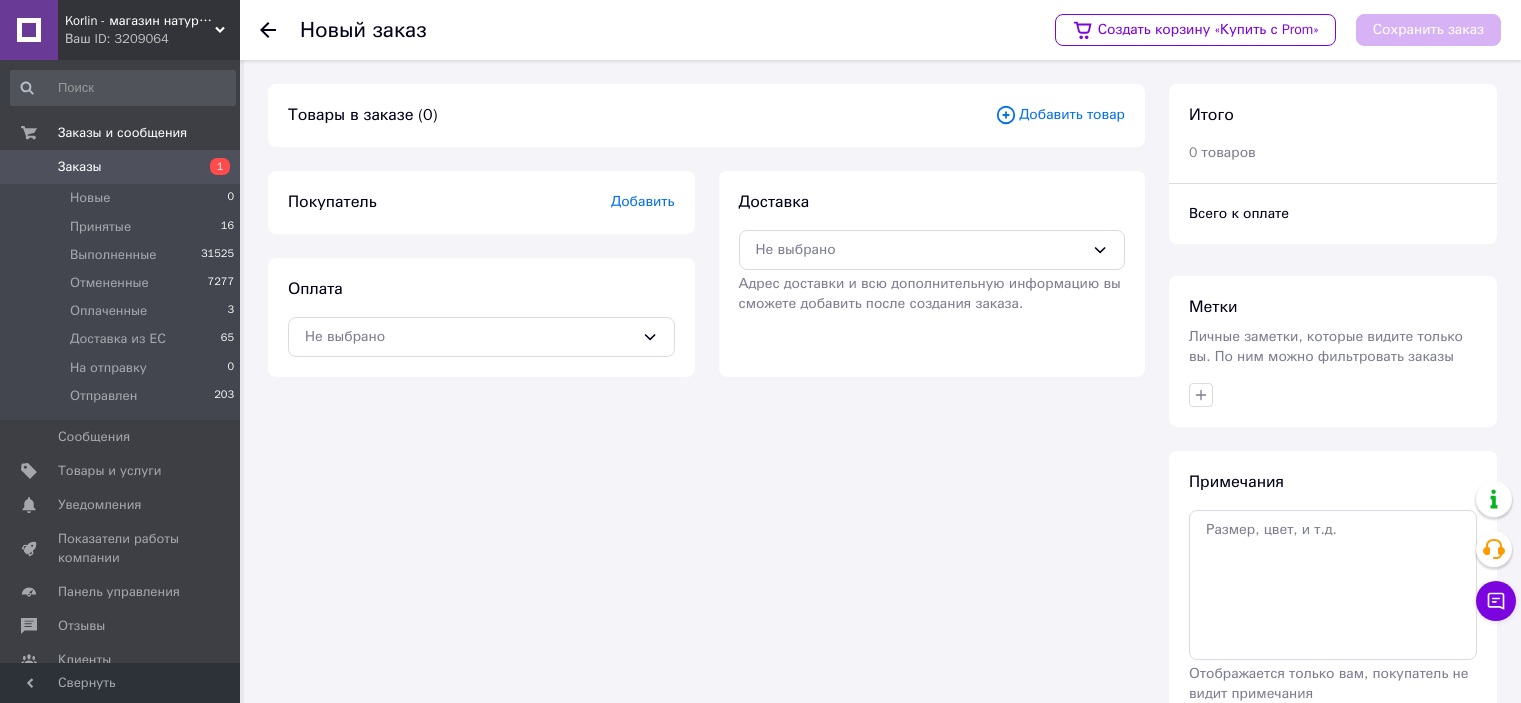 scroll, scrollTop: 0, scrollLeft: 0, axis: both 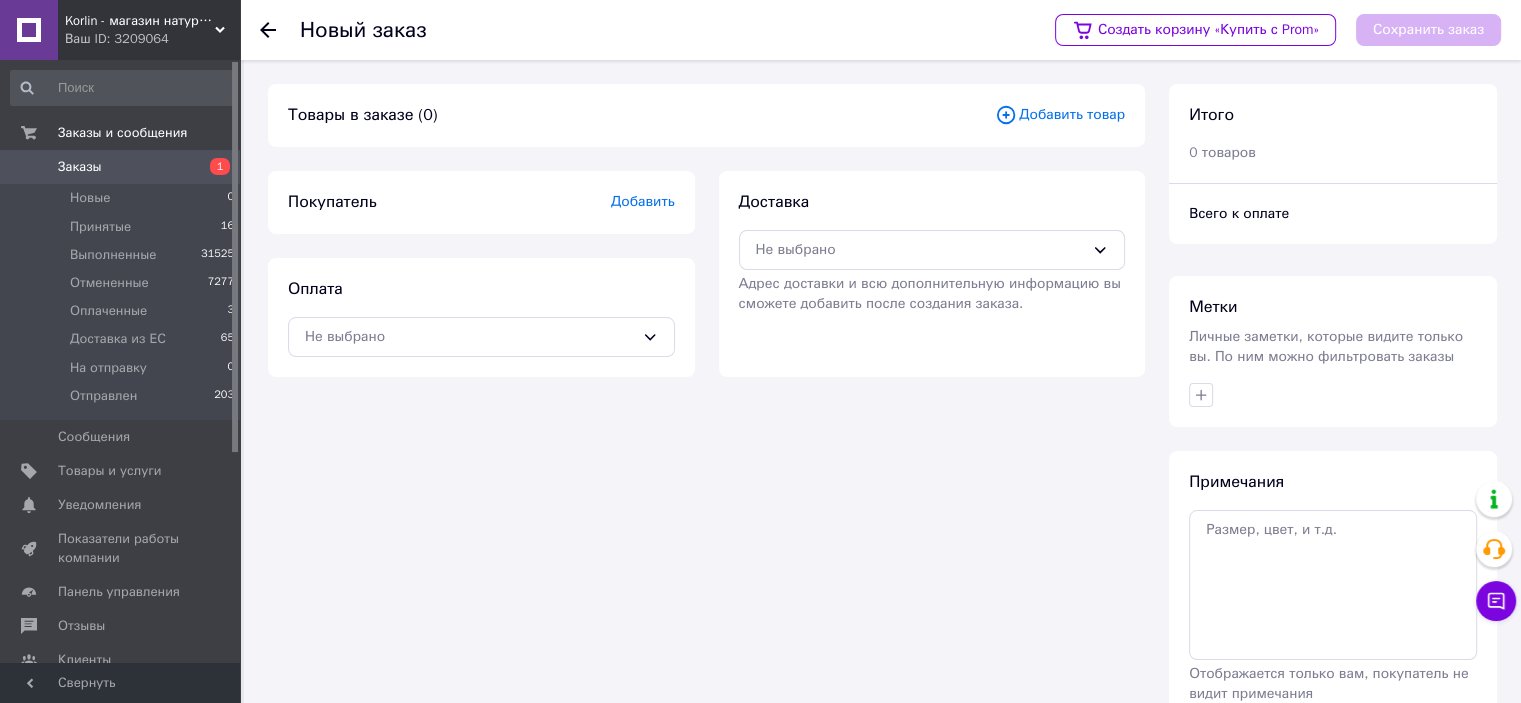 click on "Добавить товар" at bounding box center (1060, 115) 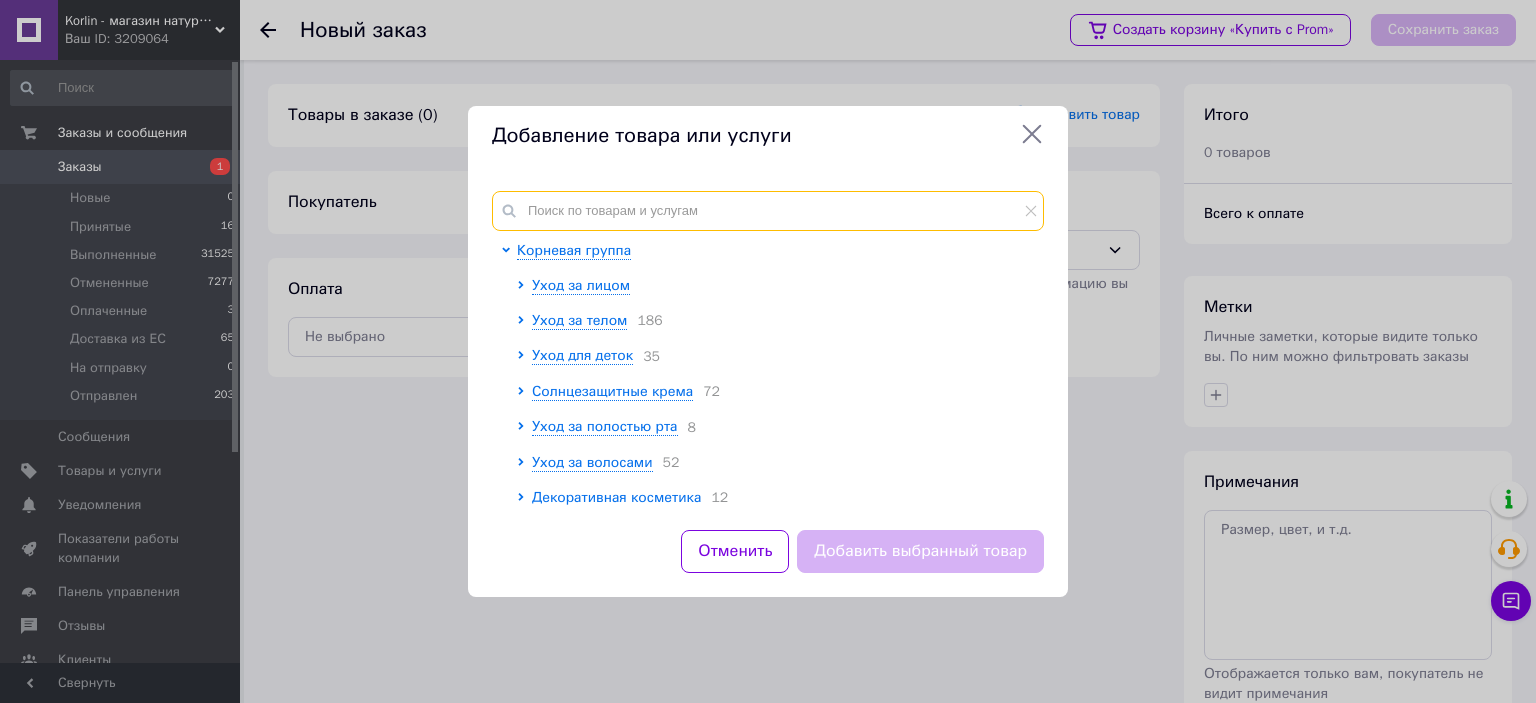 click at bounding box center (768, 211) 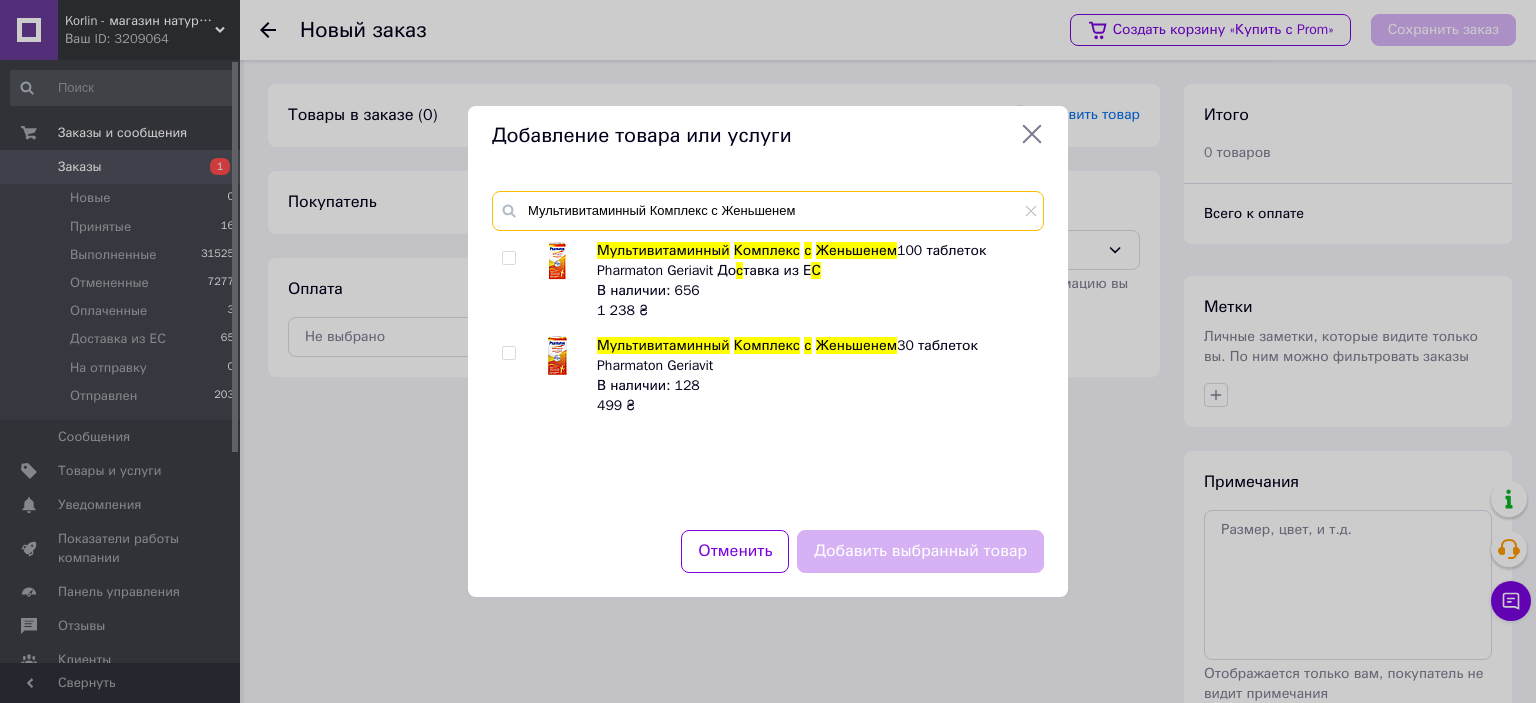 type on "Мультивитаминный Комплекс с Женьшенем" 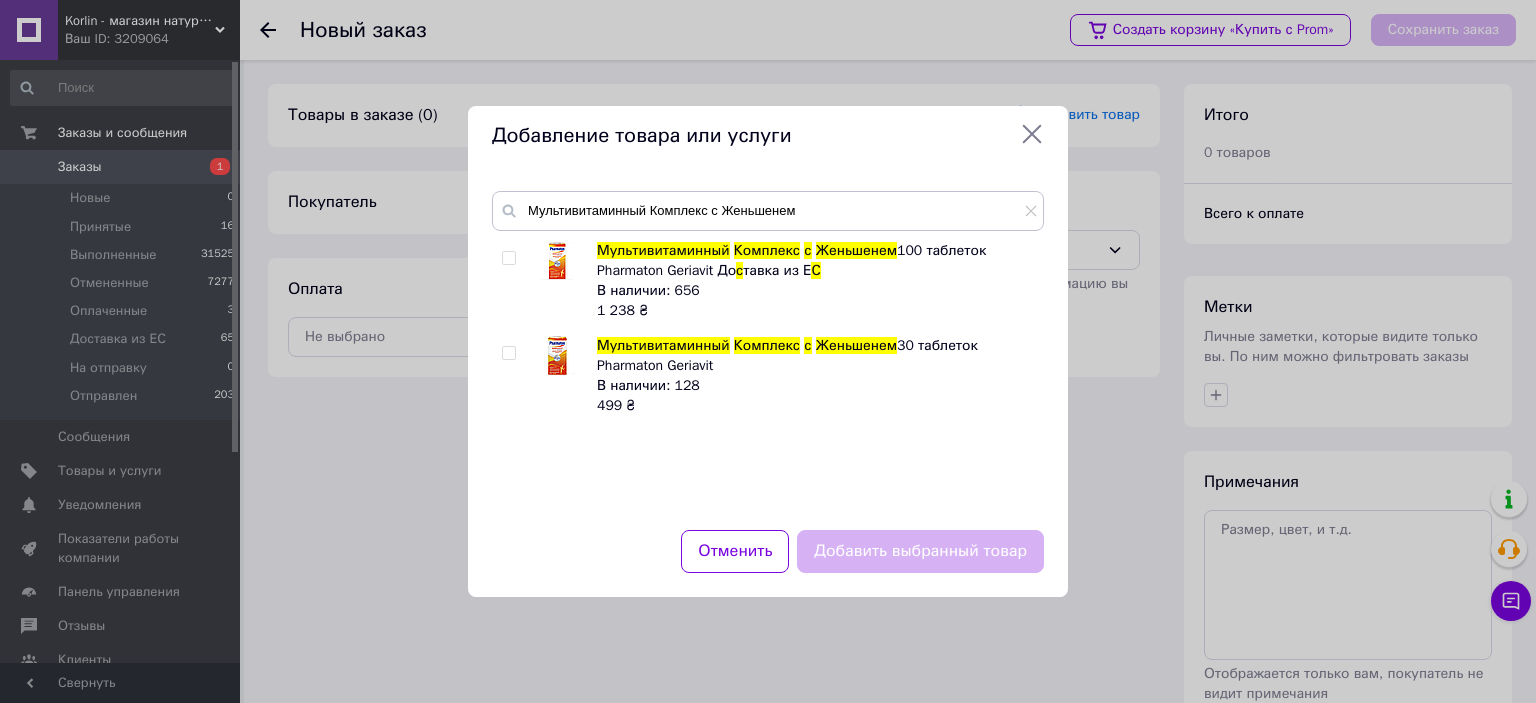 click at bounding box center [508, 258] 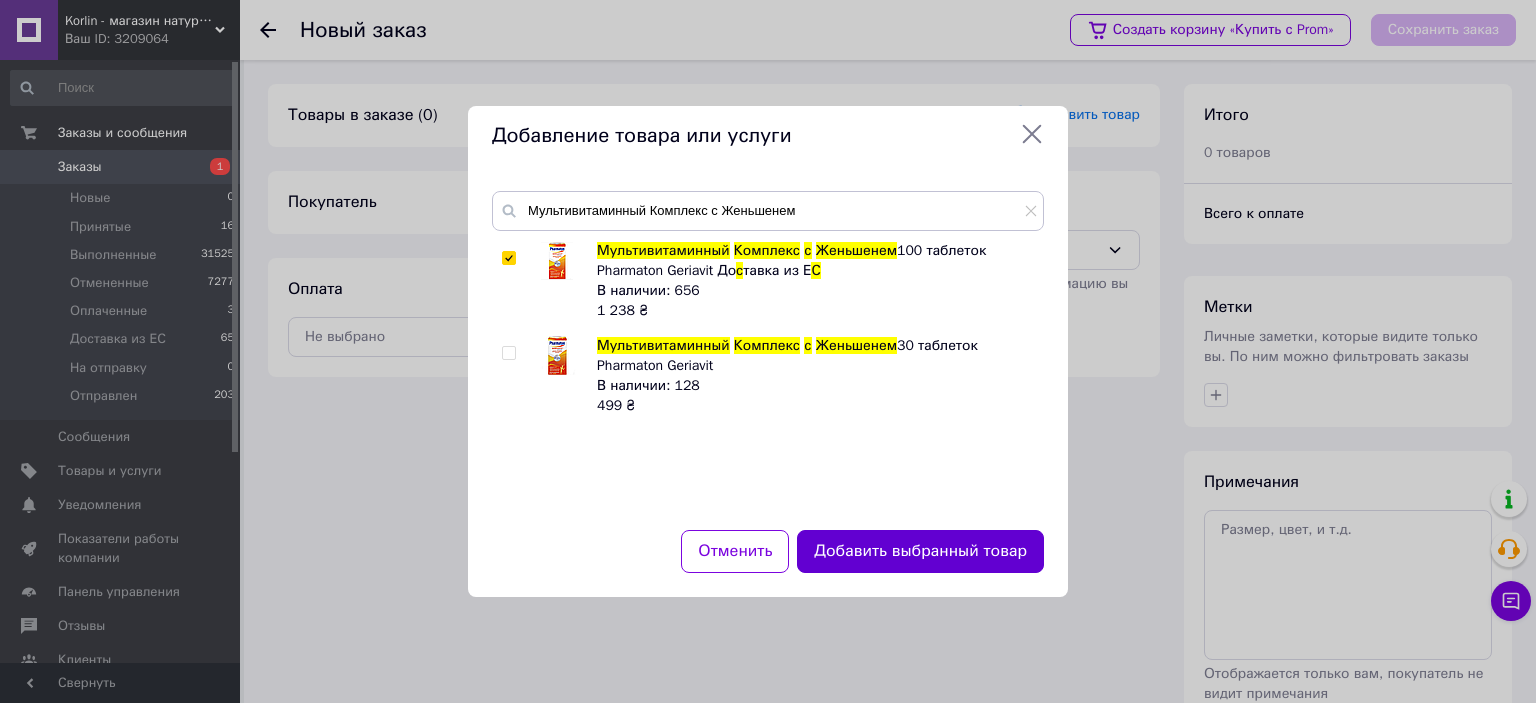 click on "Добавить выбранный товар" at bounding box center (920, 551) 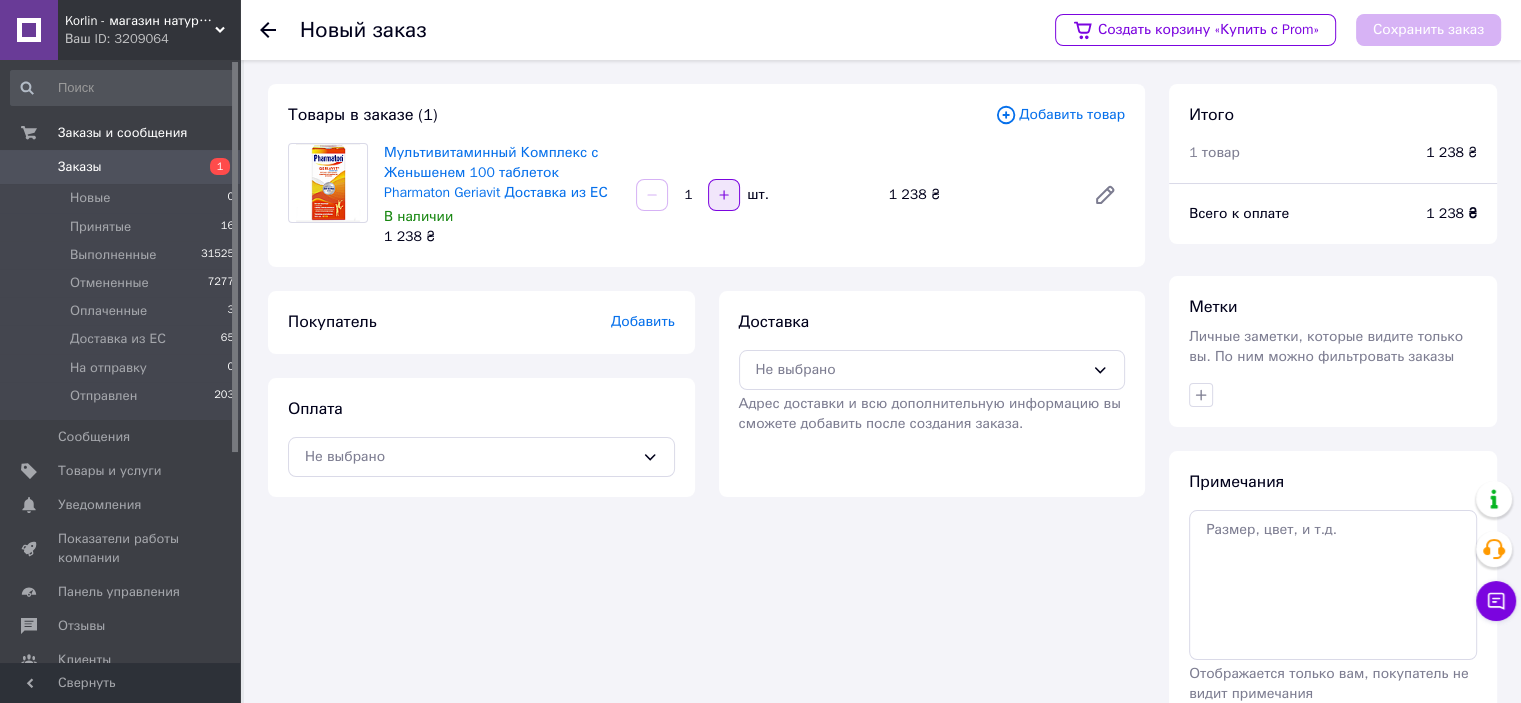 click at bounding box center (724, 195) 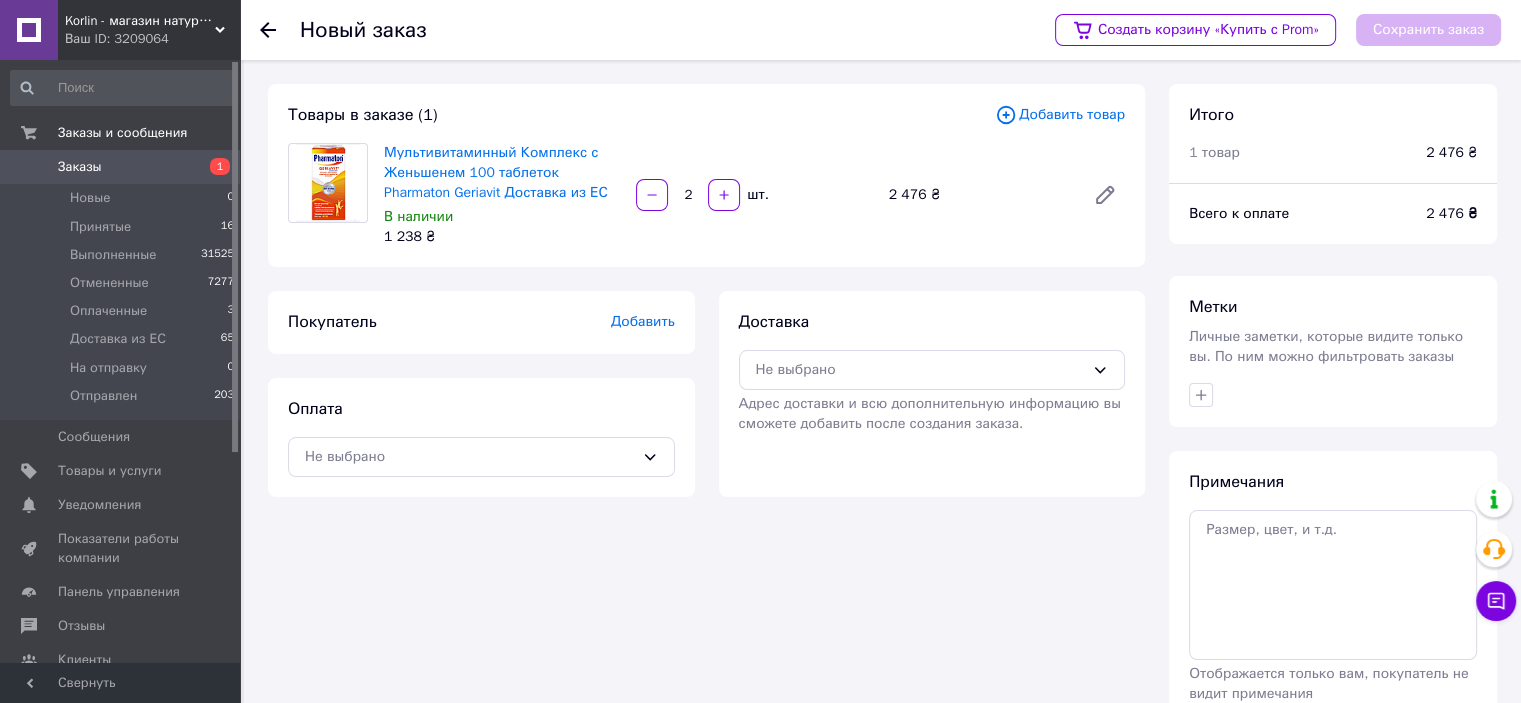 click on "Добавить" at bounding box center [643, 321] 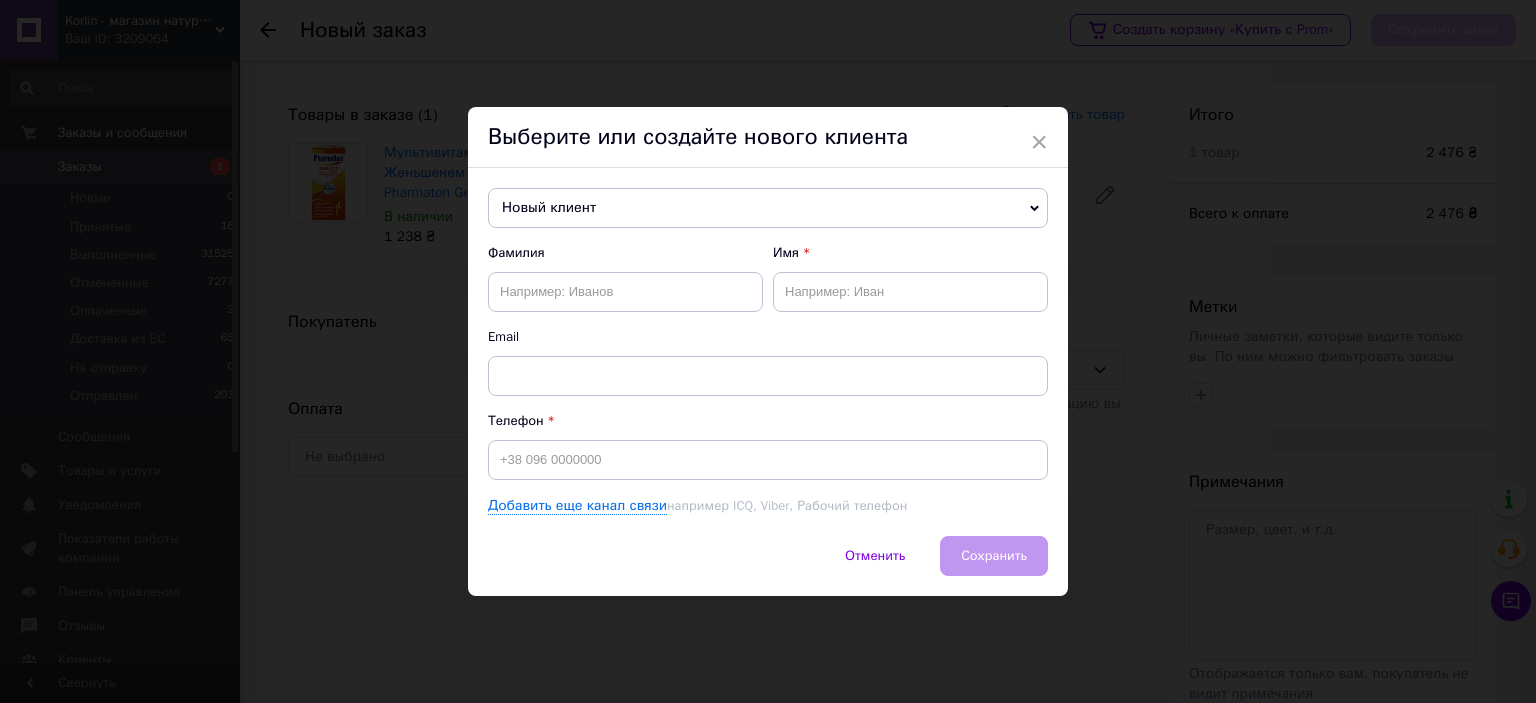 click on "Новый клиент" at bounding box center [768, 208] 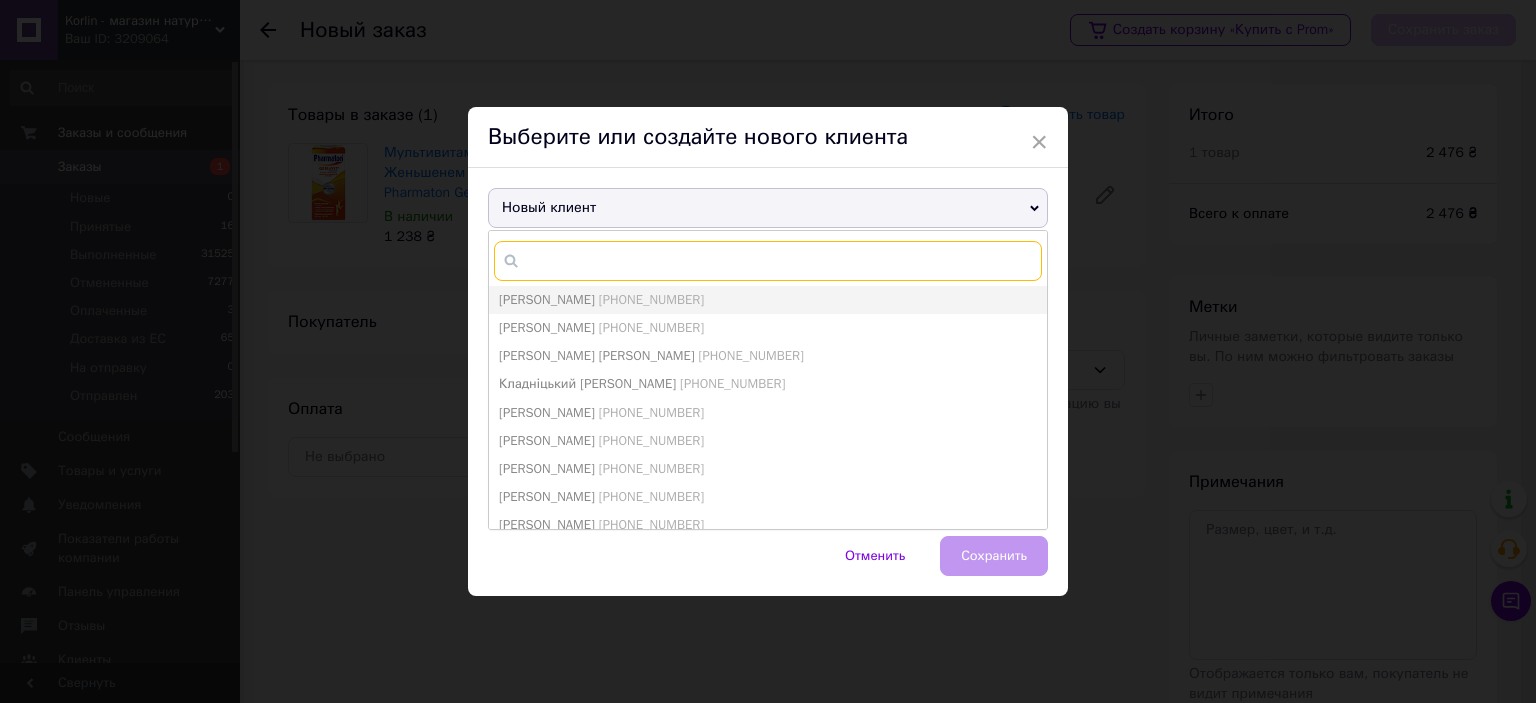 paste on "[PHONE_NUMBER]" 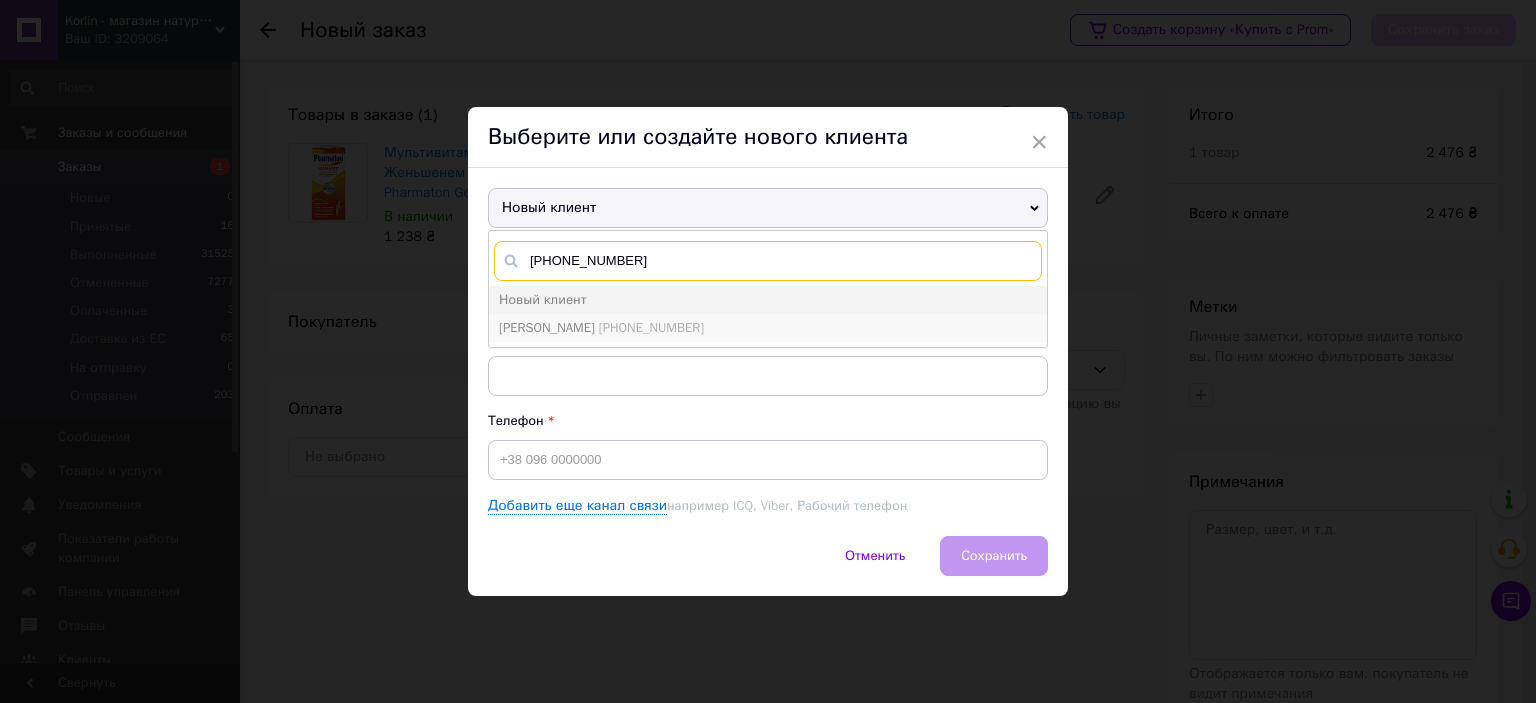 type on "[PHONE_NUMBER]" 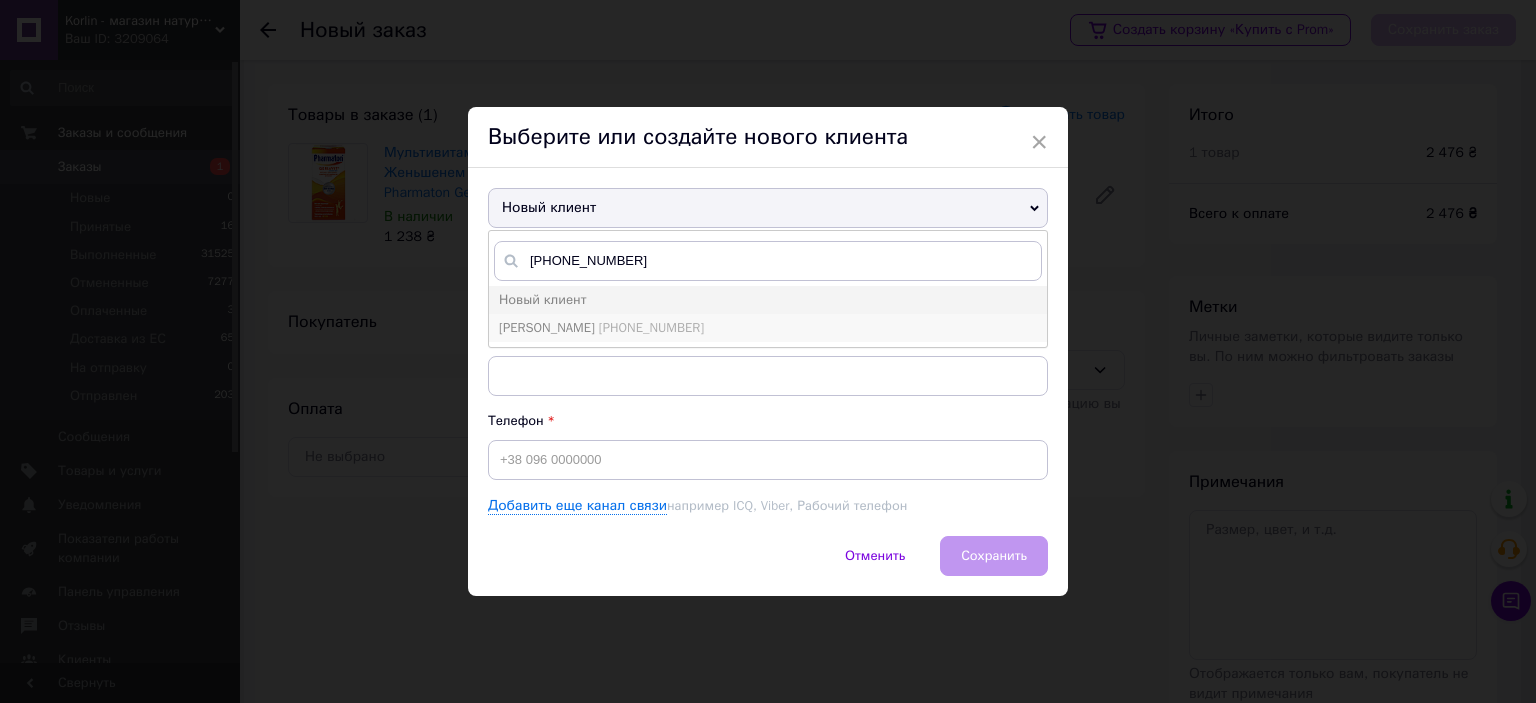 click on "[PHONE_NUMBER]" at bounding box center (651, 327) 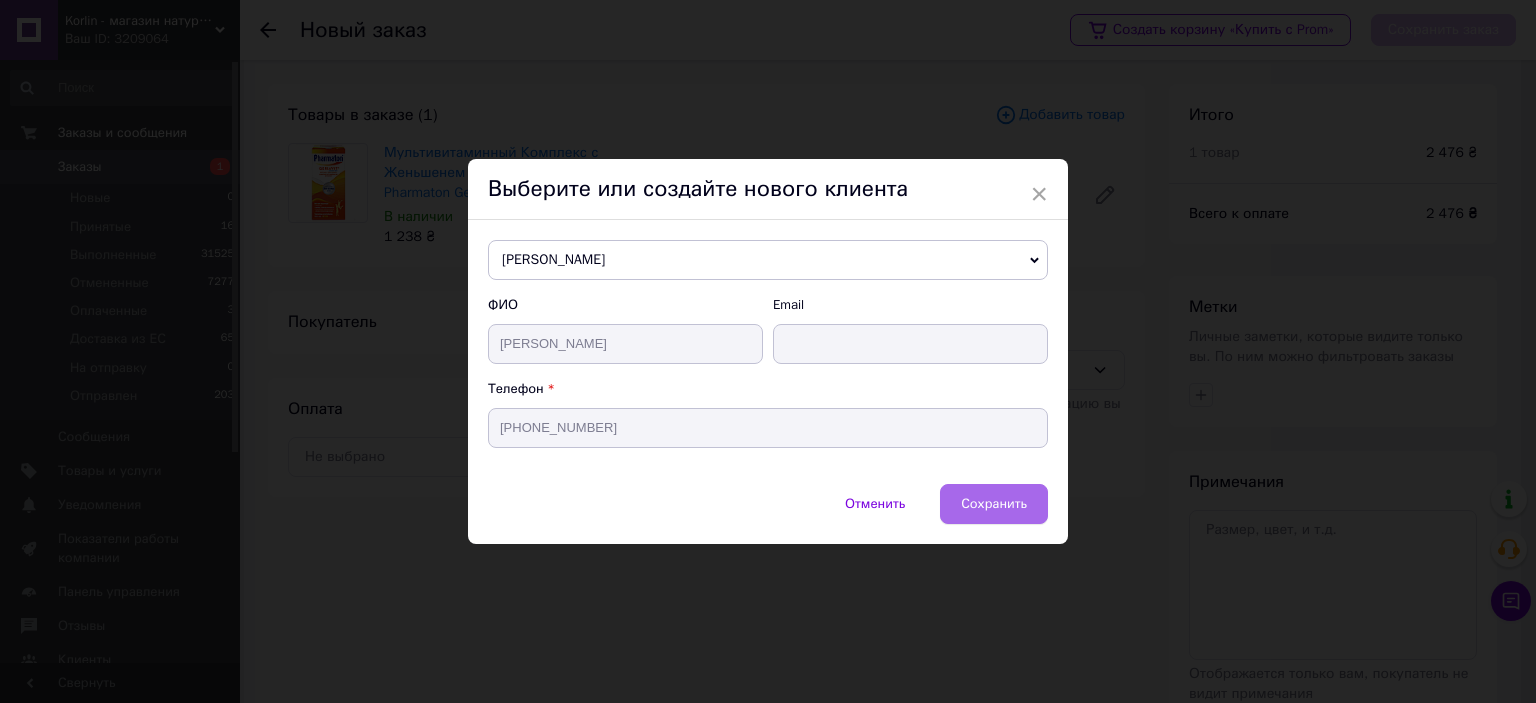 click on "Сохранить" at bounding box center (994, 504) 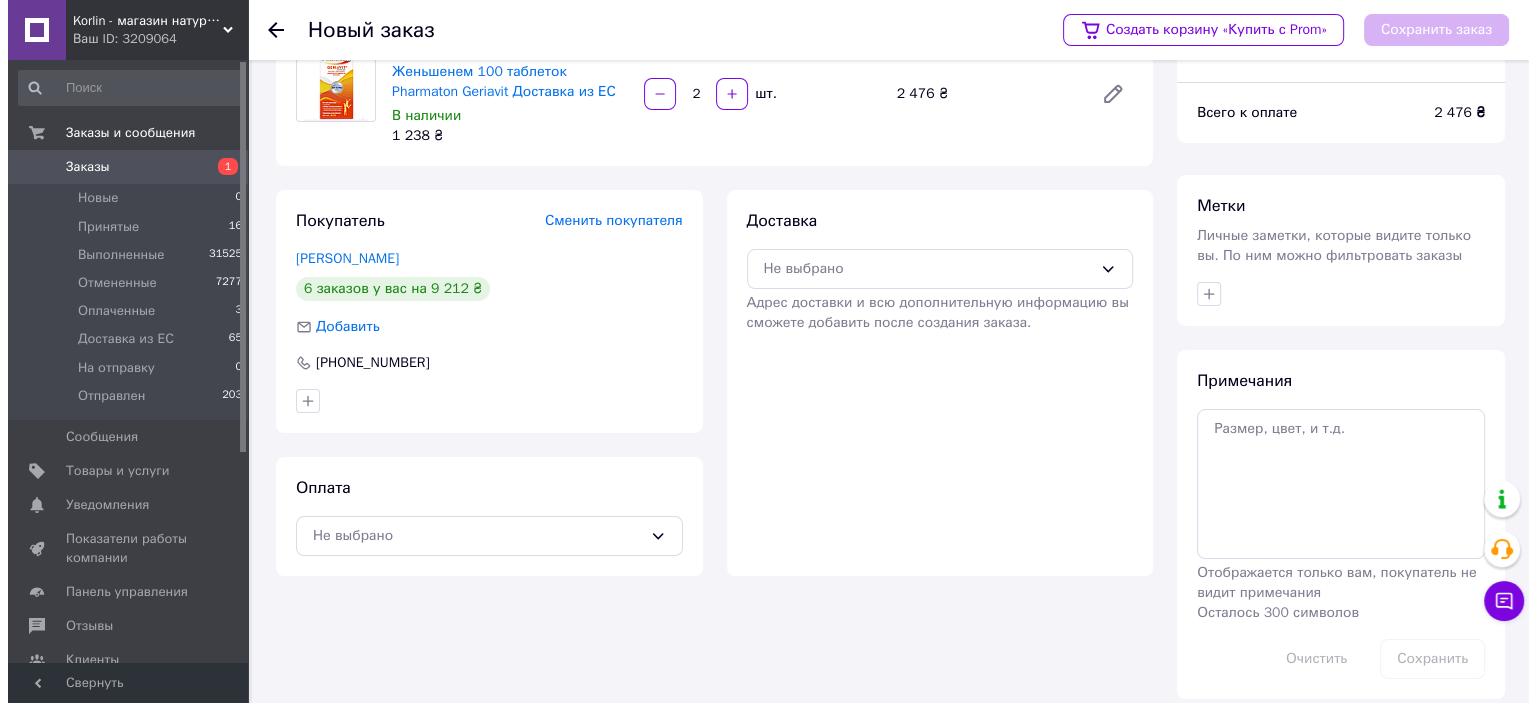 scroll, scrollTop: 120, scrollLeft: 0, axis: vertical 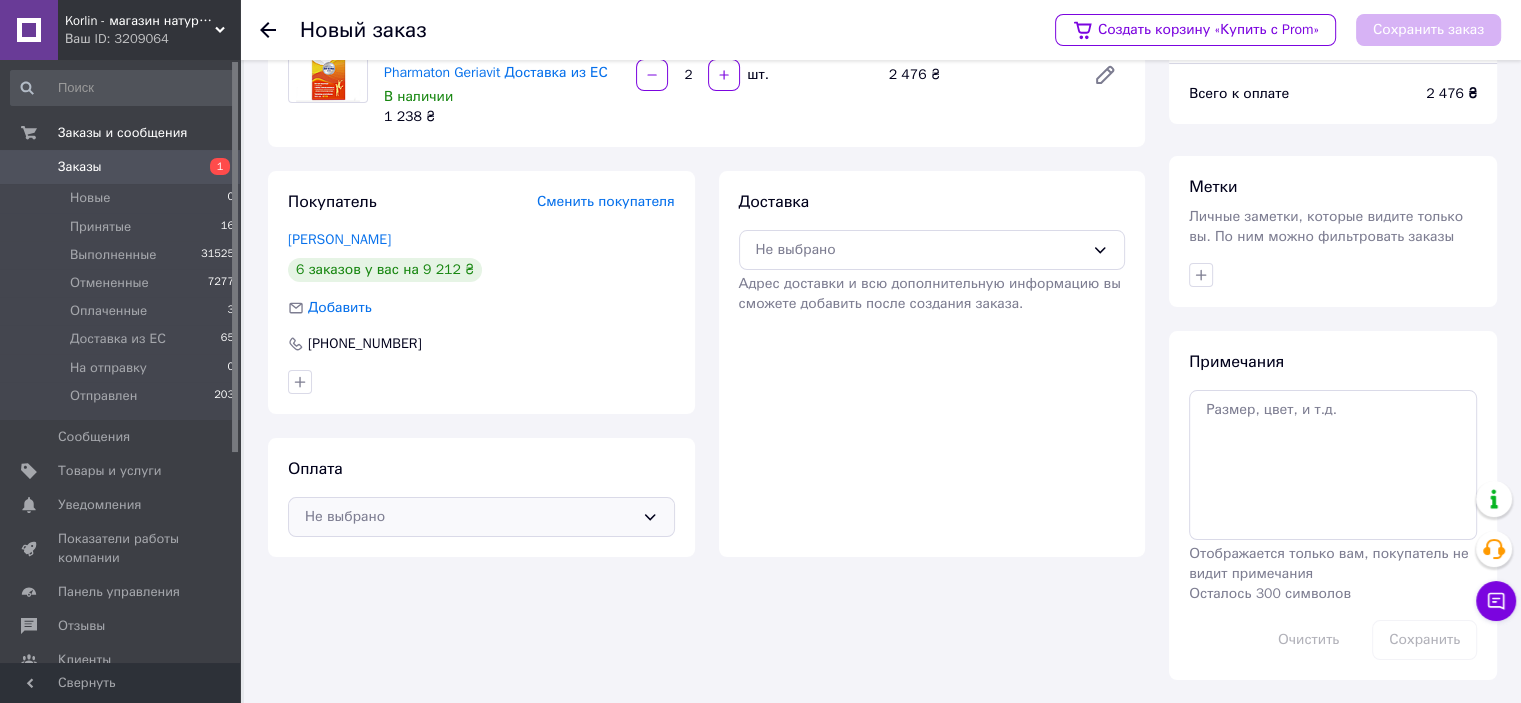 click on "Не выбрано" at bounding box center [469, 517] 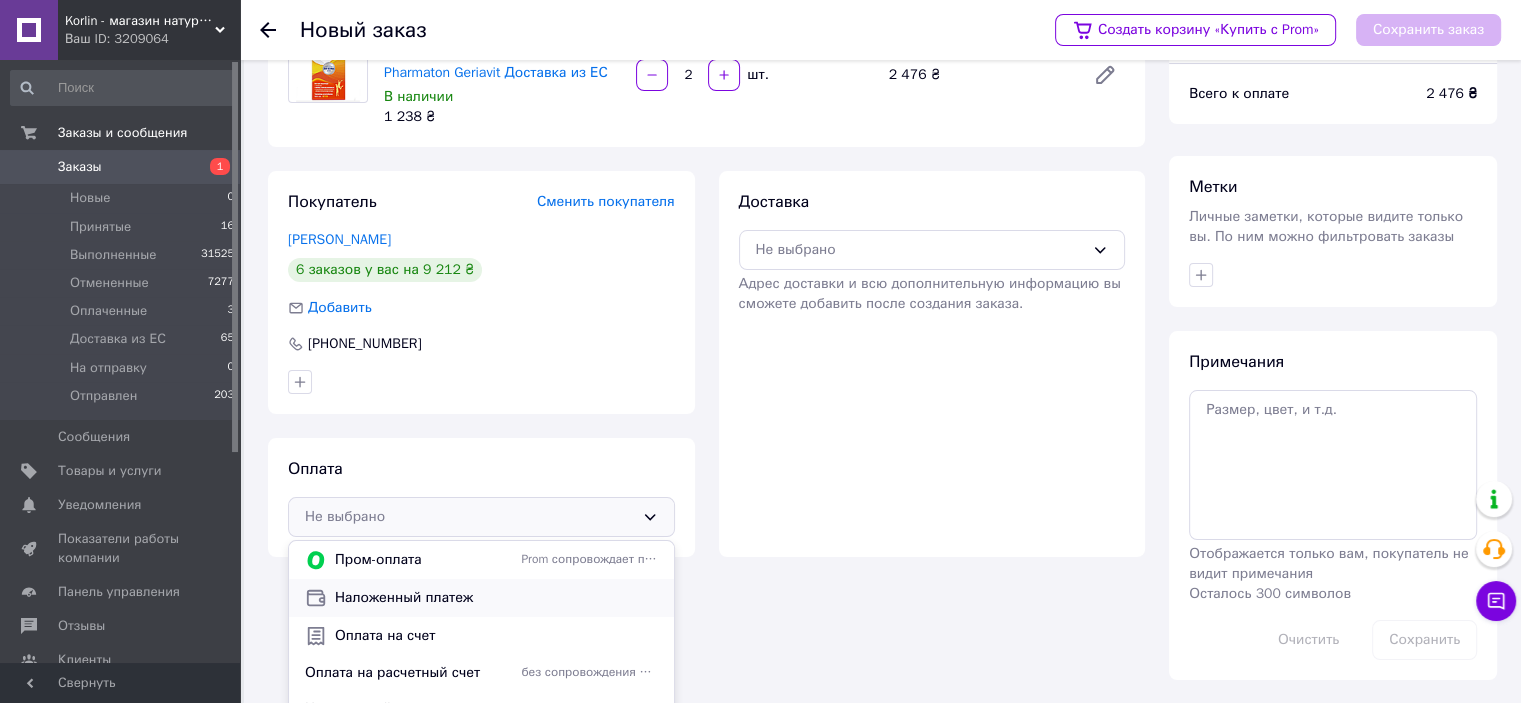 click on "Наложенный платеж" at bounding box center [496, 598] 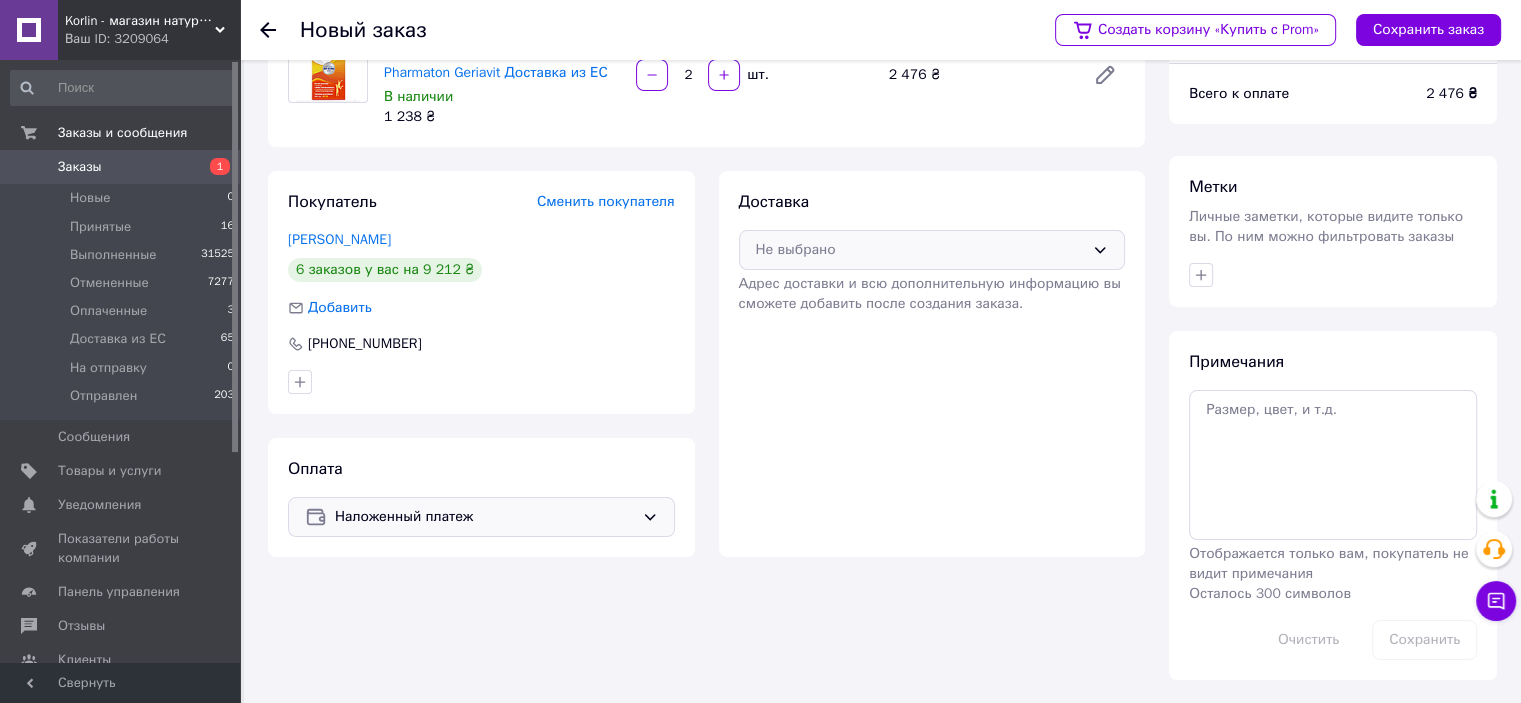 click on "Не выбрано" at bounding box center (920, 250) 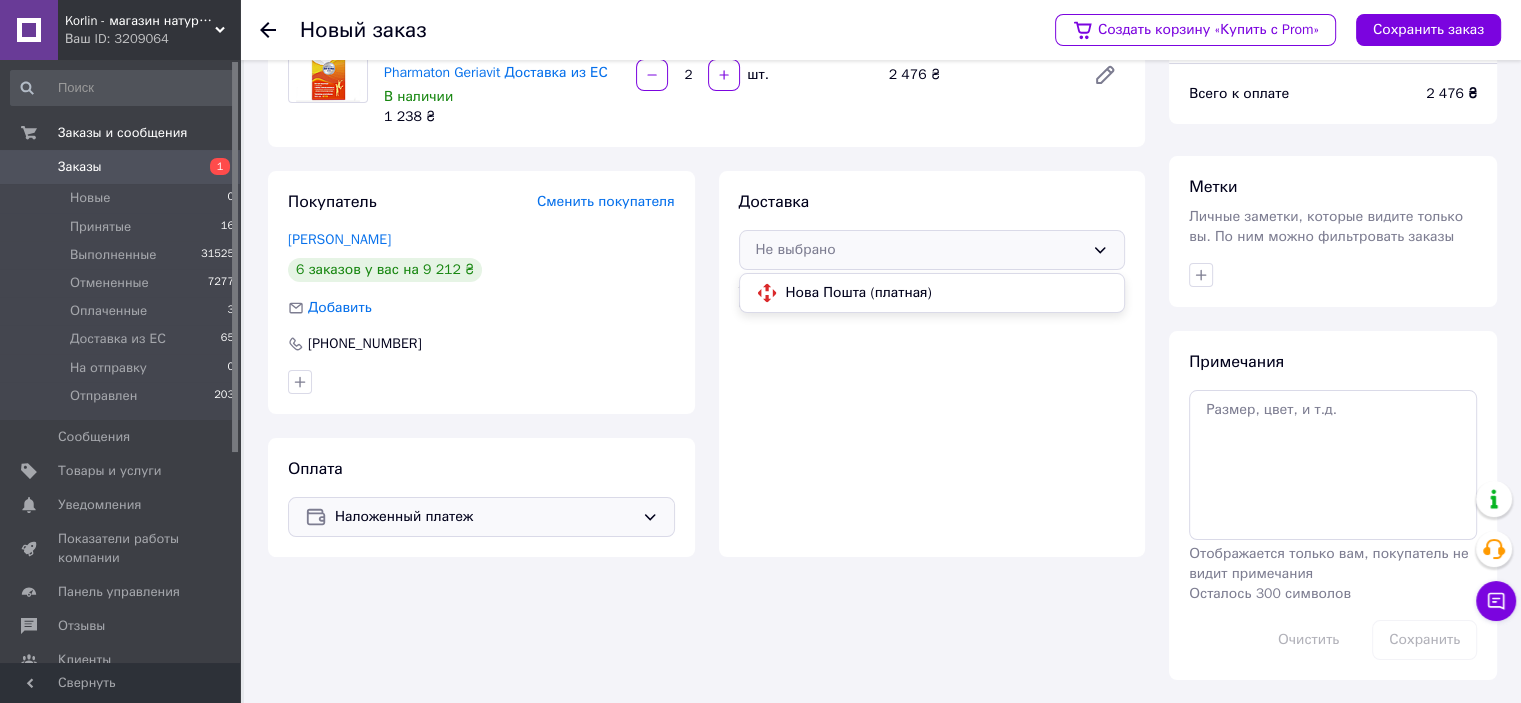 click on "Нова Пошта (платная)" at bounding box center [947, 293] 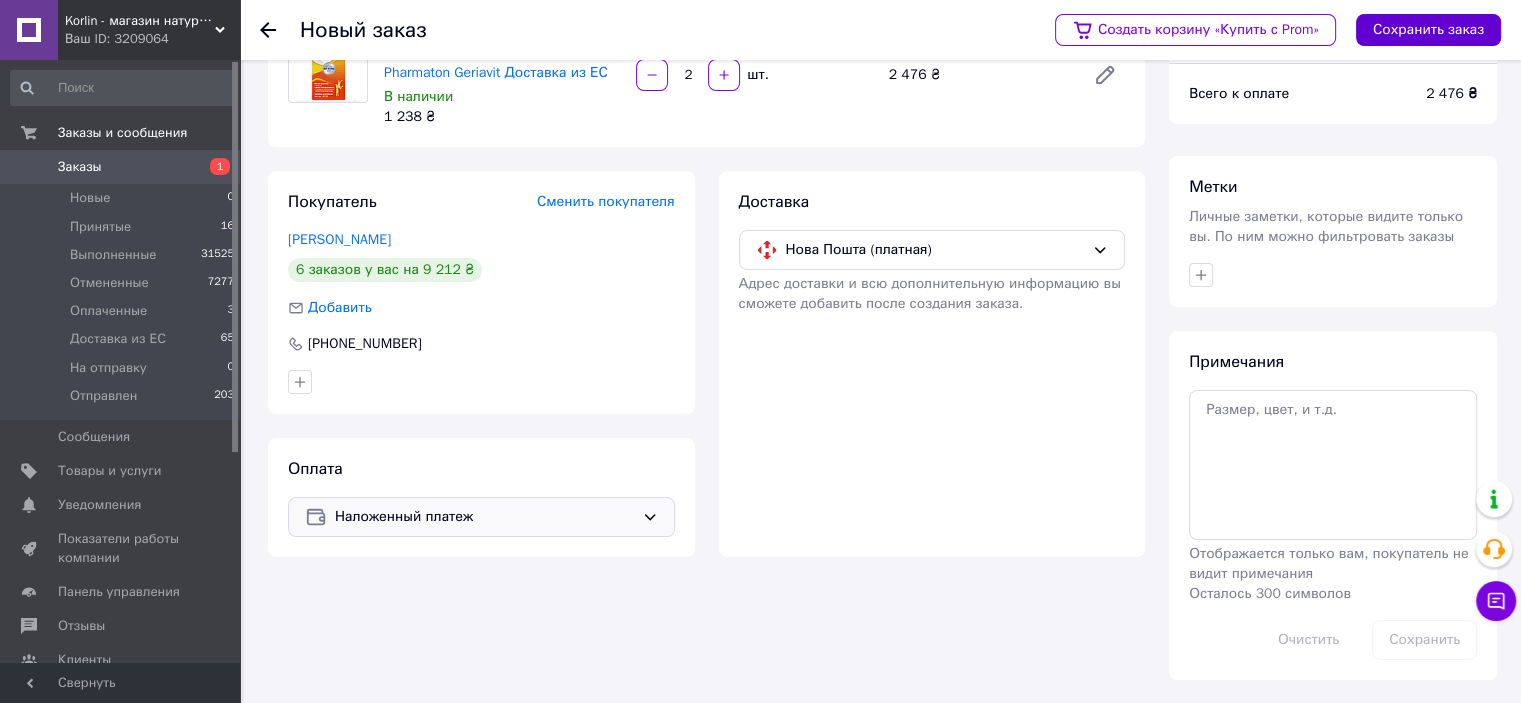 click on "Сохранить заказ" at bounding box center (1428, 30) 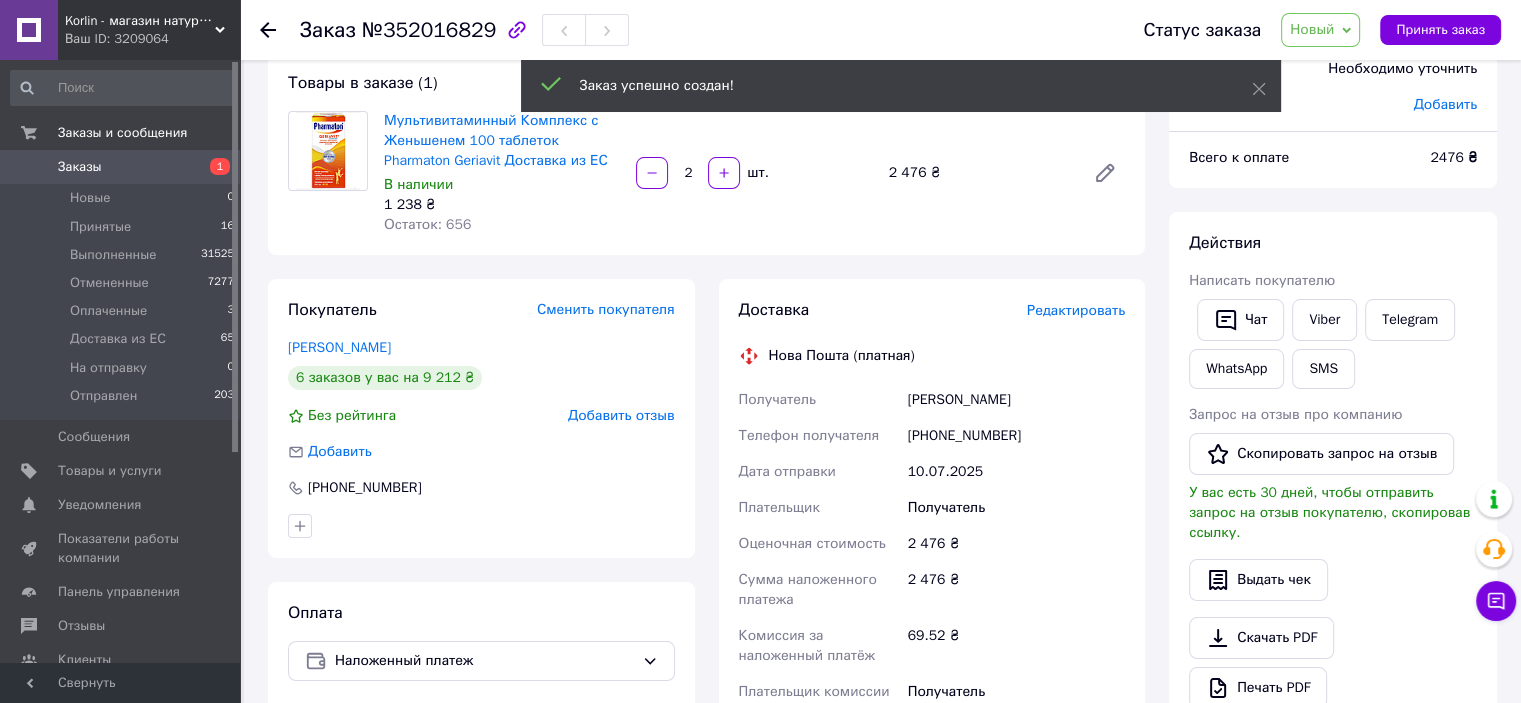 click on "Новый" at bounding box center (1320, 30) 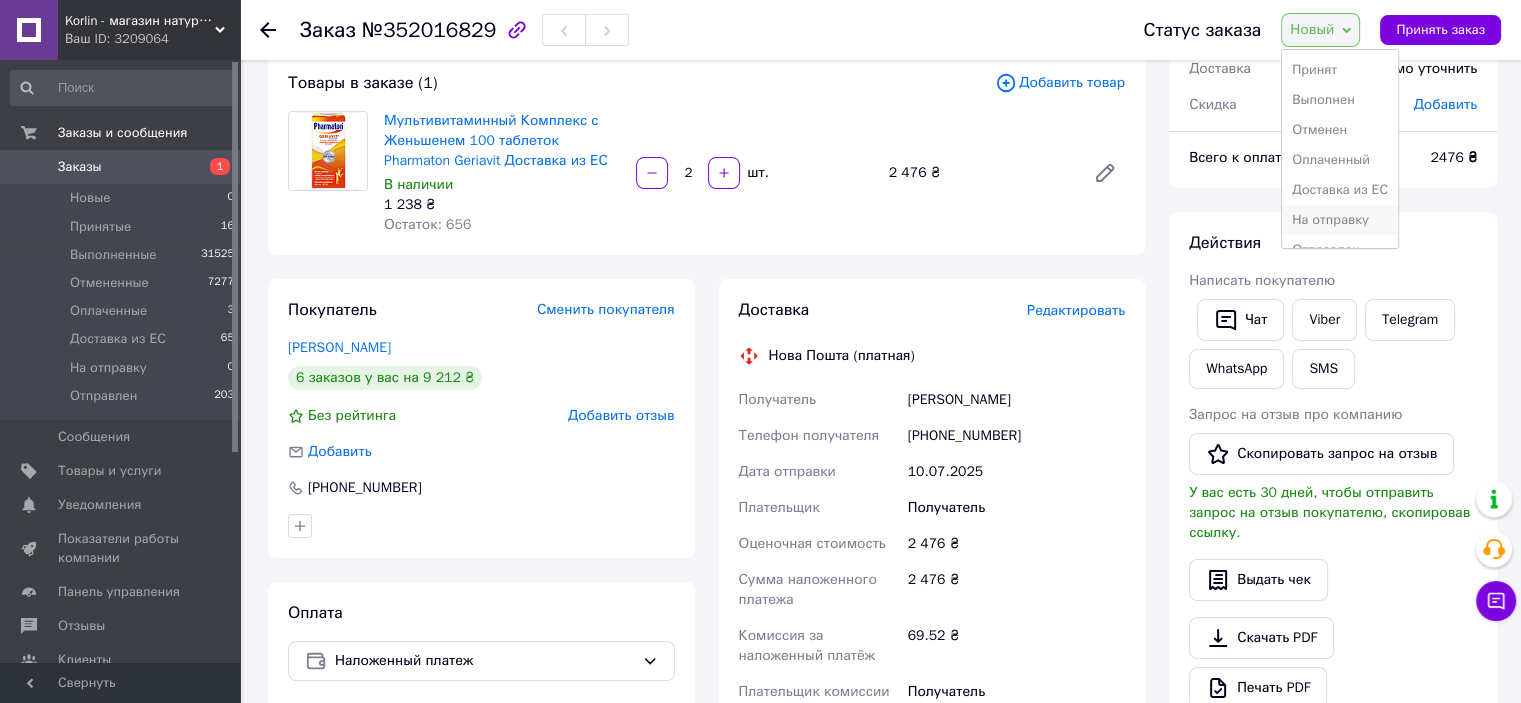 click on "На отправку" at bounding box center (1340, 220) 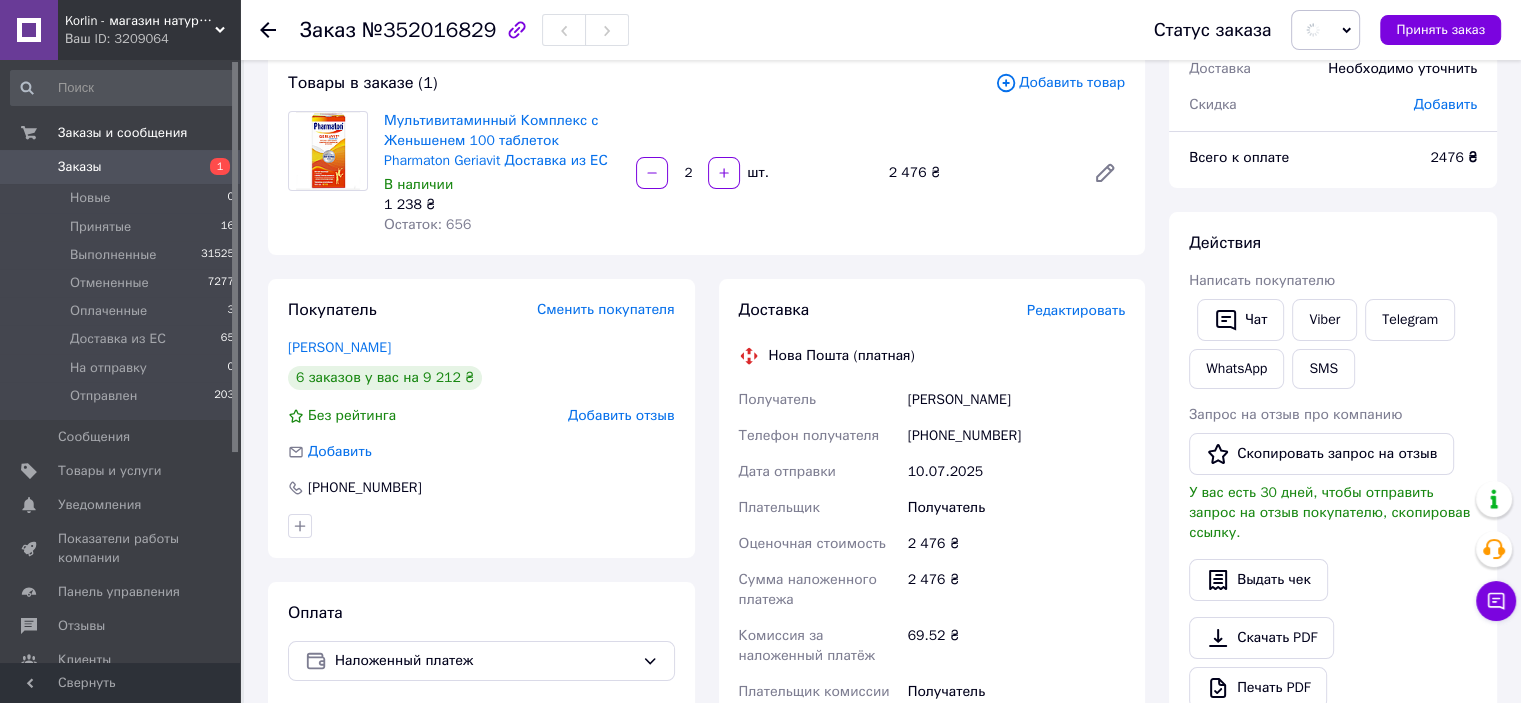 click on "Редактировать" at bounding box center (1076, 310) 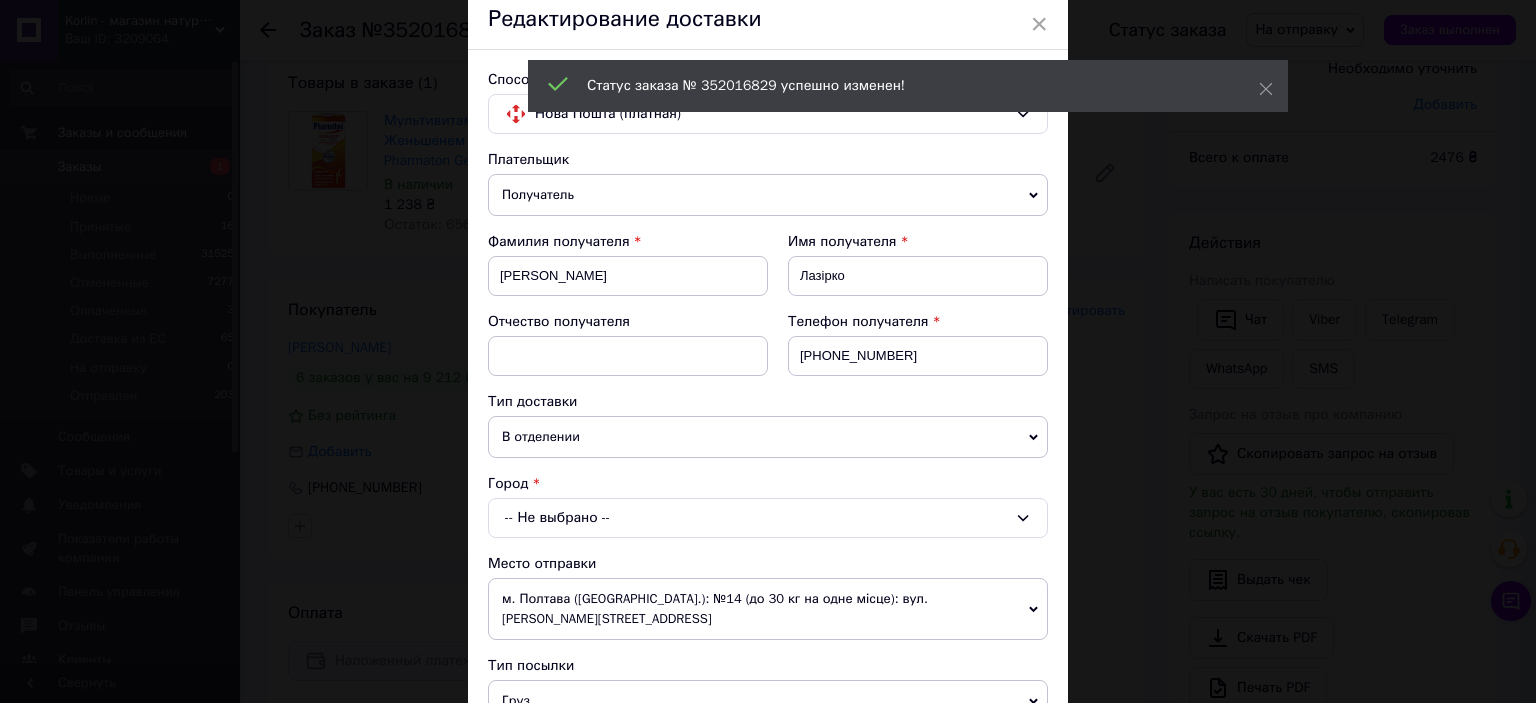 scroll, scrollTop: 200, scrollLeft: 0, axis: vertical 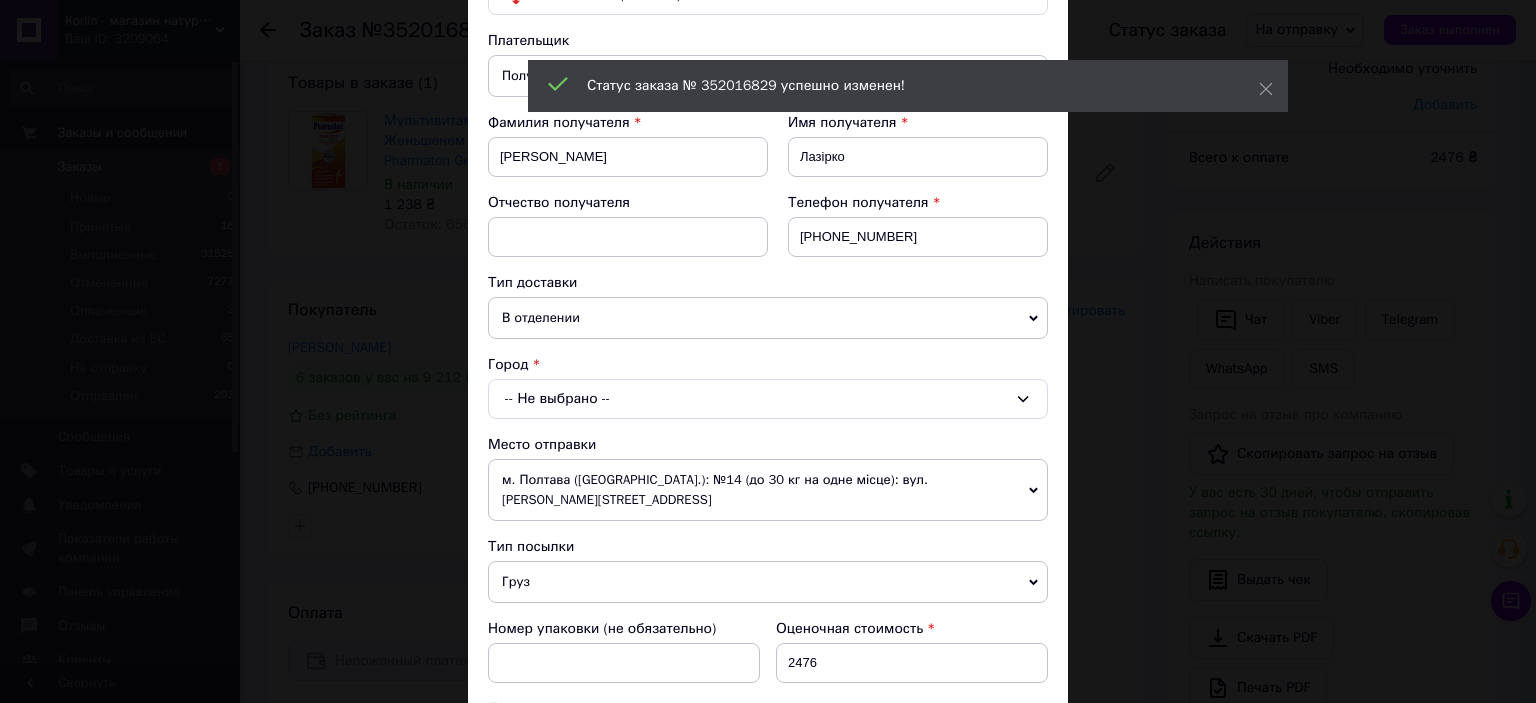 click on "-- Не выбрано --" at bounding box center (768, 399) 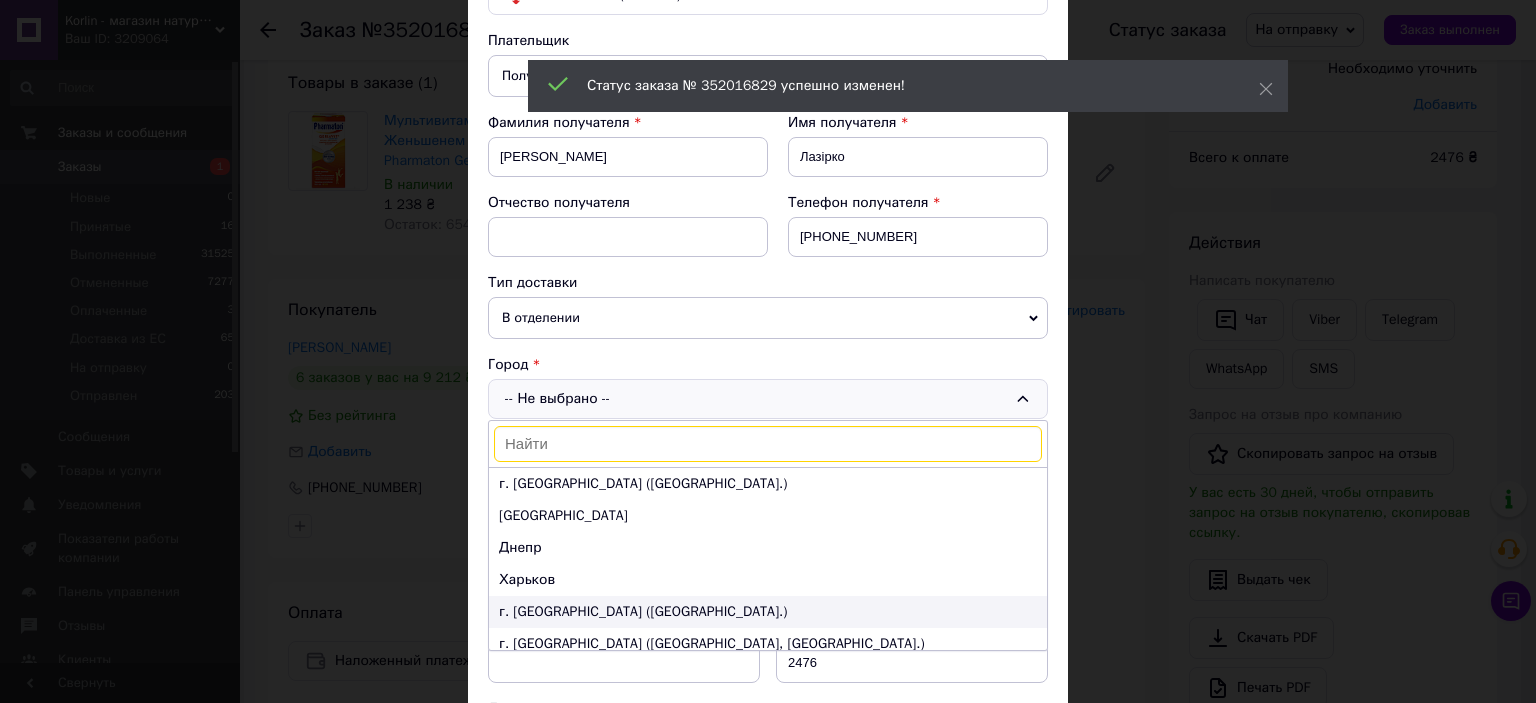 click on "г. Львов (Львовская обл.)" at bounding box center [768, 612] 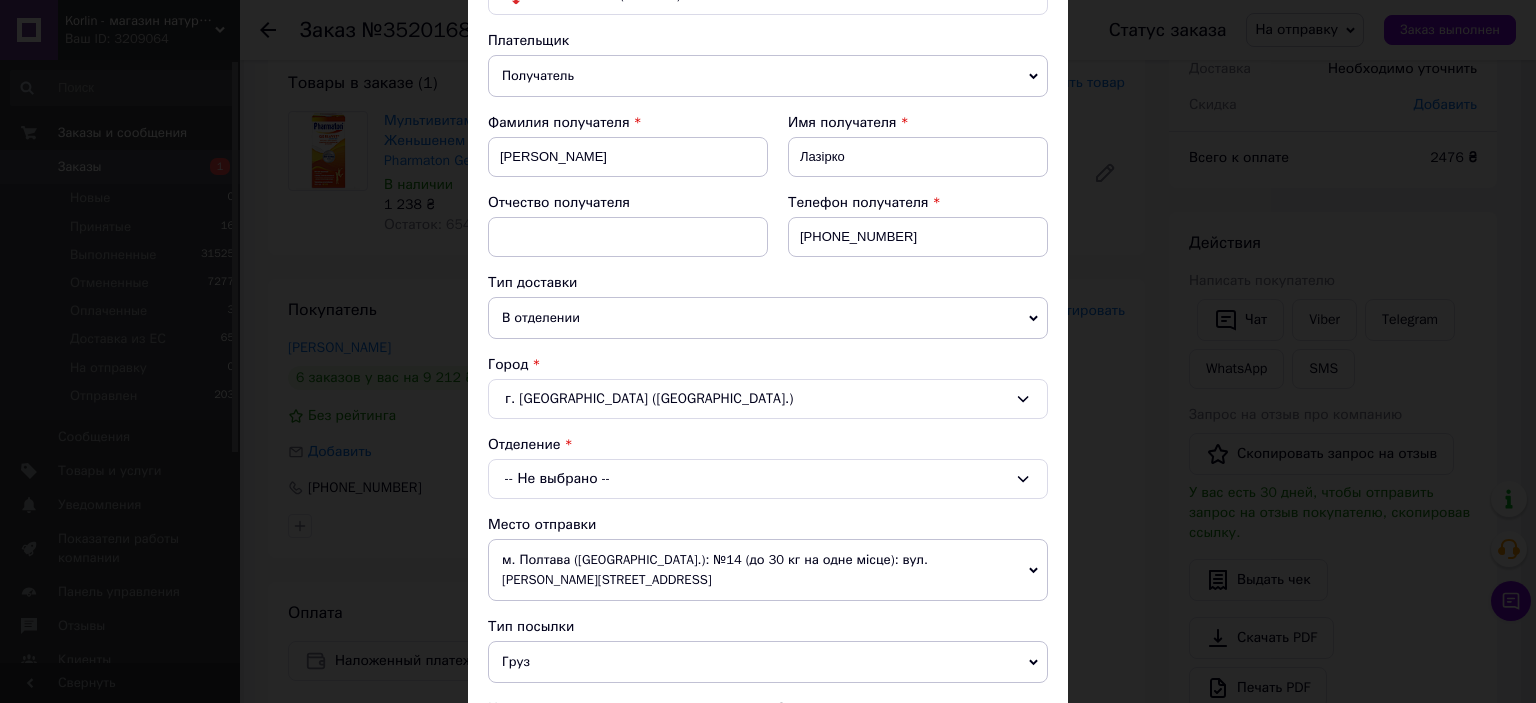 click on "-- Не выбрано --" at bounding box center (768, 479) 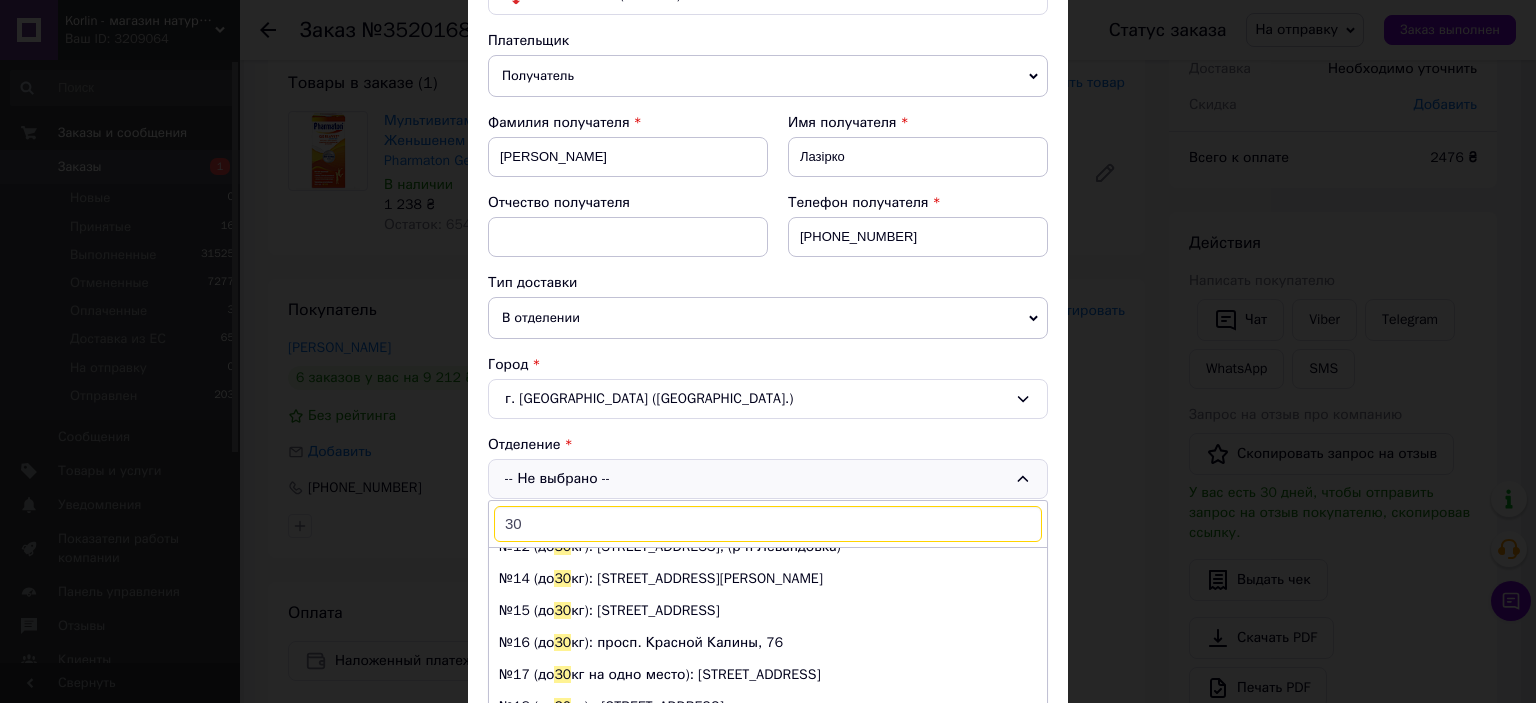 scroll, scrollTop: 300, scrollLeft: 0, axis: vertical 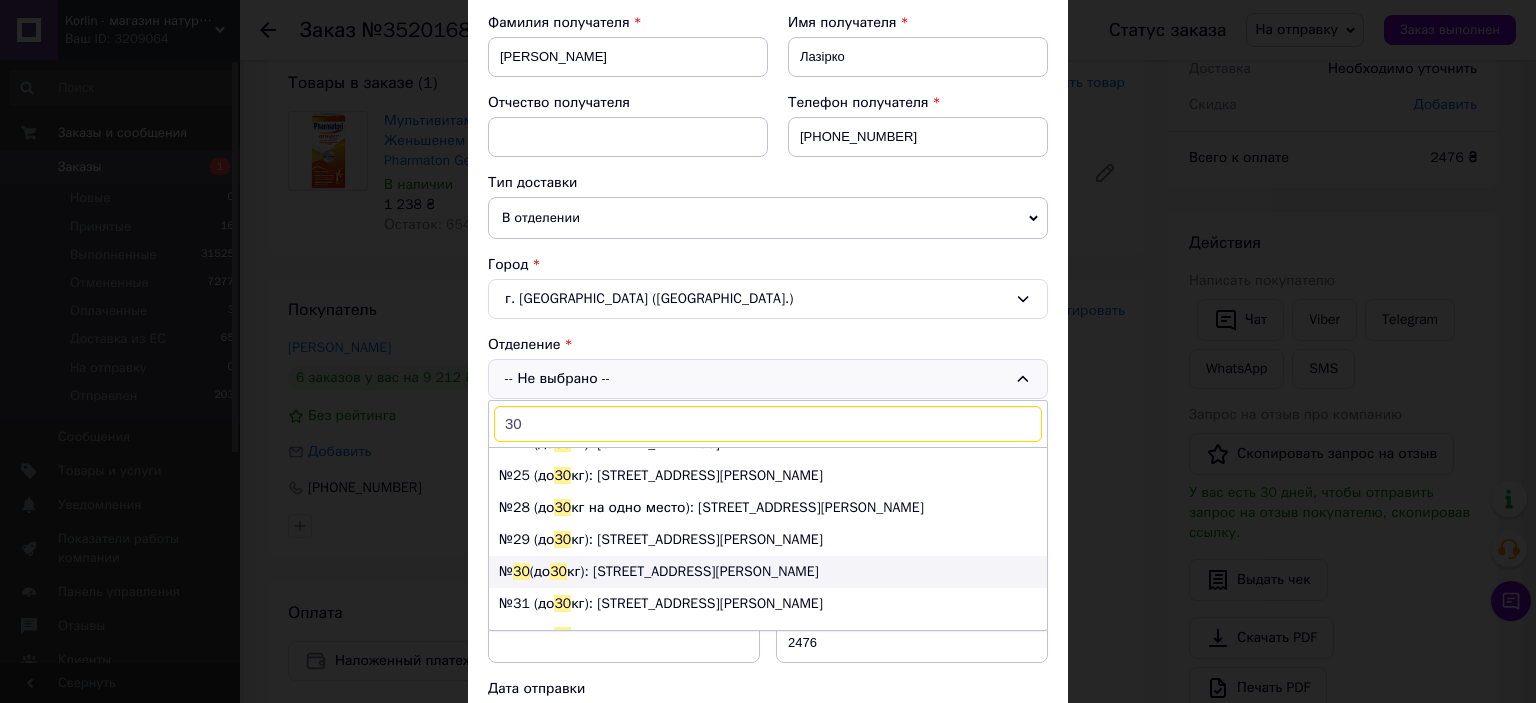 type on "30" 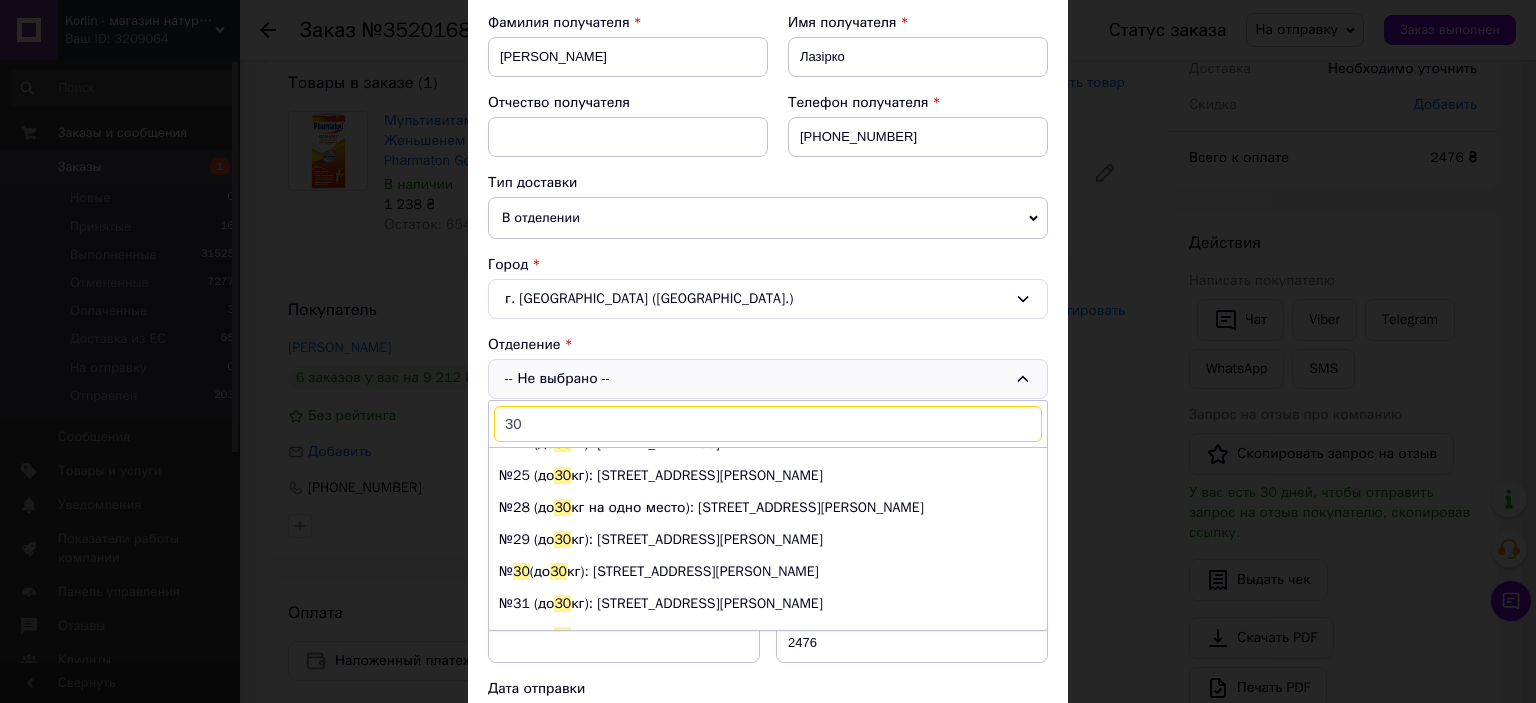 click on "№ 30  (до  30  кг): ул. Литвиненко, 8" at bounding box center [768, 572] 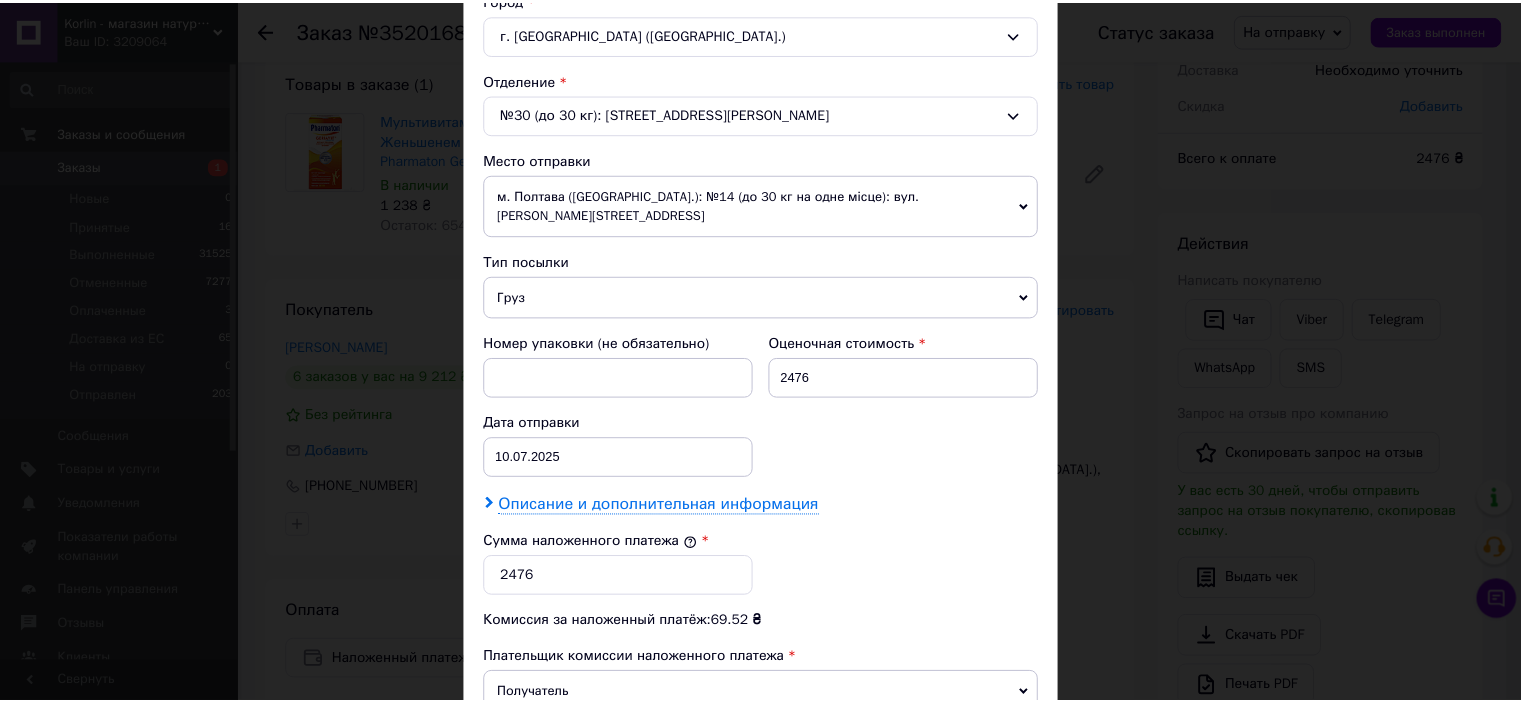 scroll, scrollTop: 800, scrollLeft: 0, axis: vertical 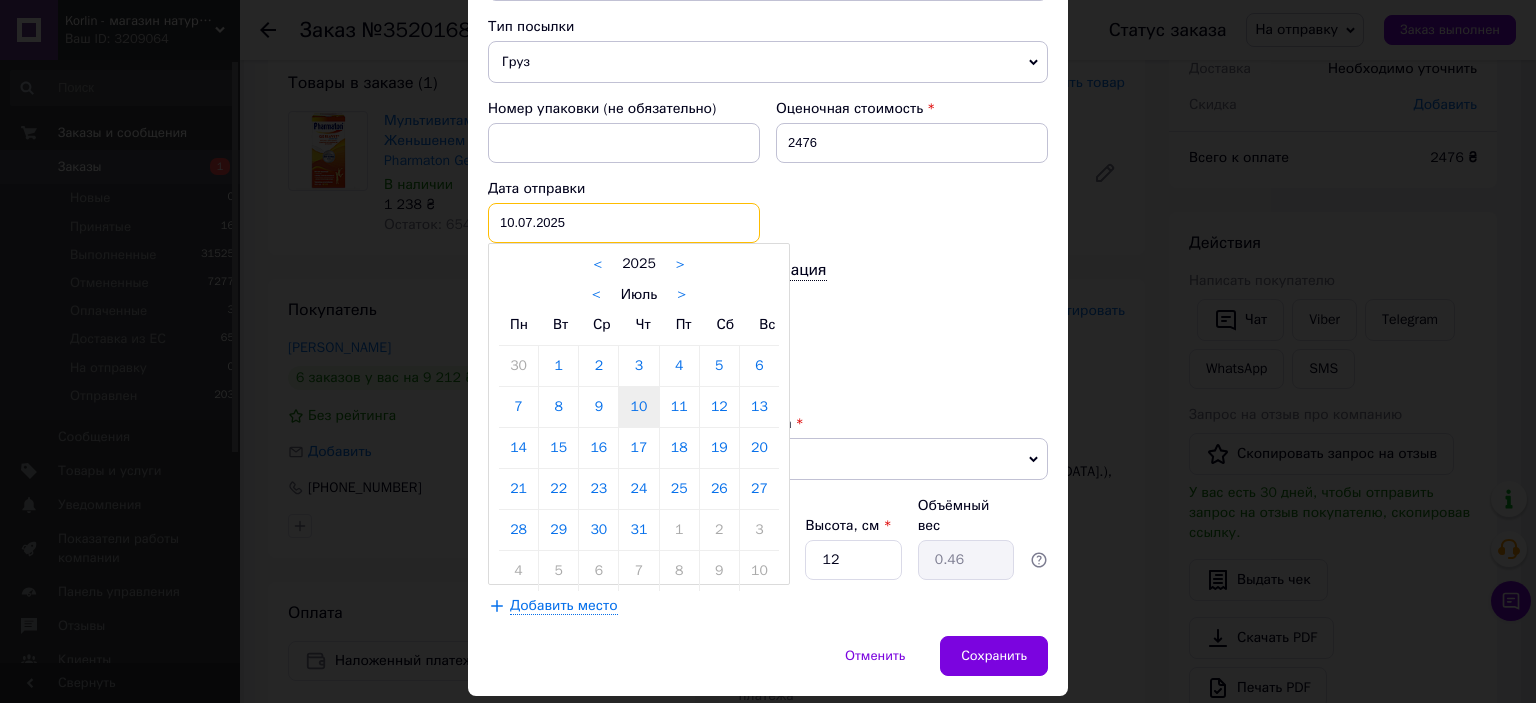 click on "10.07.2025 < 2025 > < Июль > Пн Вт Ср Чт Пт Сб Вс 30 1 2 3 4 5 6 7 8 9 10 11 12 13 14 15 16 17 18 19 20 21 22 23 24 25 26 27 28 29 30 31 1 2 3 4 5 6 7 8 9 10" at bounding box center [624, 223] 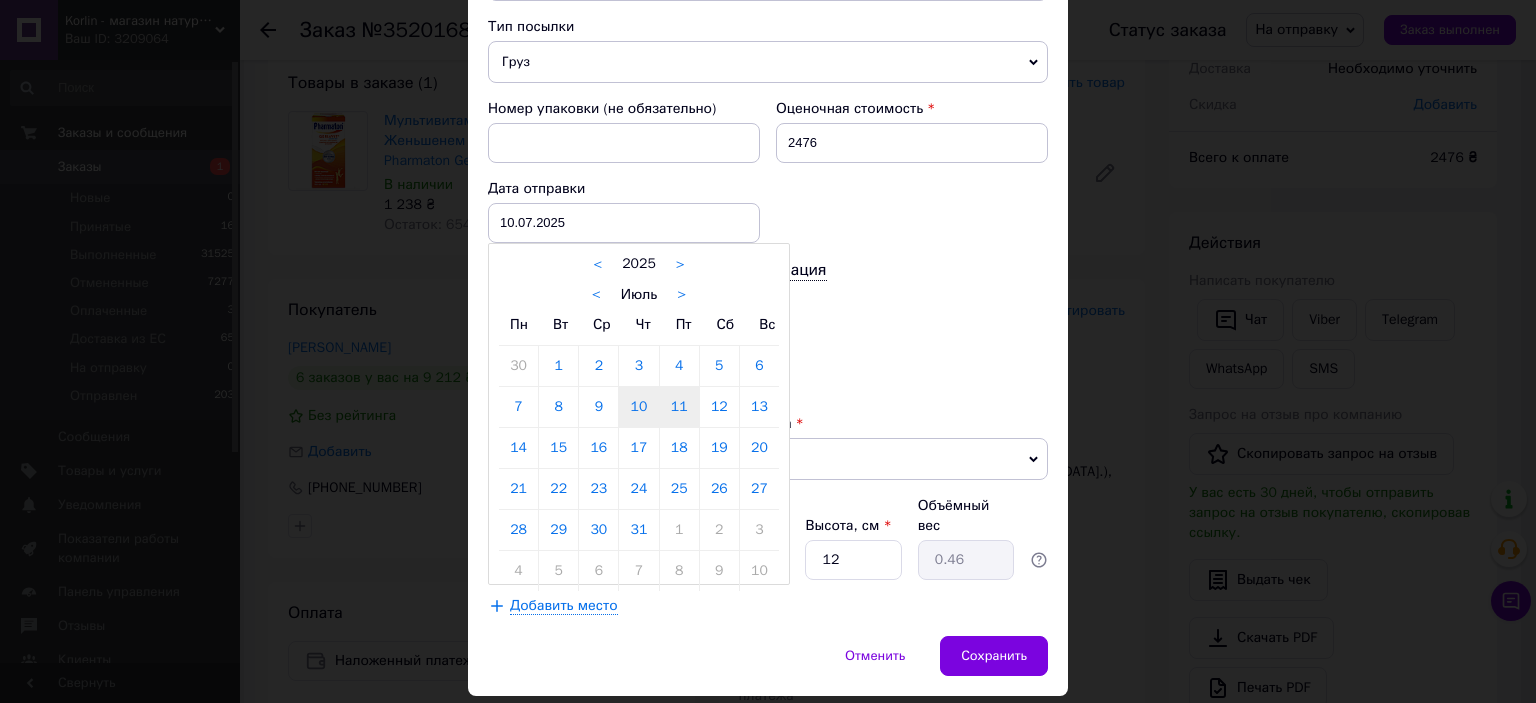 click on "11" at bounding box center (679, 407) 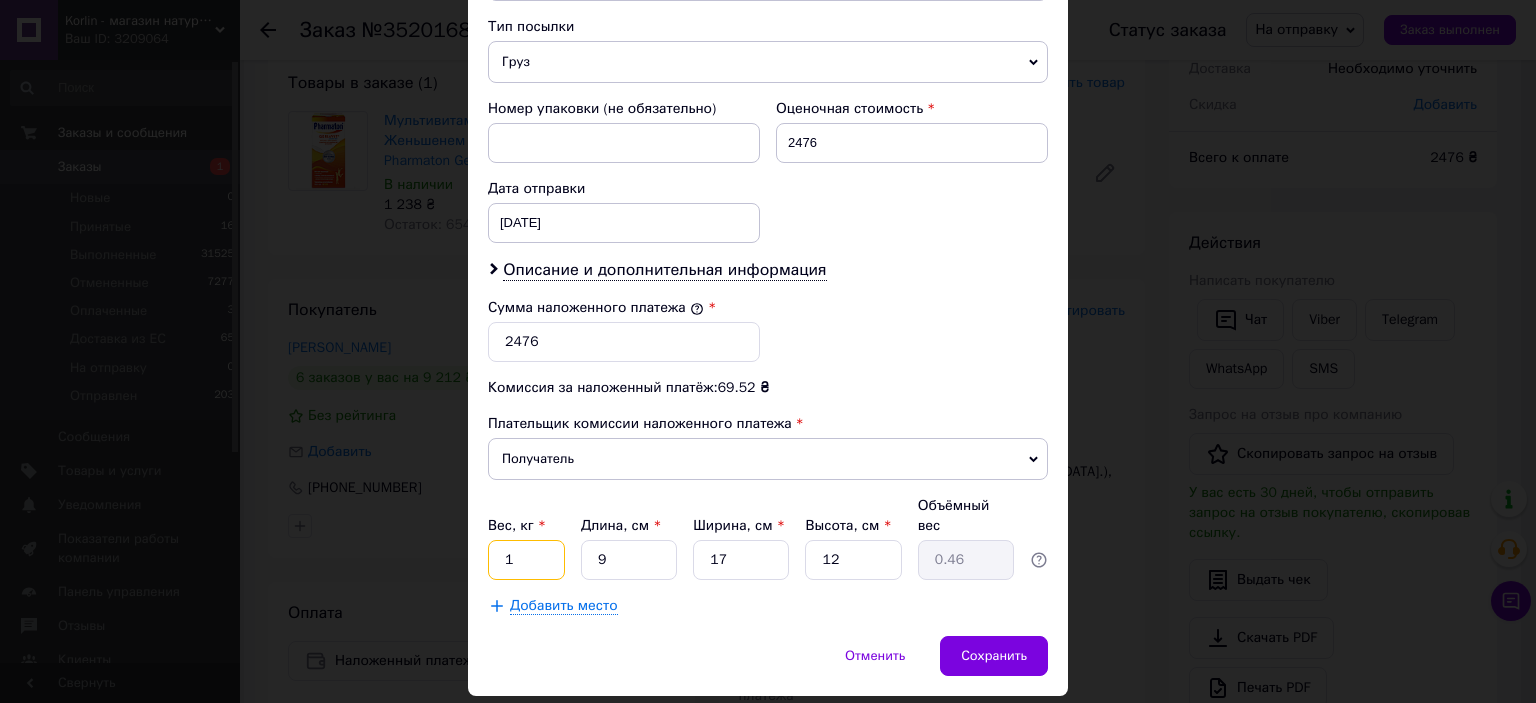 click on "1" at bounding box center (526, 560) 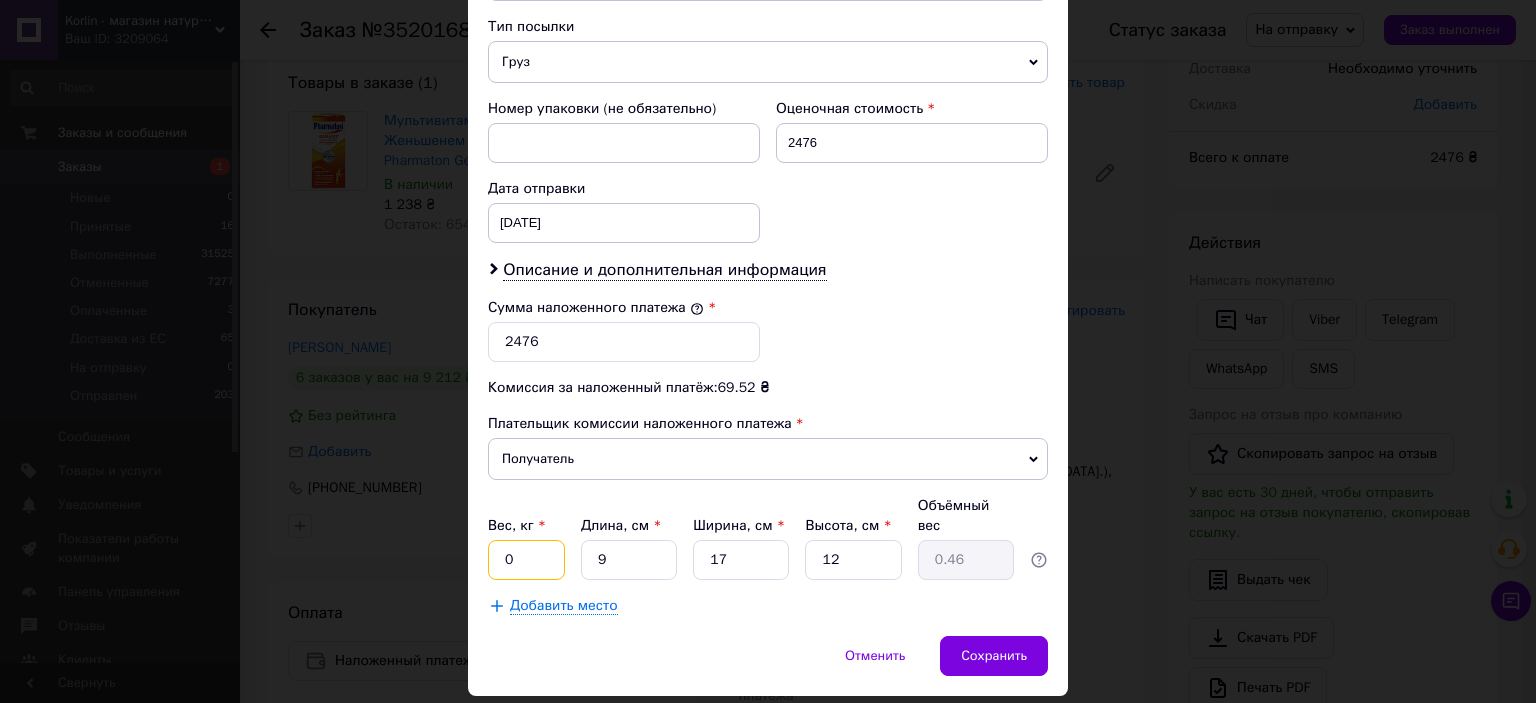 type on "0.5" 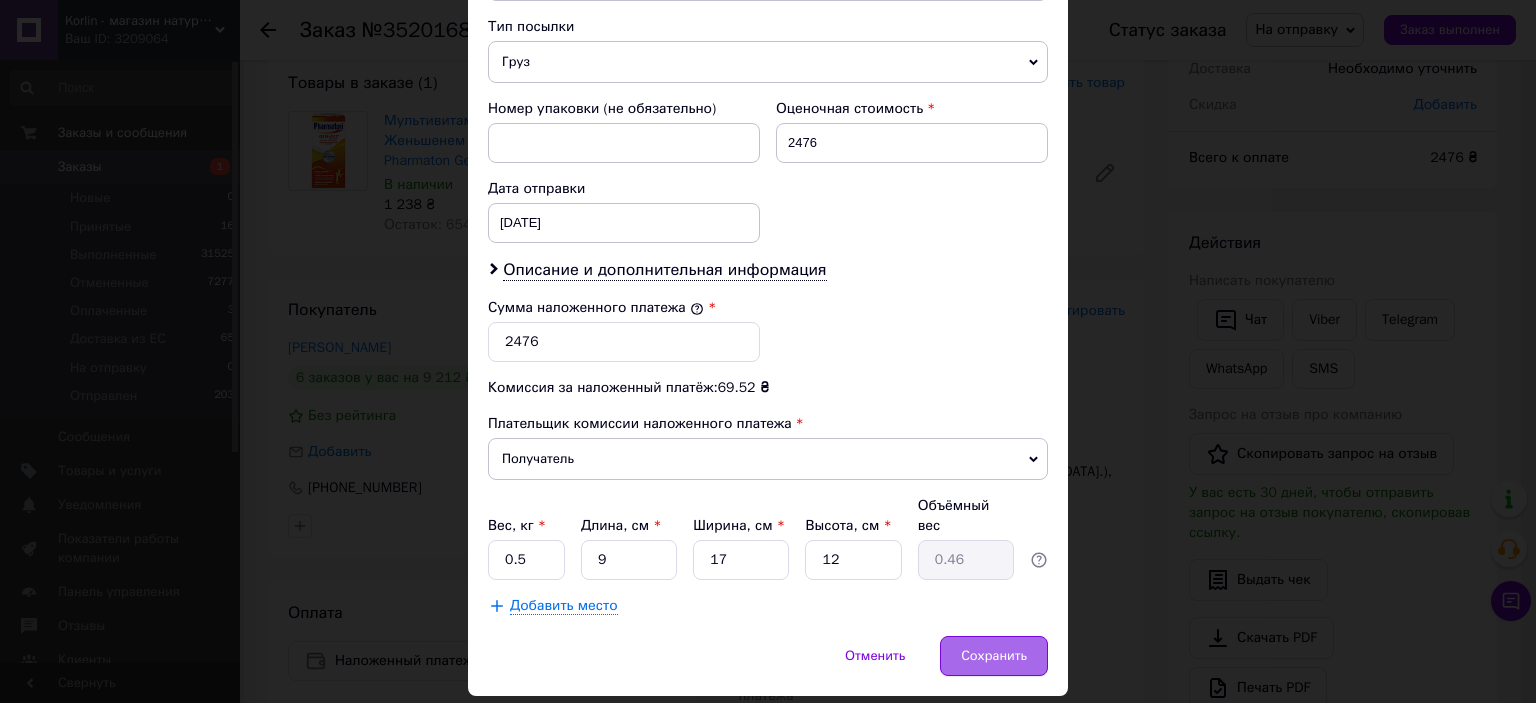 click on "Сохранить" at bounding box center (994, 656) 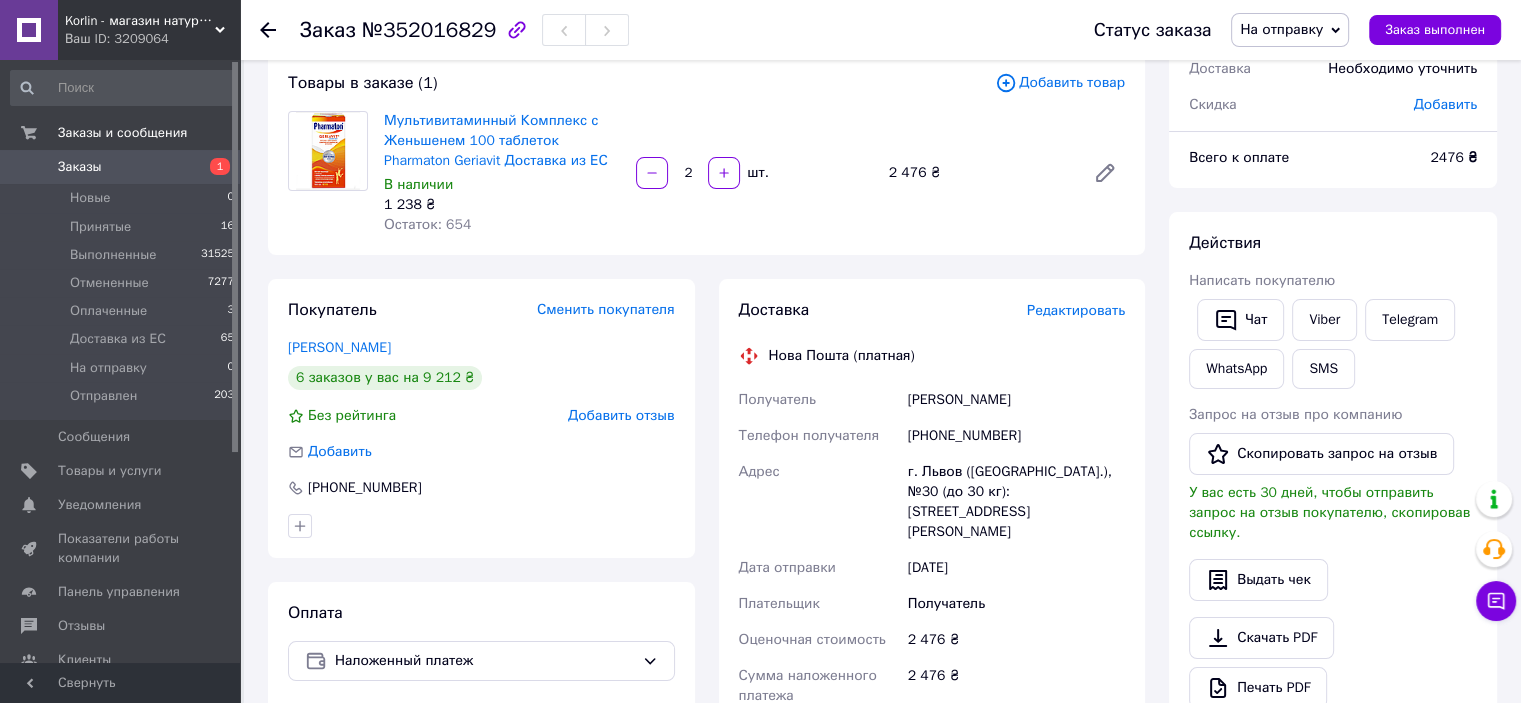 scroll, scrollTop: 520, scrollLeft: 0, axis: vertical 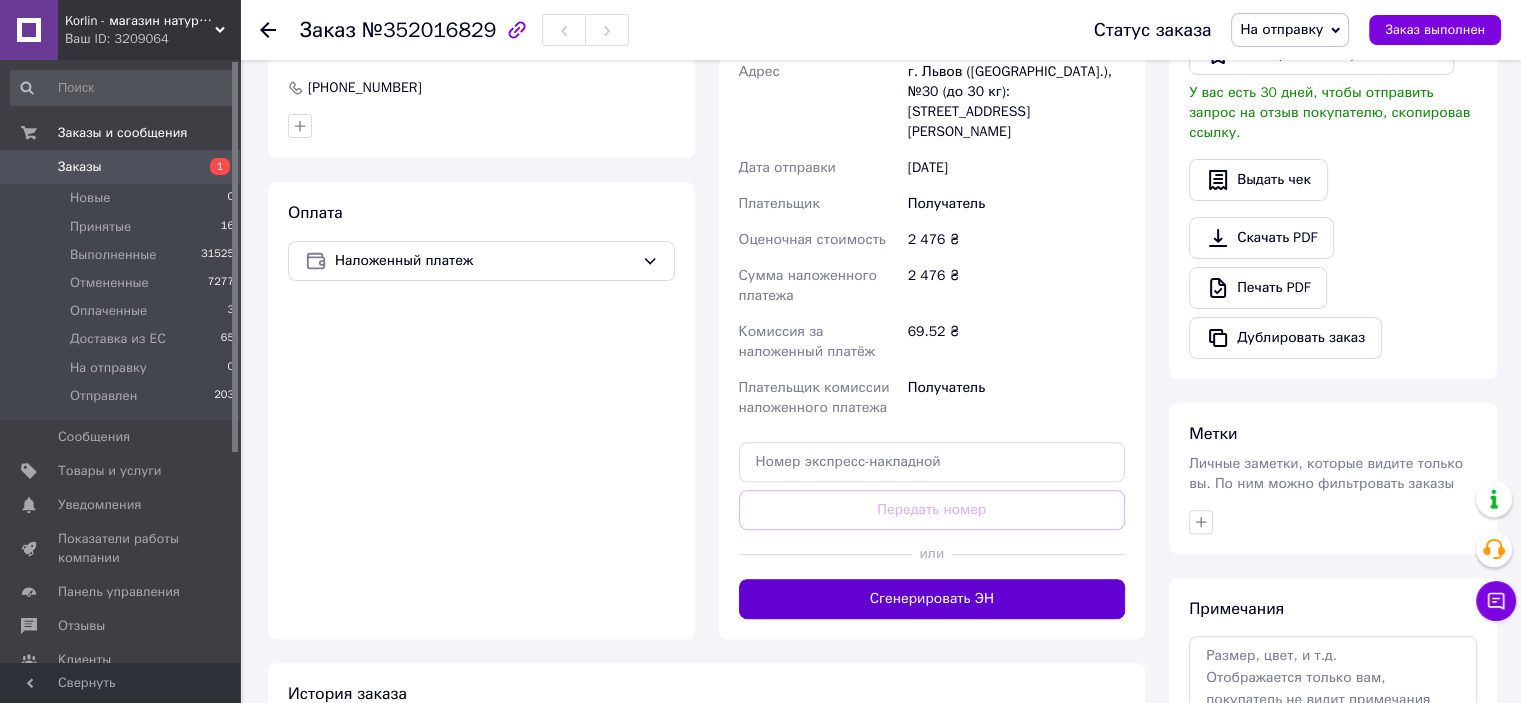 click on "Сгенерировать ЭН" at bounding box center (932, 599) 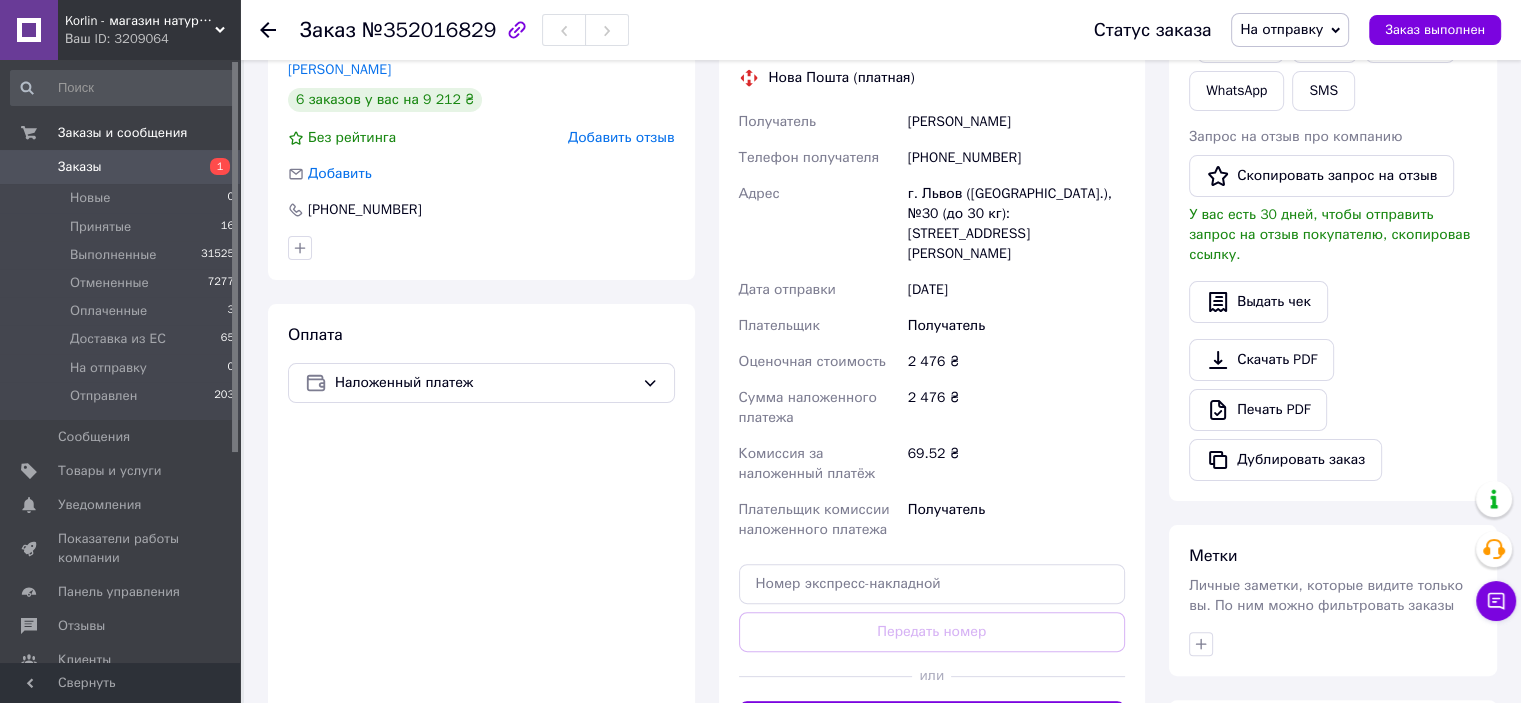 scroll, scrollTop: 220, scrollLeft: 0, axis: vertical 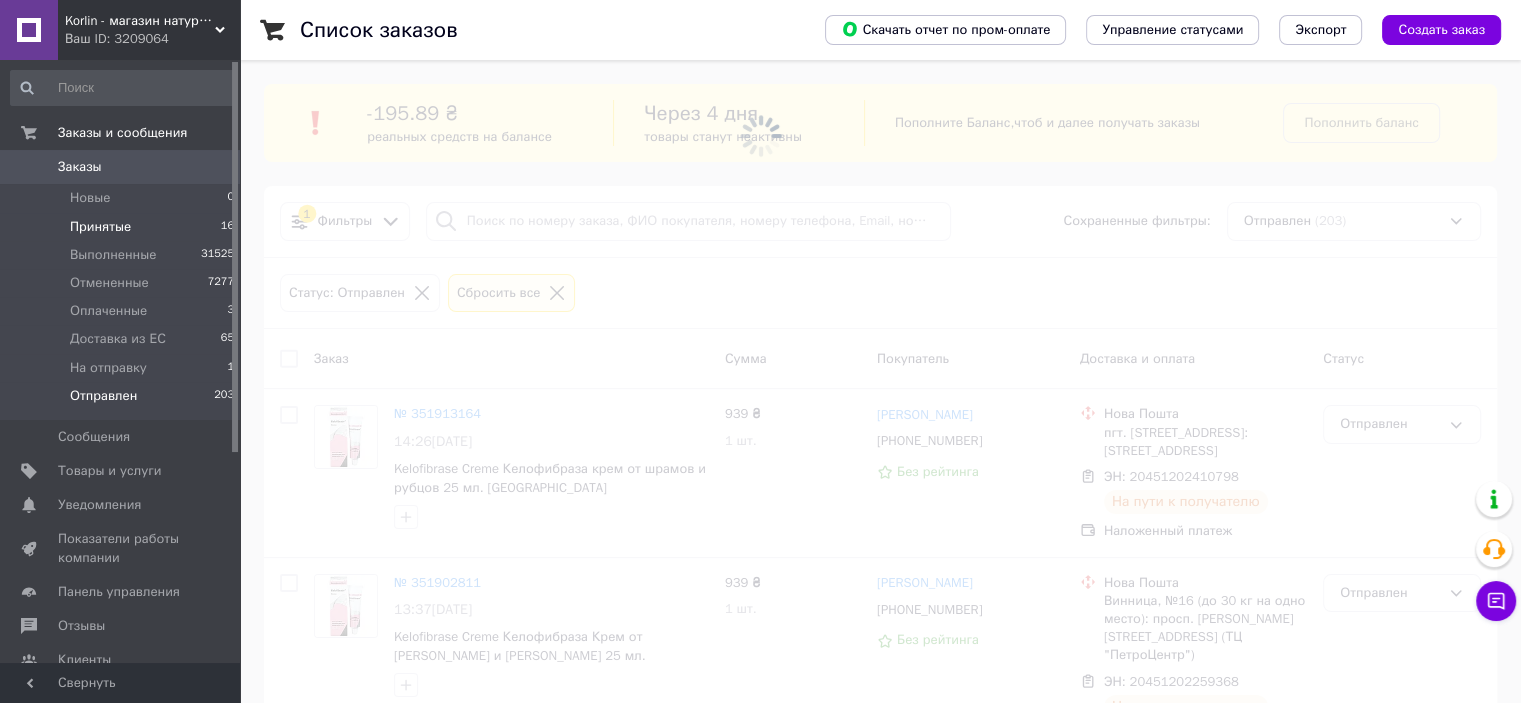 click on "Принятые" at bounding box center (100, 227) 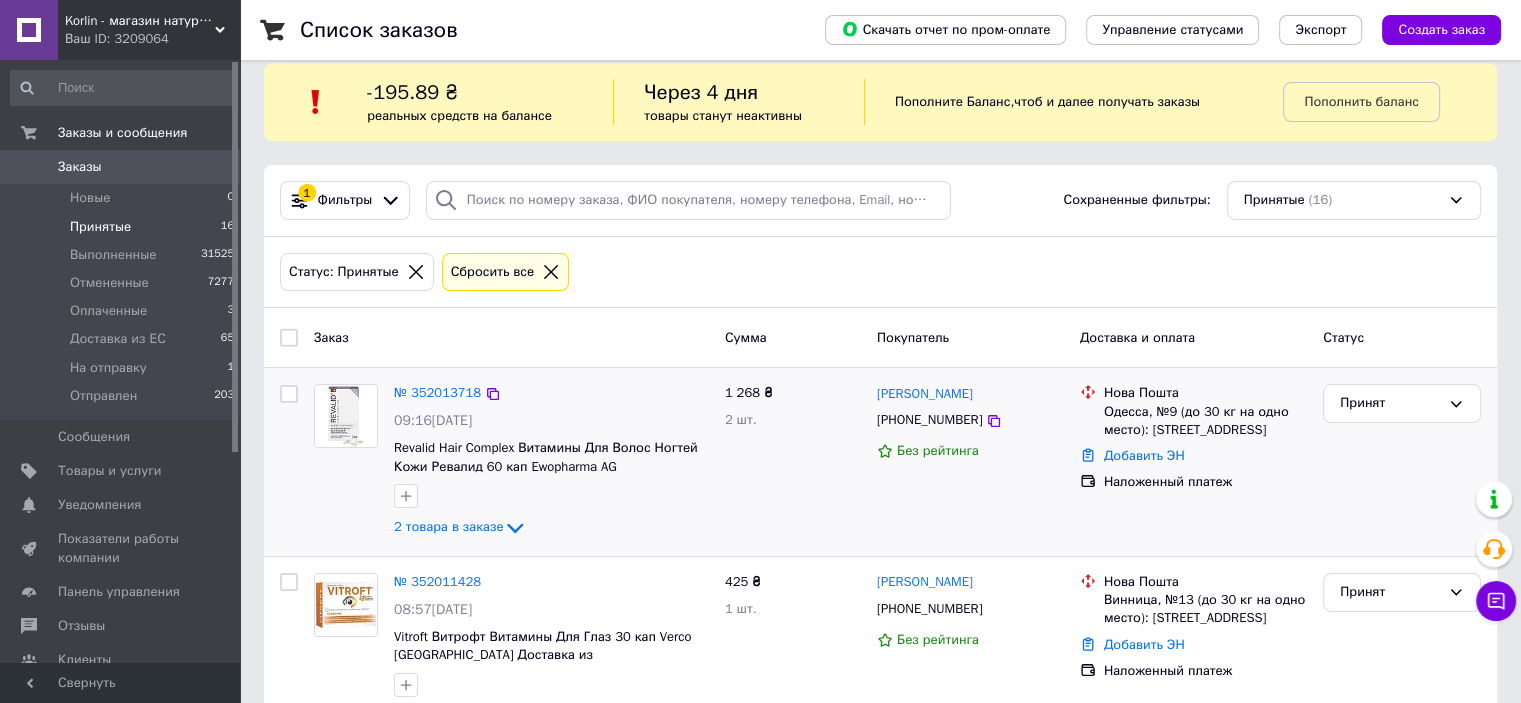 scroll, scrollTop: 0, scrollLeft: 0, axis: both 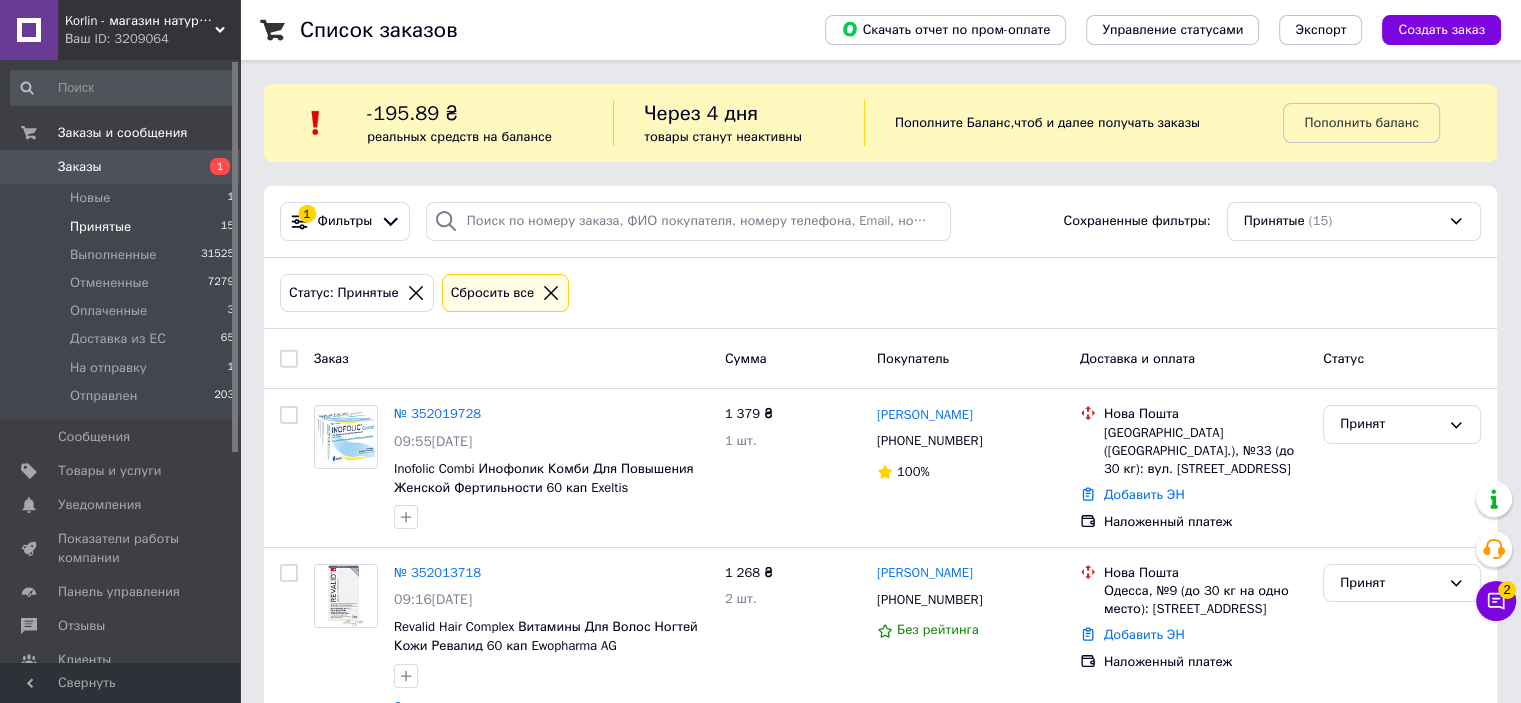 click at bounding box center (416, 293) 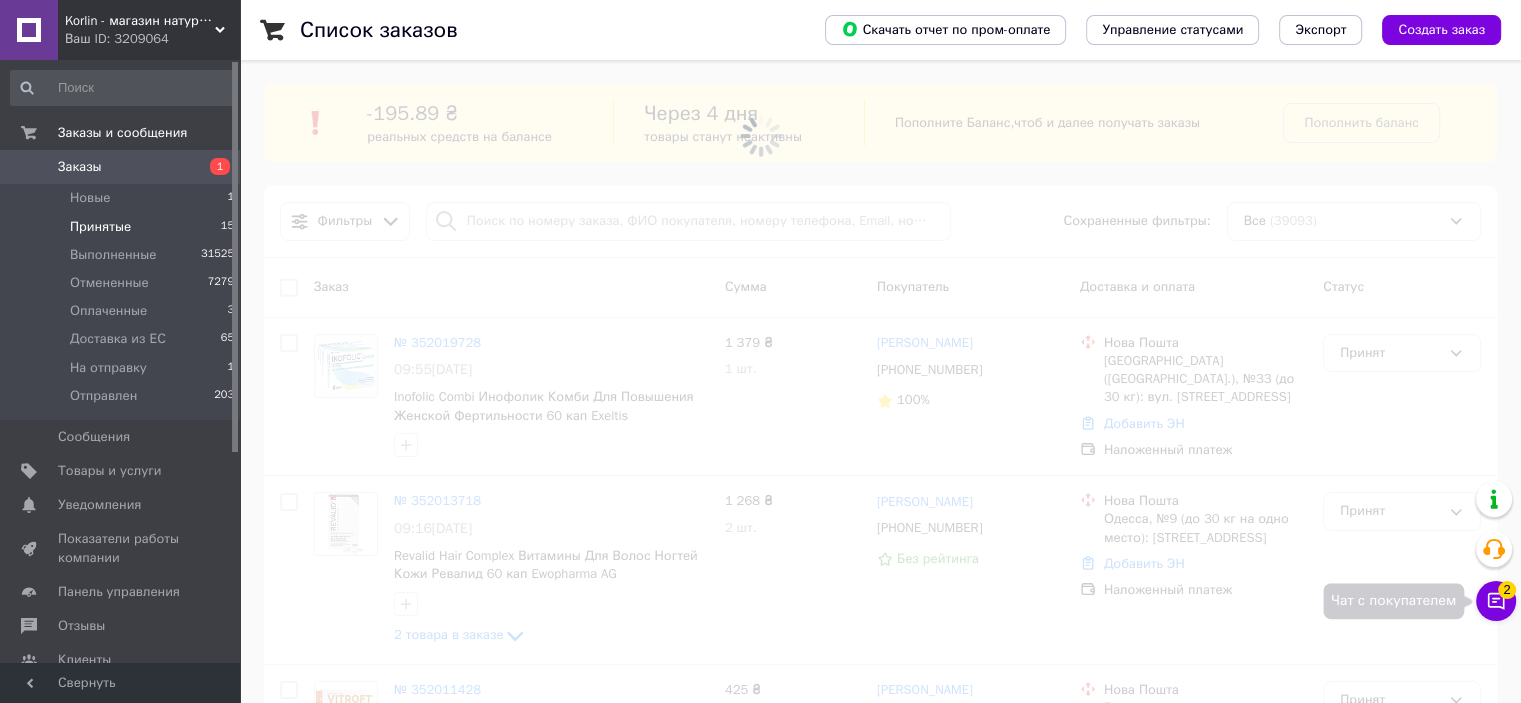 click 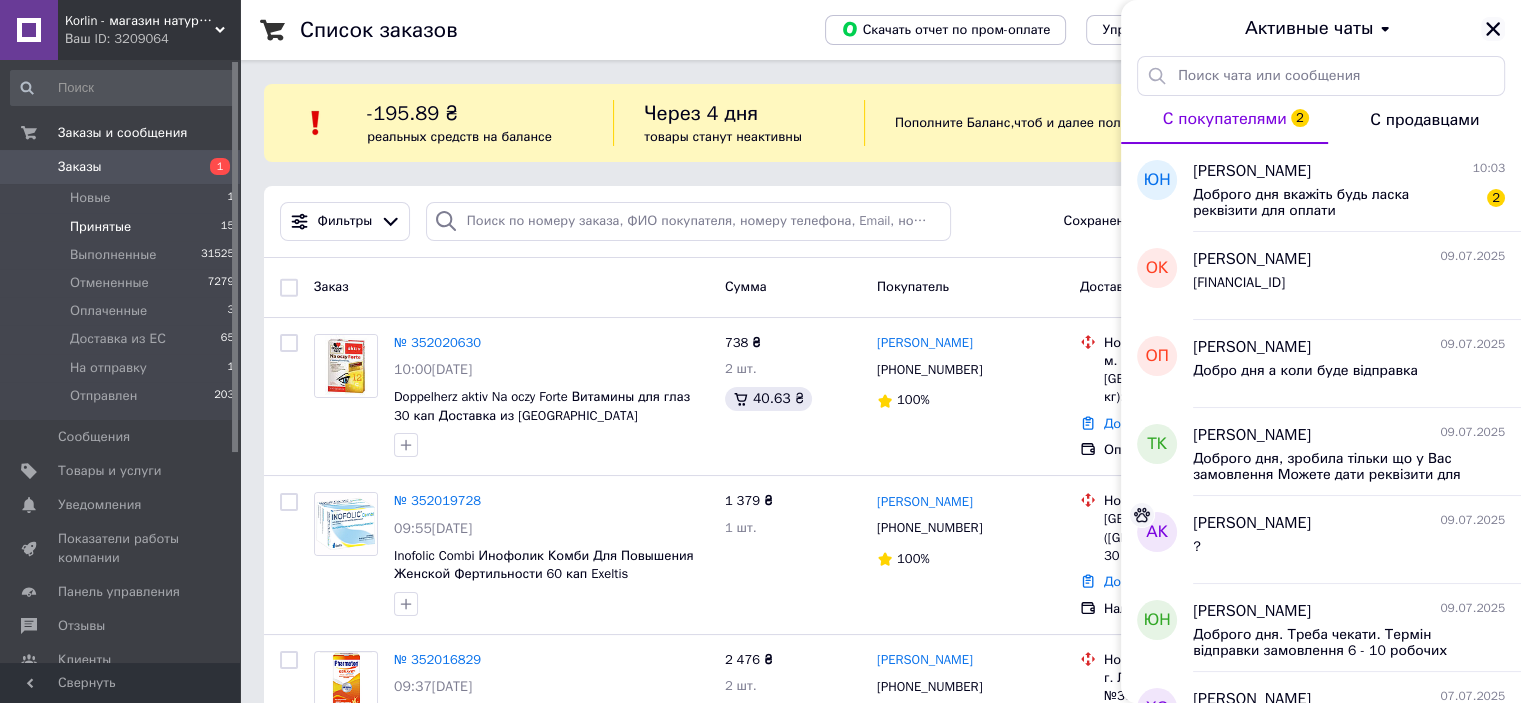 click 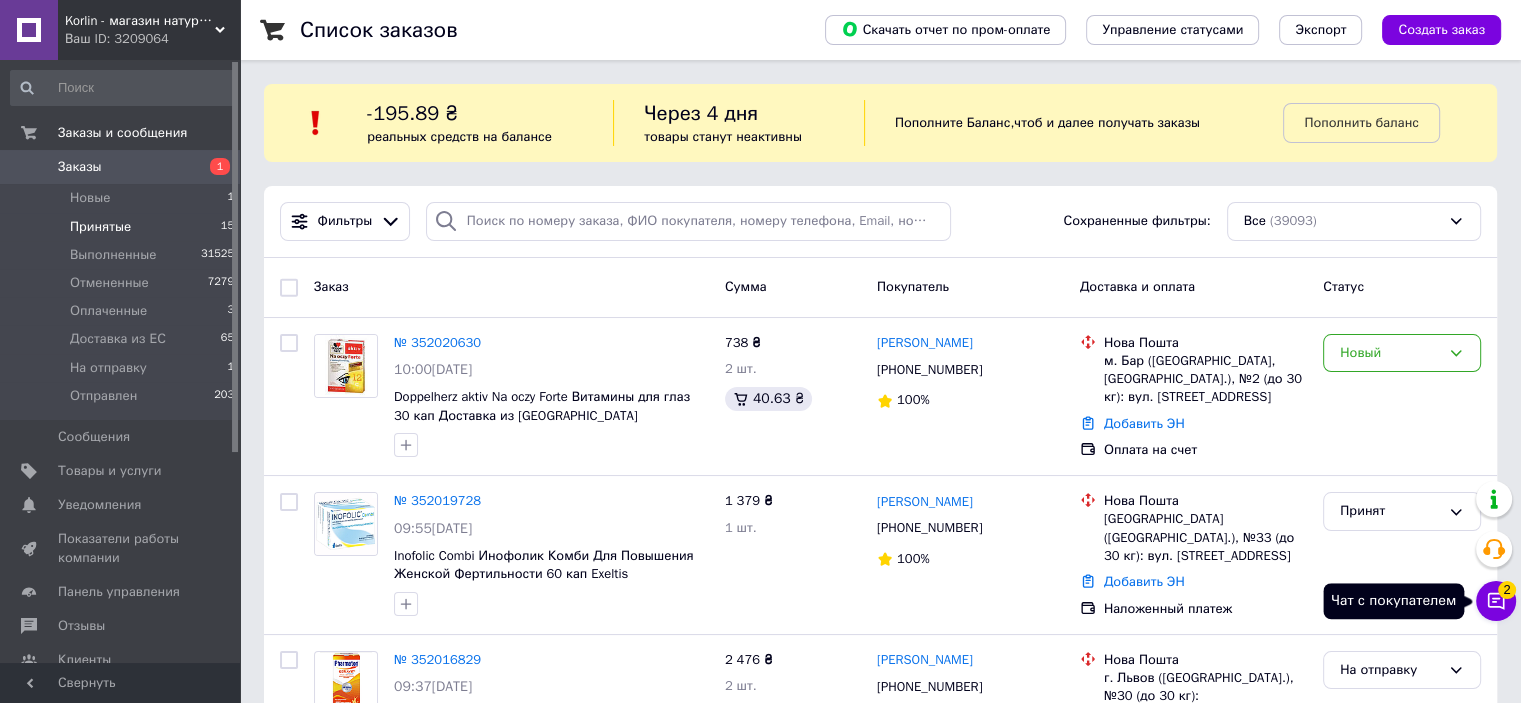 click 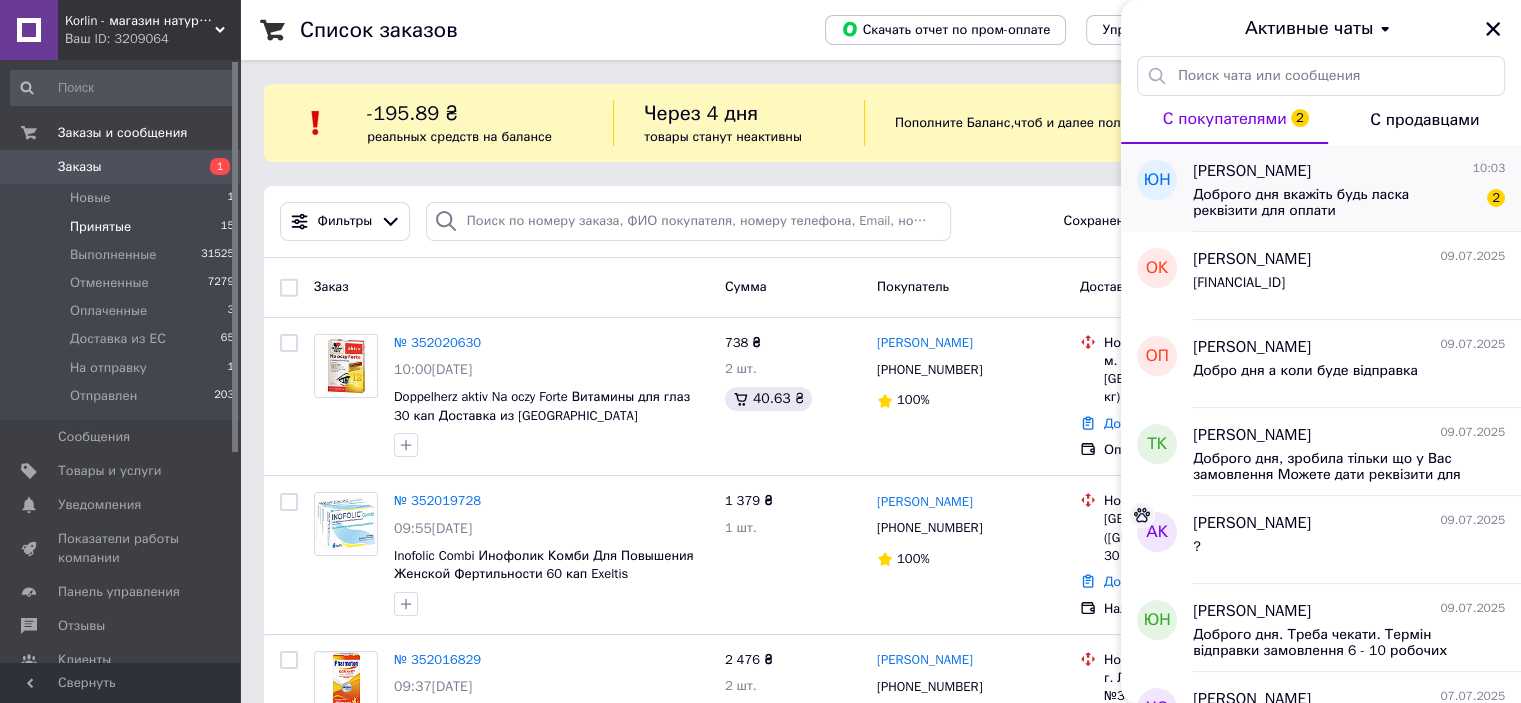 click on "Доброго дня вкажіть будь ласка реквізити для оплати" at bounding box center [1335, 203] 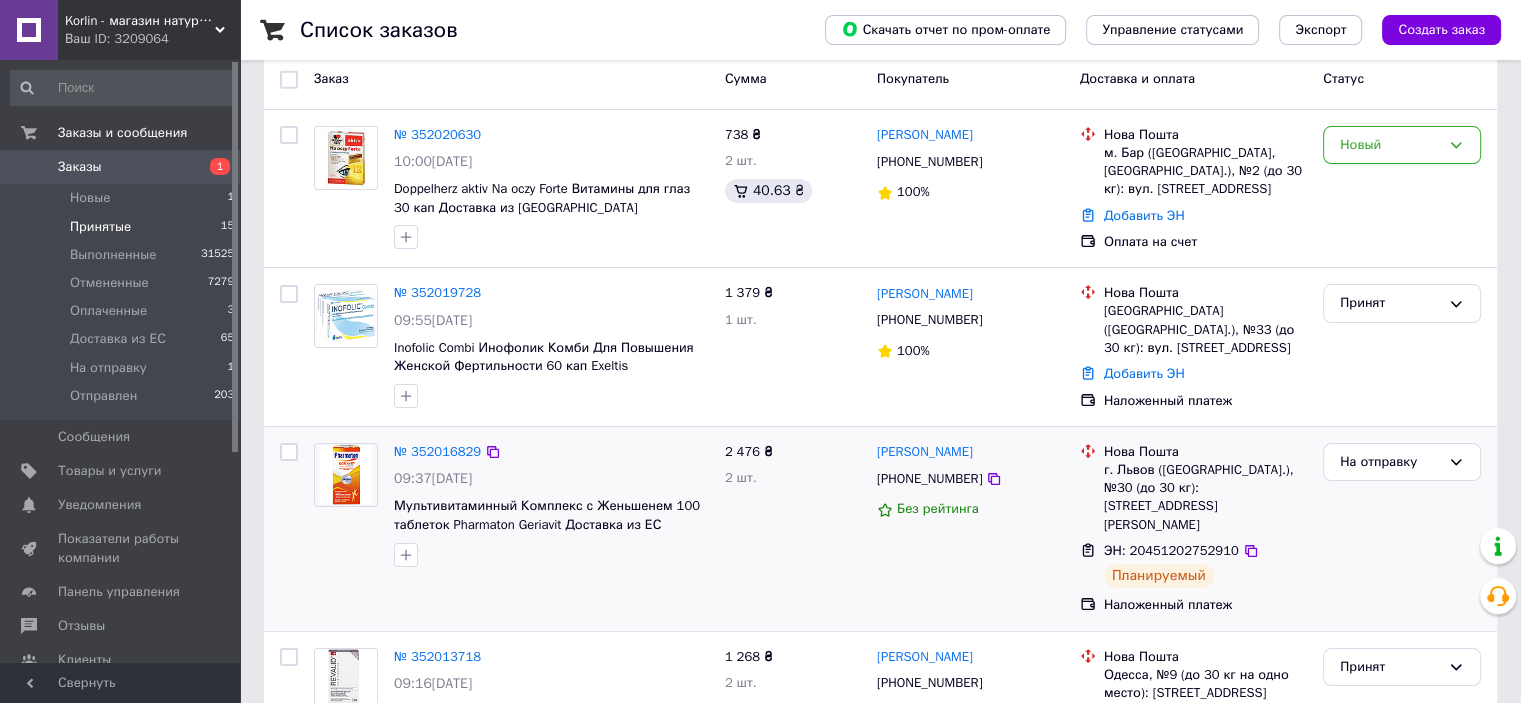 scroll, scrollTop: 100, scrollLeft: 0, axis: vertical 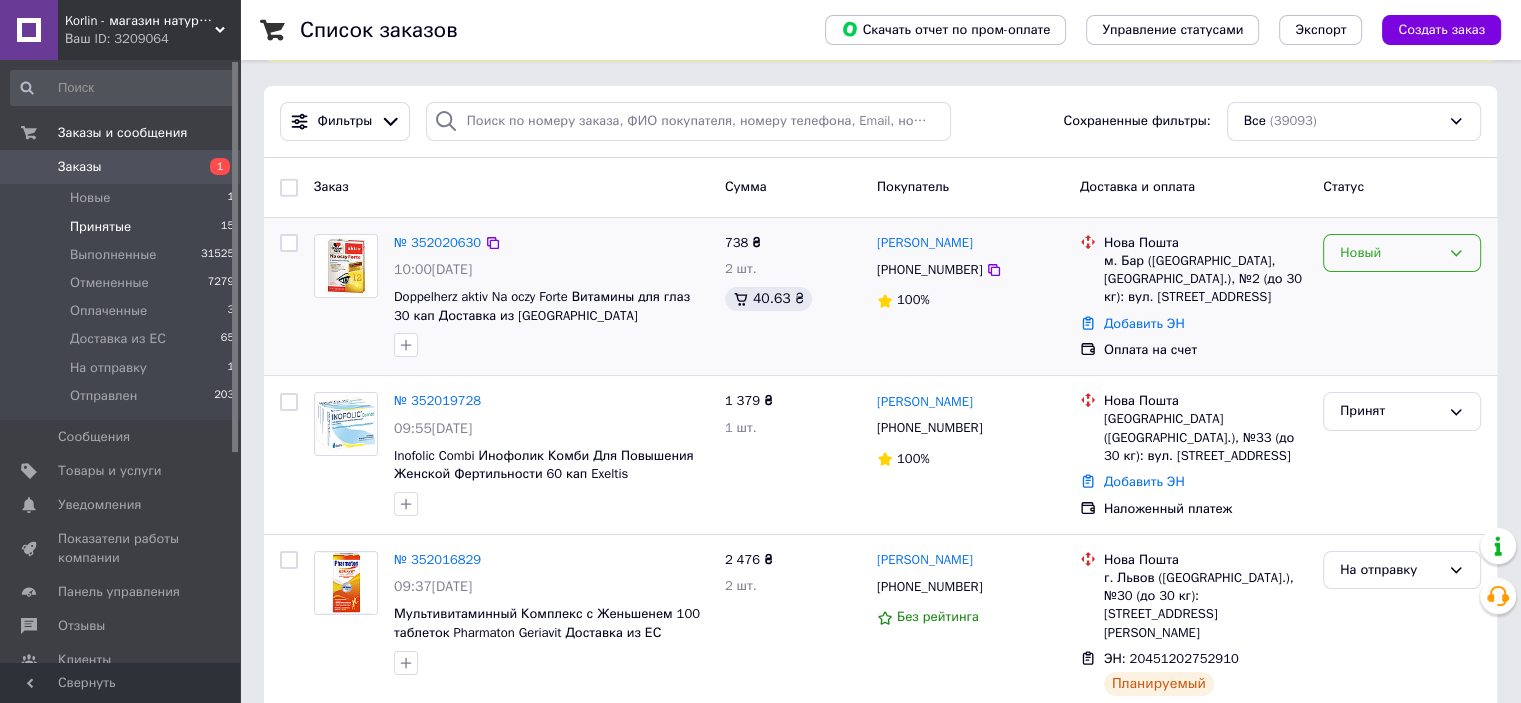 click on "Новый" at bounding box center [1390, 253] 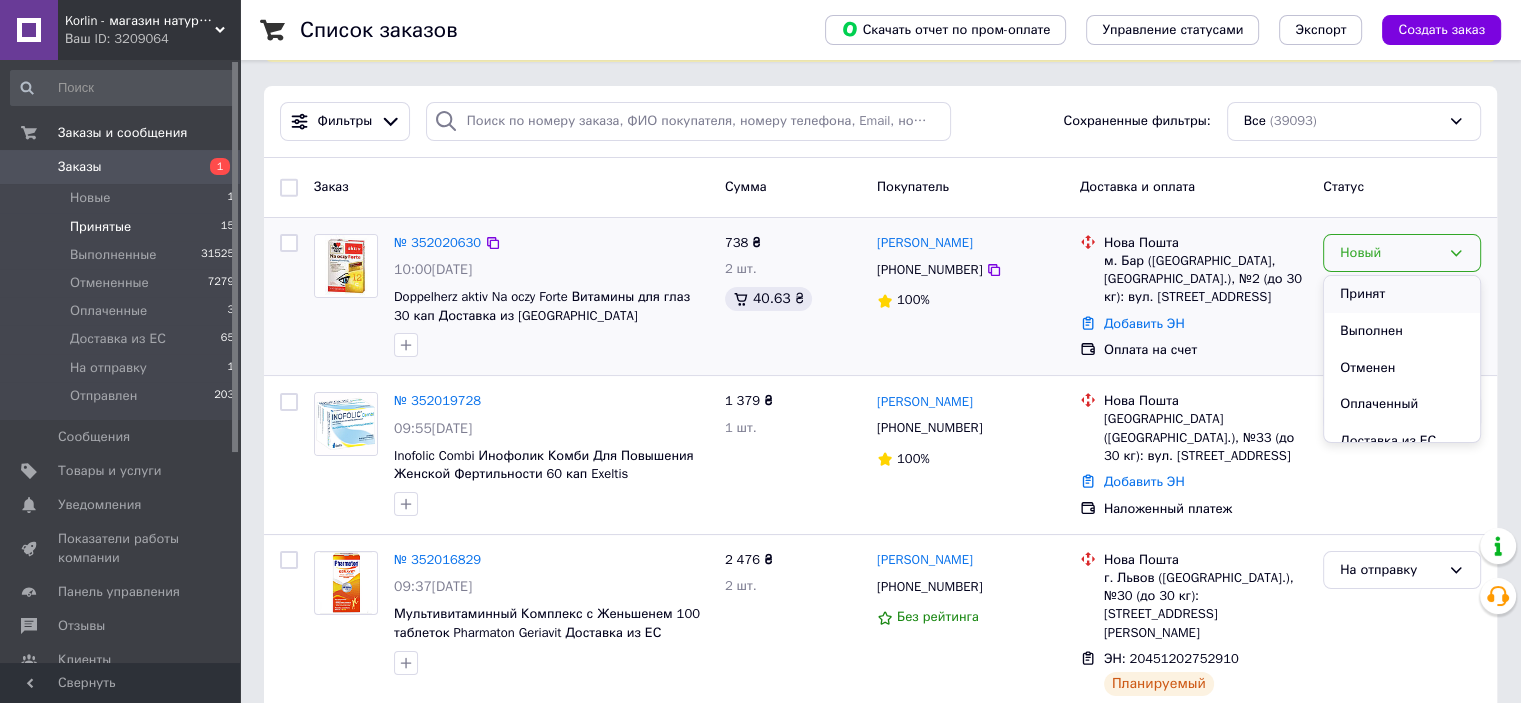 click on "Принят" at bounding box center [1402, 294] 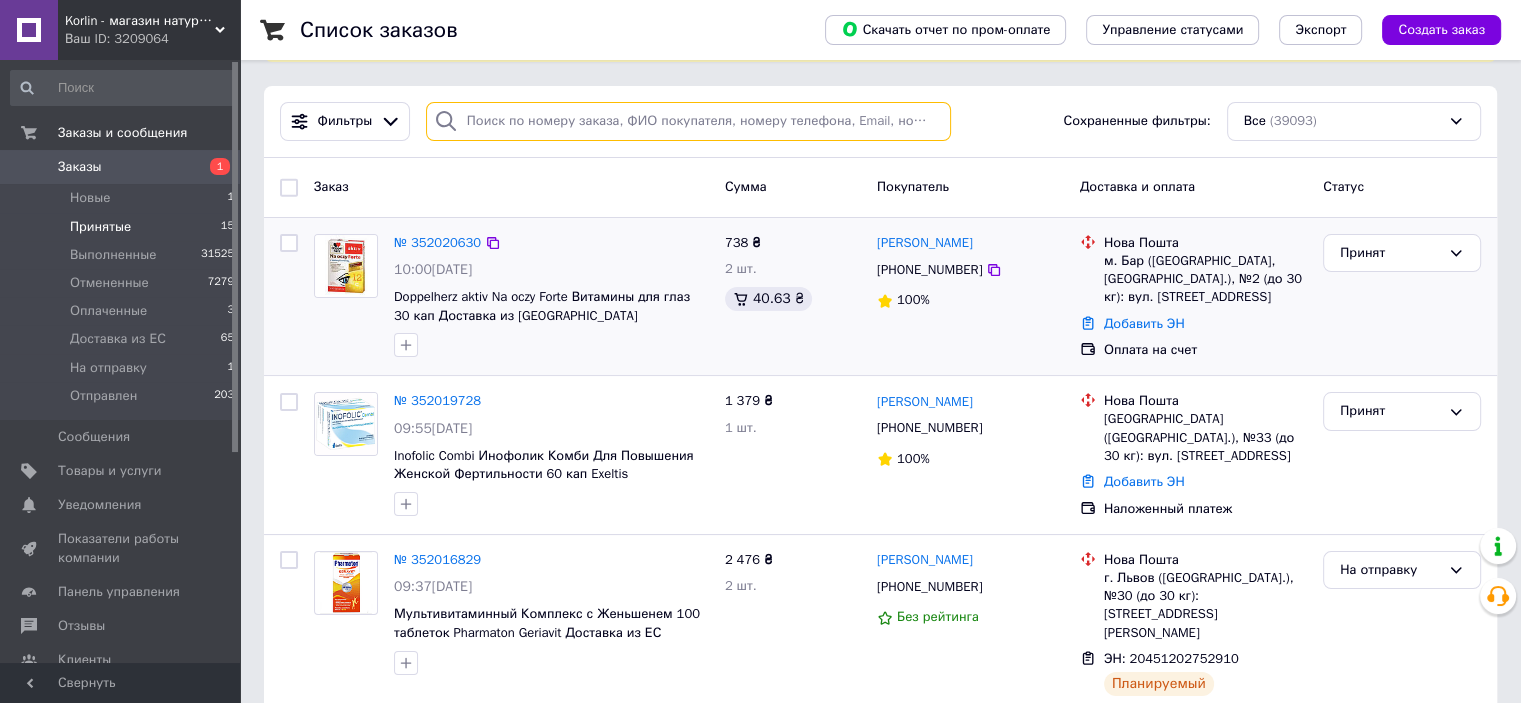 click at bounding box center [688, 121] 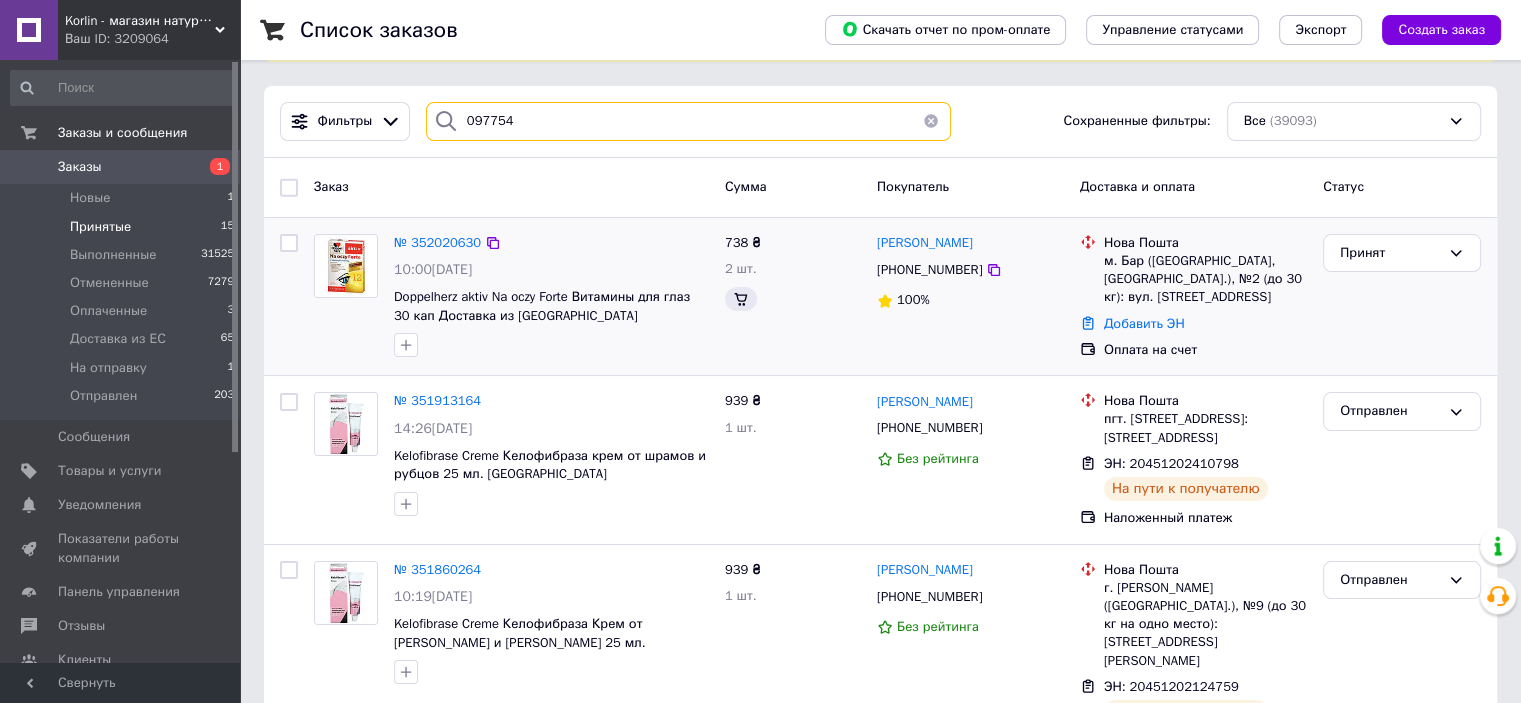 scroll, scrollTop: 0, scrollLeft: 0, axis: both 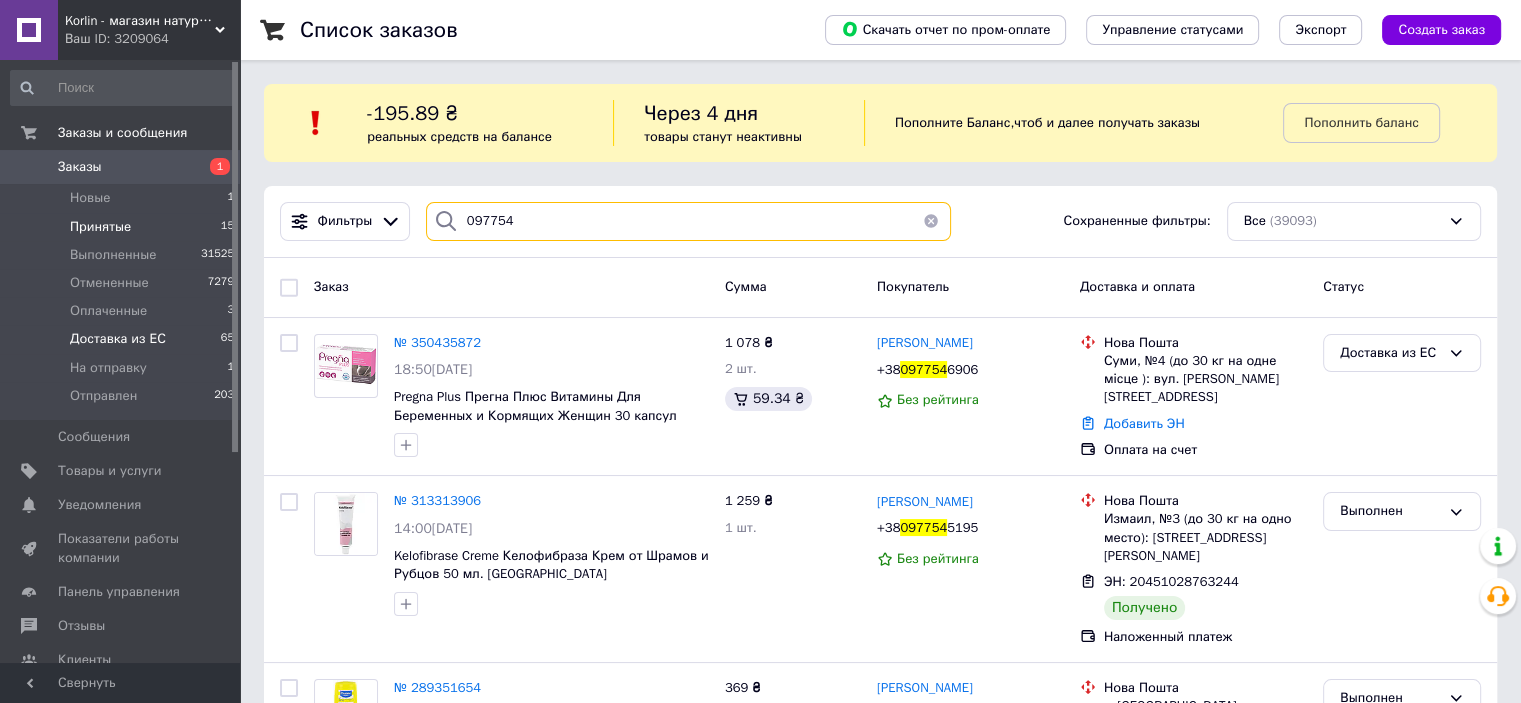 type on "097754" 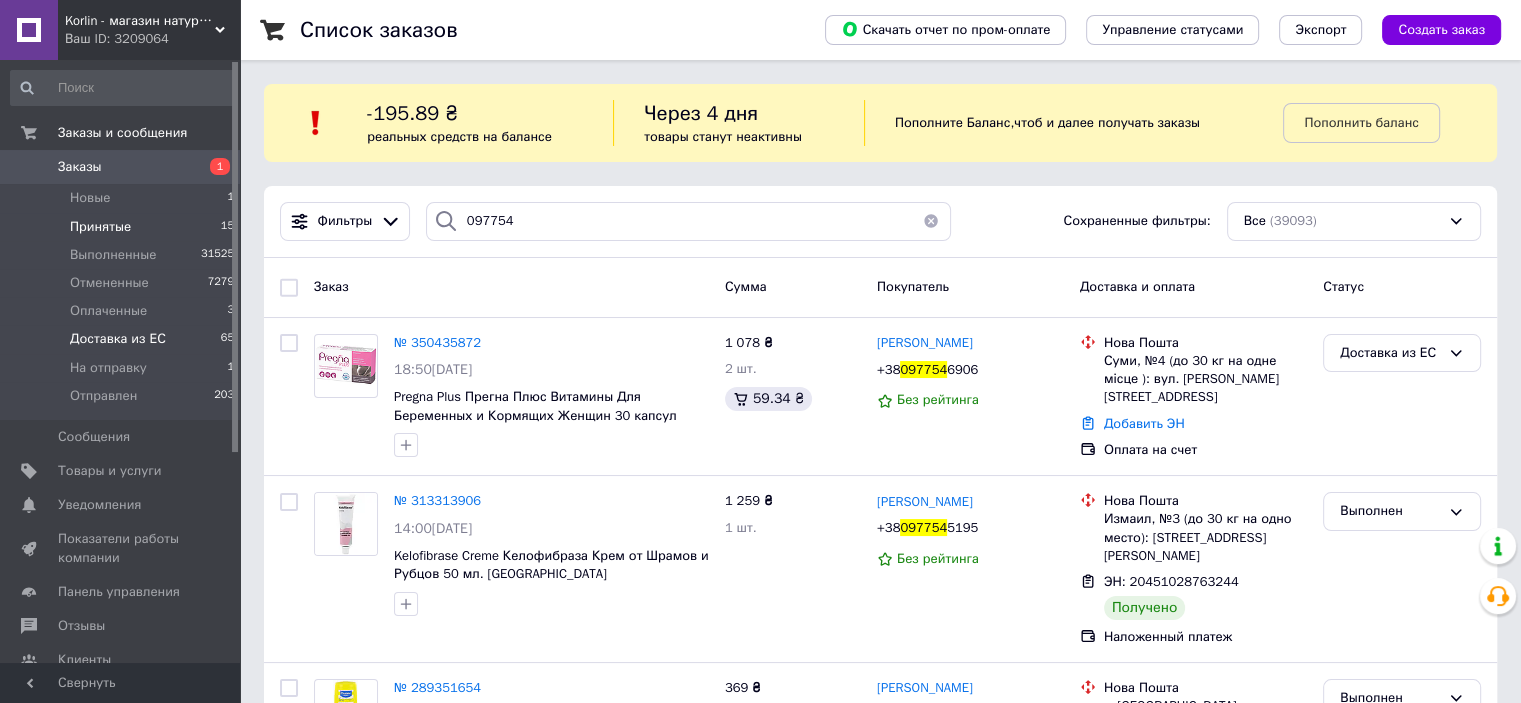 click on "Доставка из ЕС" at bounding box center (118, 339) 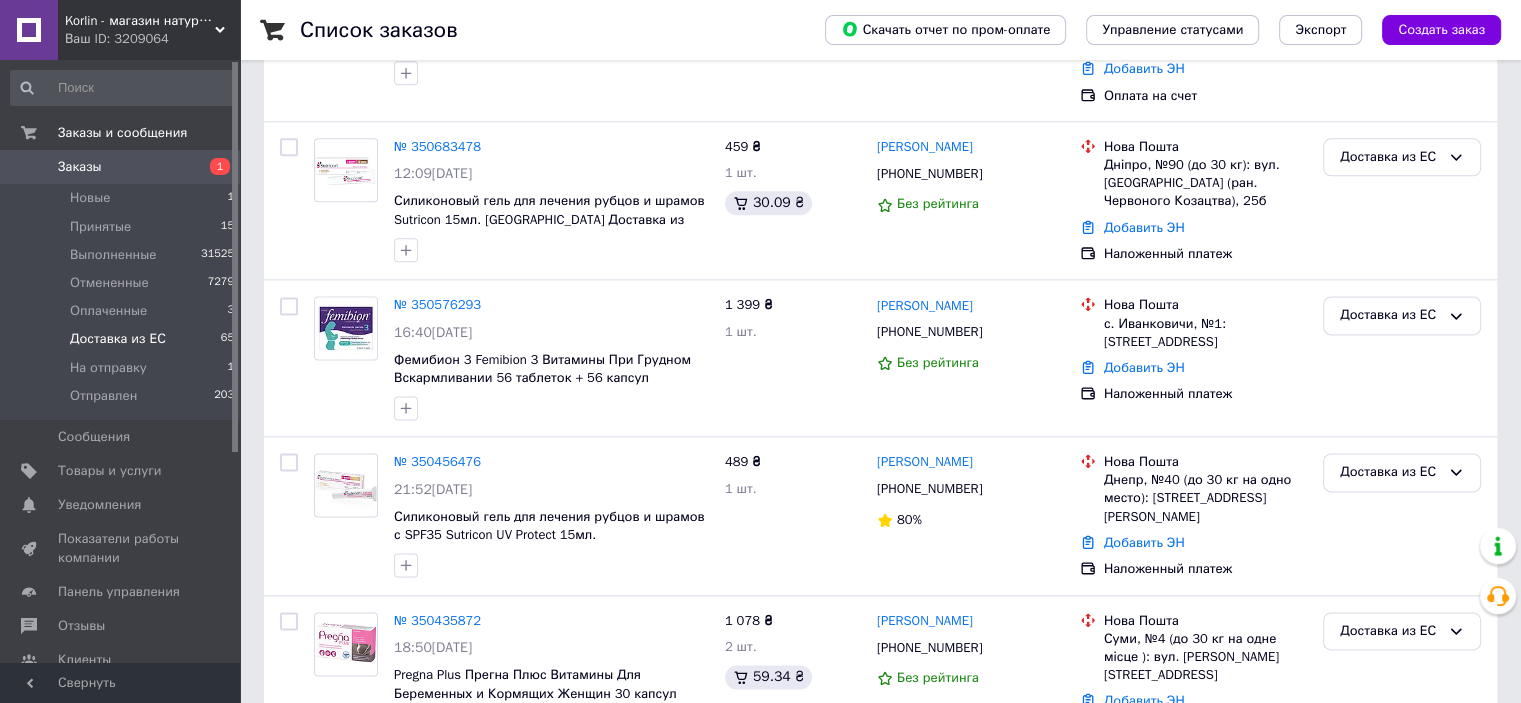 scroll, scrollTop: 10187, scrollLeft: 0, axis: vertical 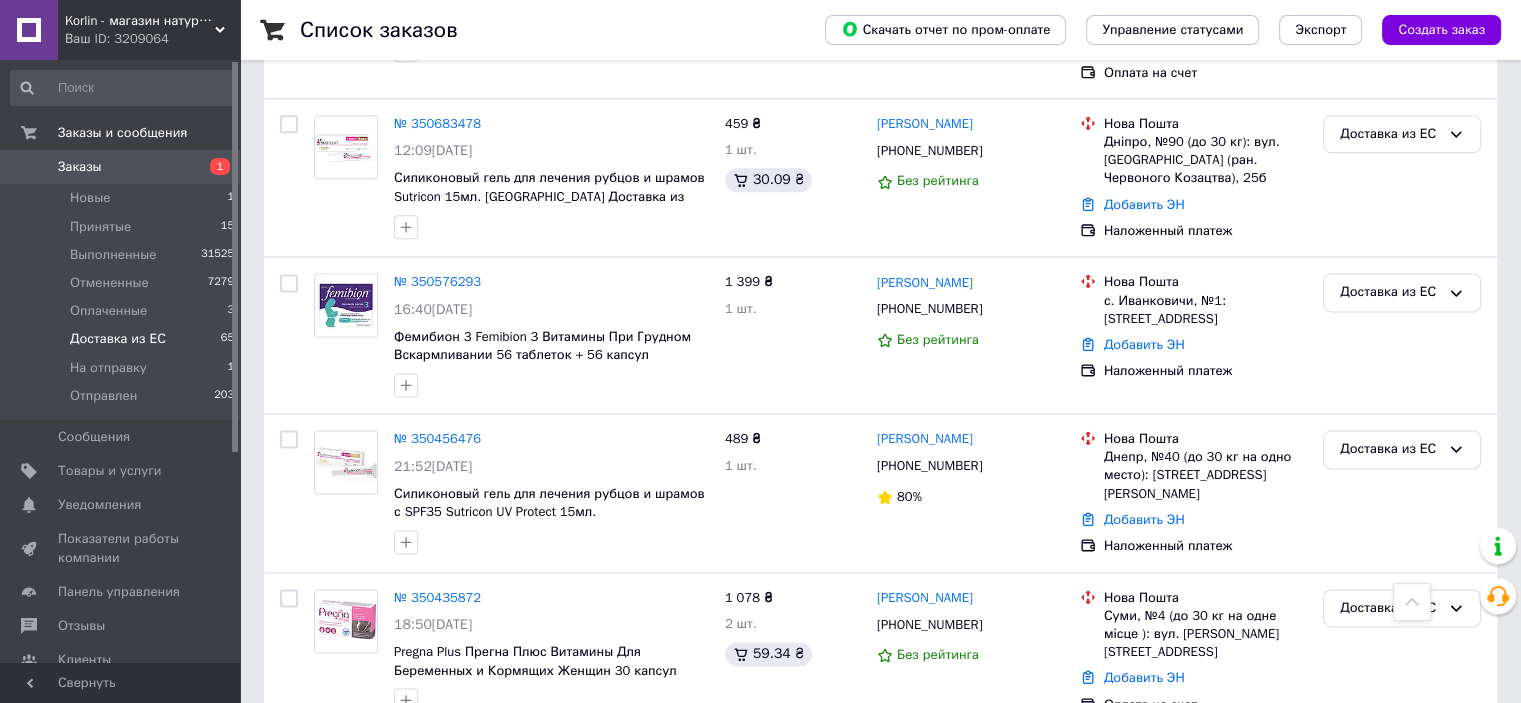 click on "4 товара в заказе" at bounding box center [448, 890] 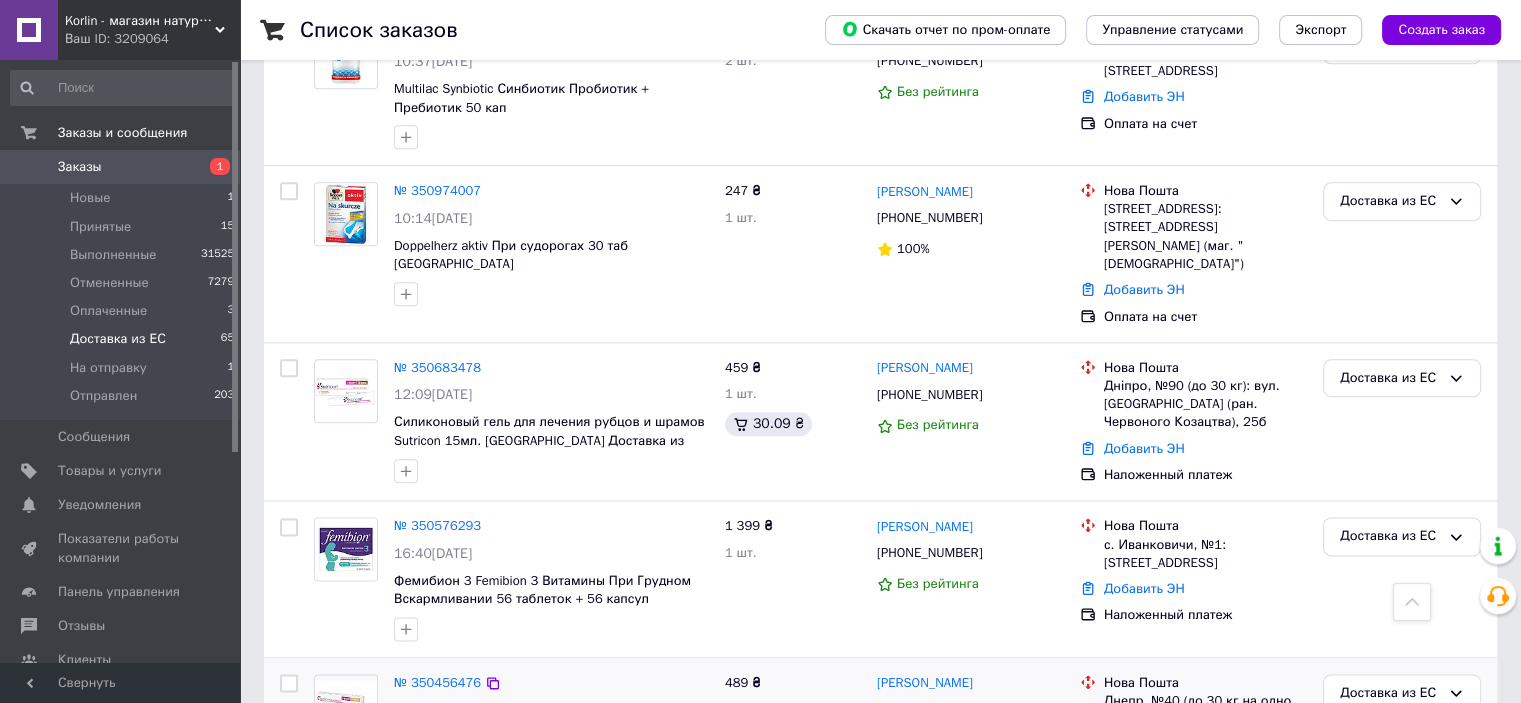 scroll, scrollTop: 10187, scrollLeft: 0, axis: vertical 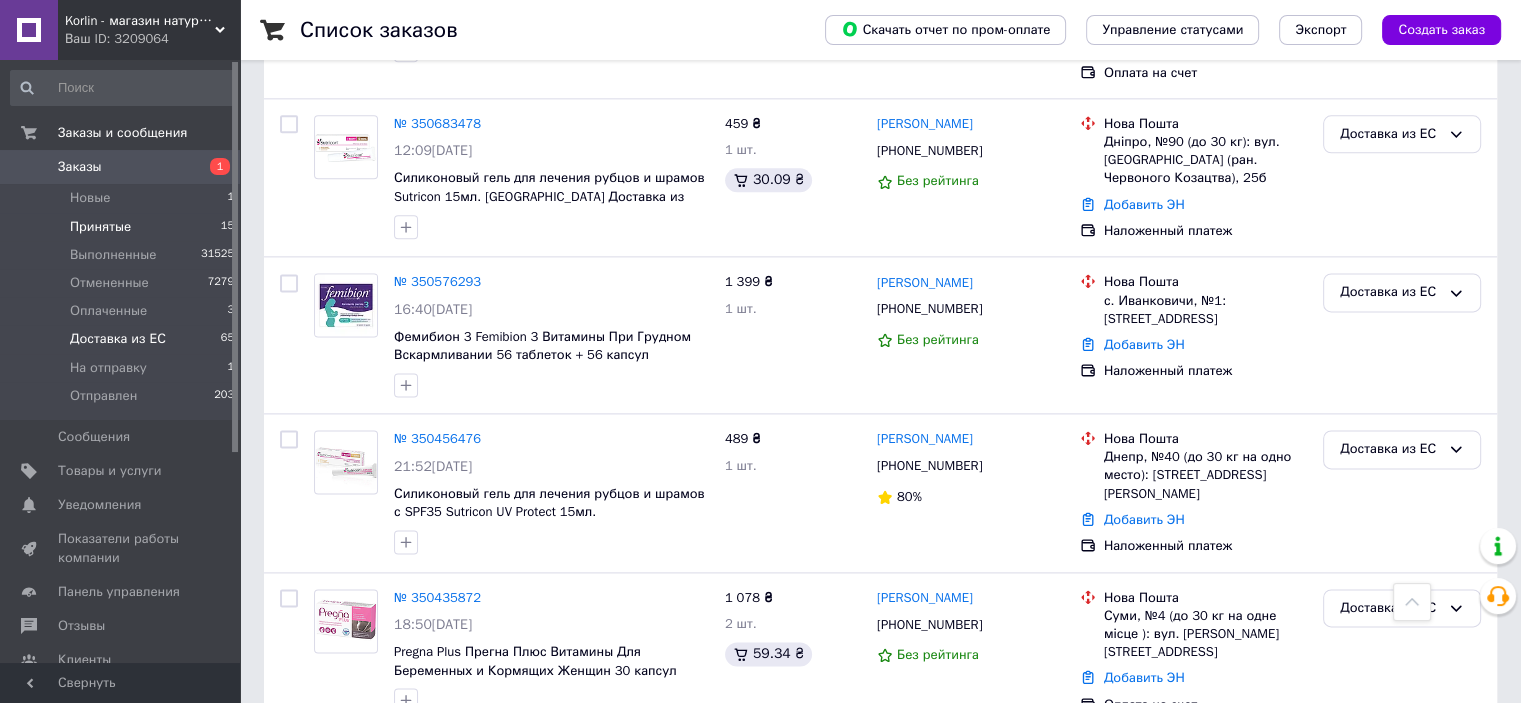 click on "Принятые" at bounding box center [100, 227] 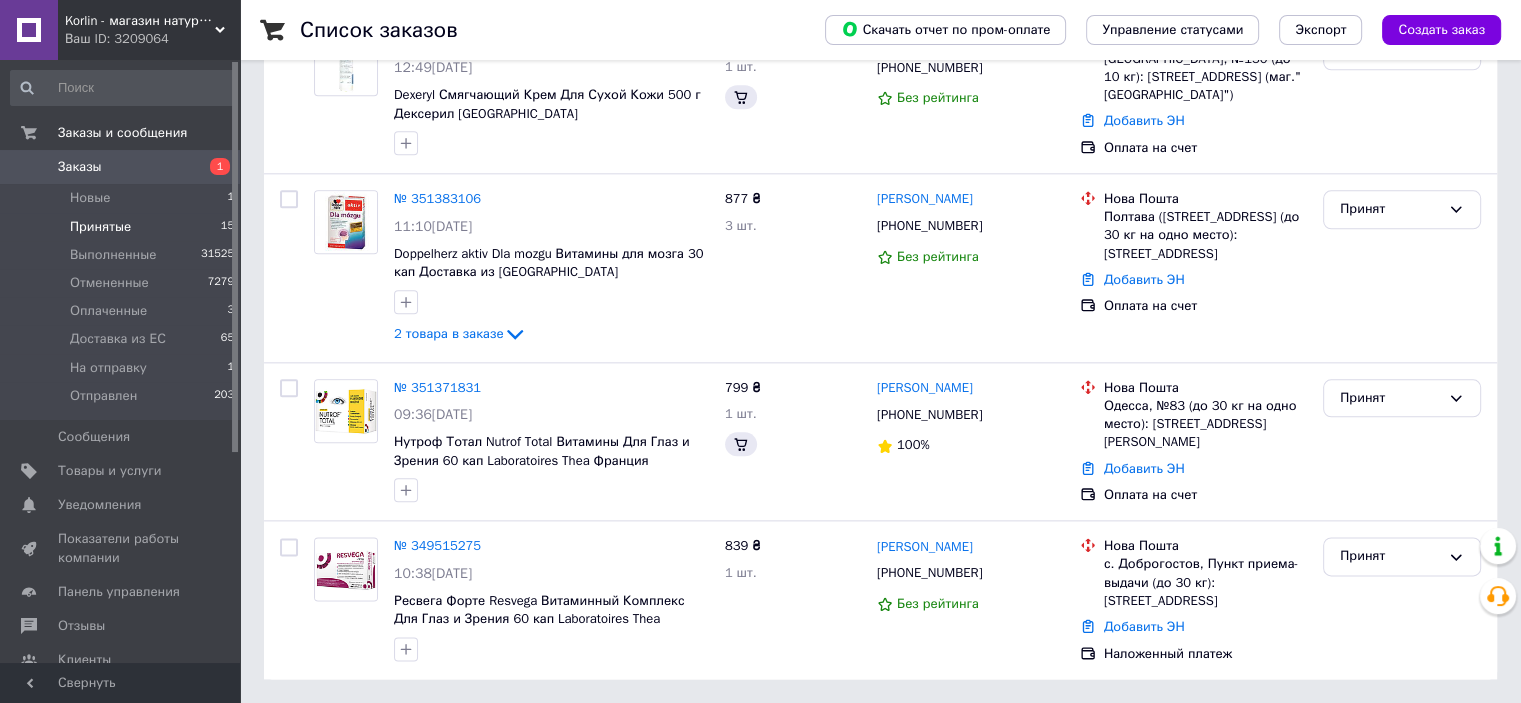 scroll, scrollTop: 0, scrollLeft: 0, axis: both 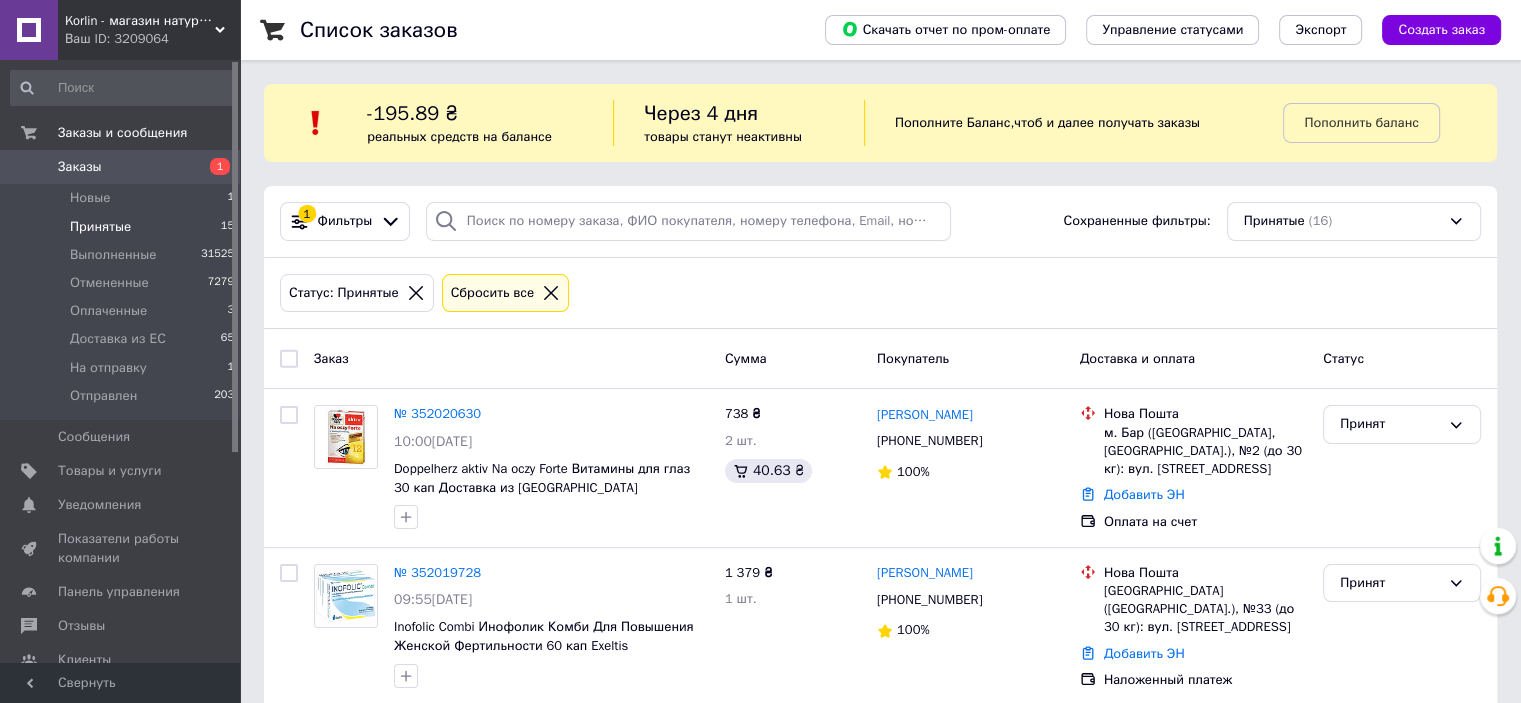 click at bounding box center (416, 293) 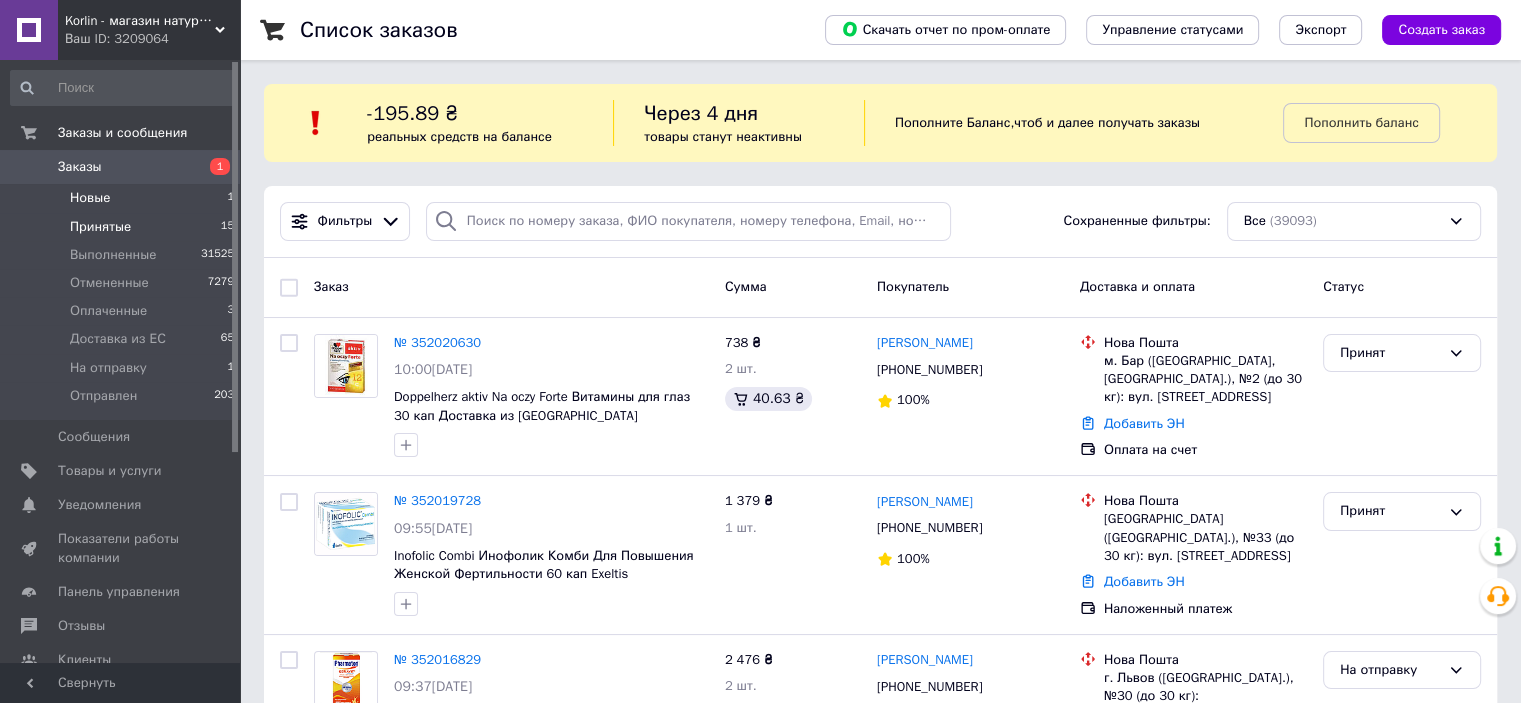 click on "Новые 1" at bounding box center (123, 198) 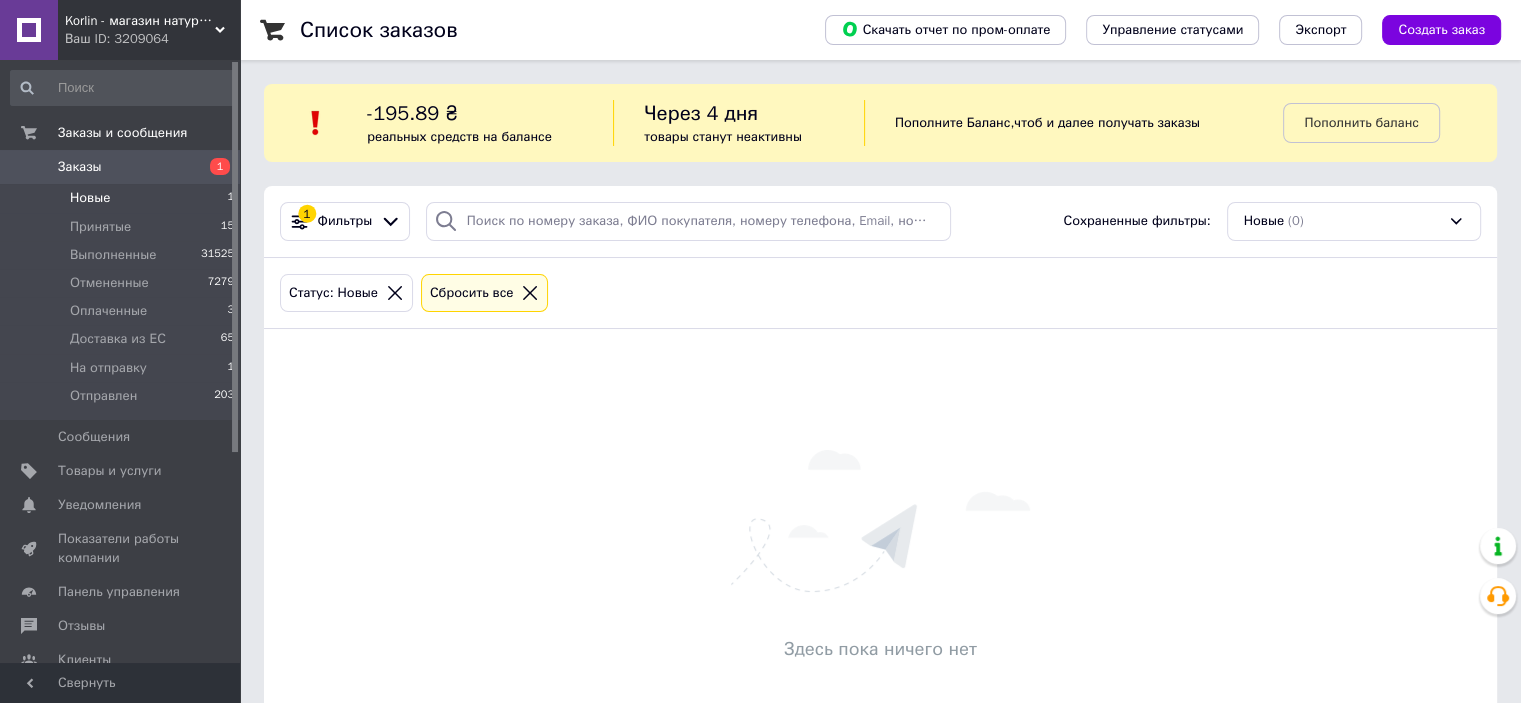 click 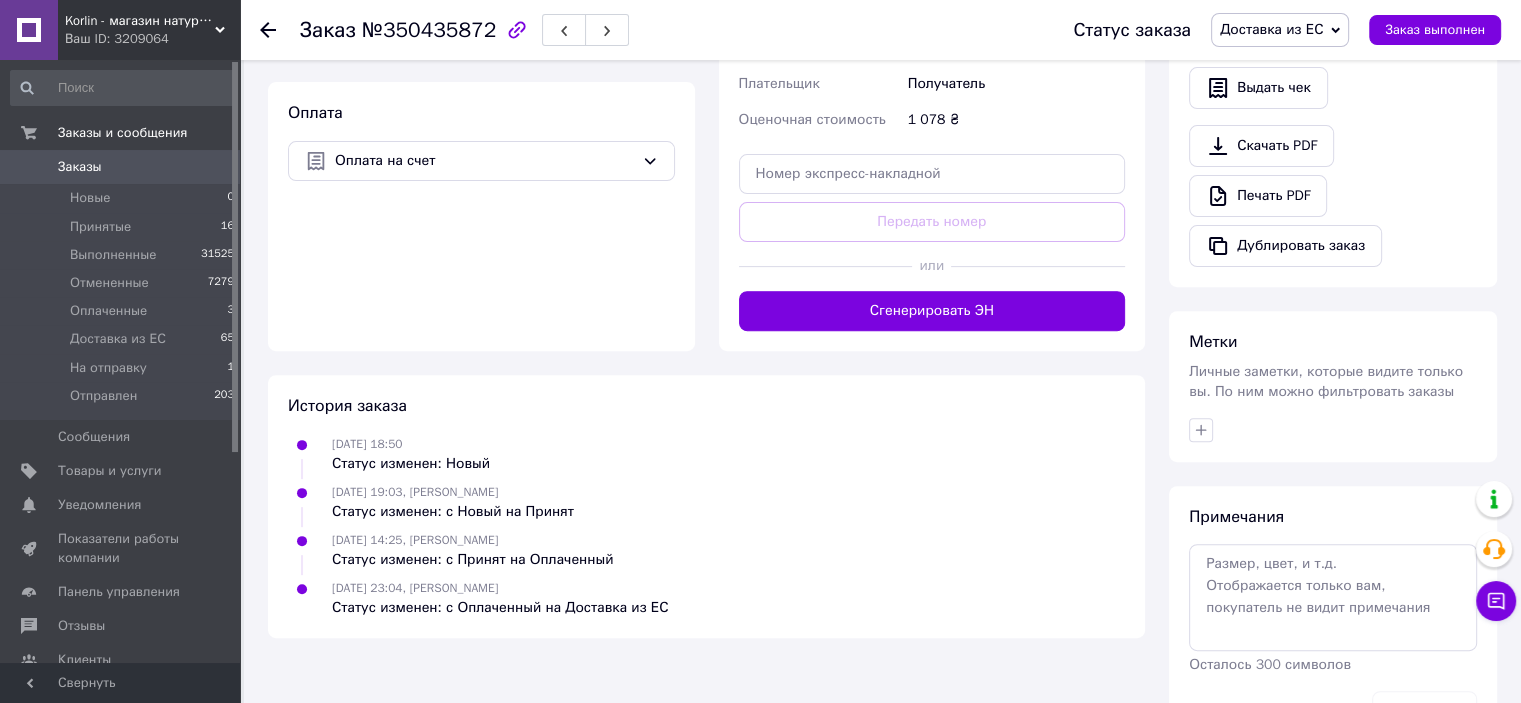 scroll, scrollTop: 728, scrollLeft: 0, axis: vertical 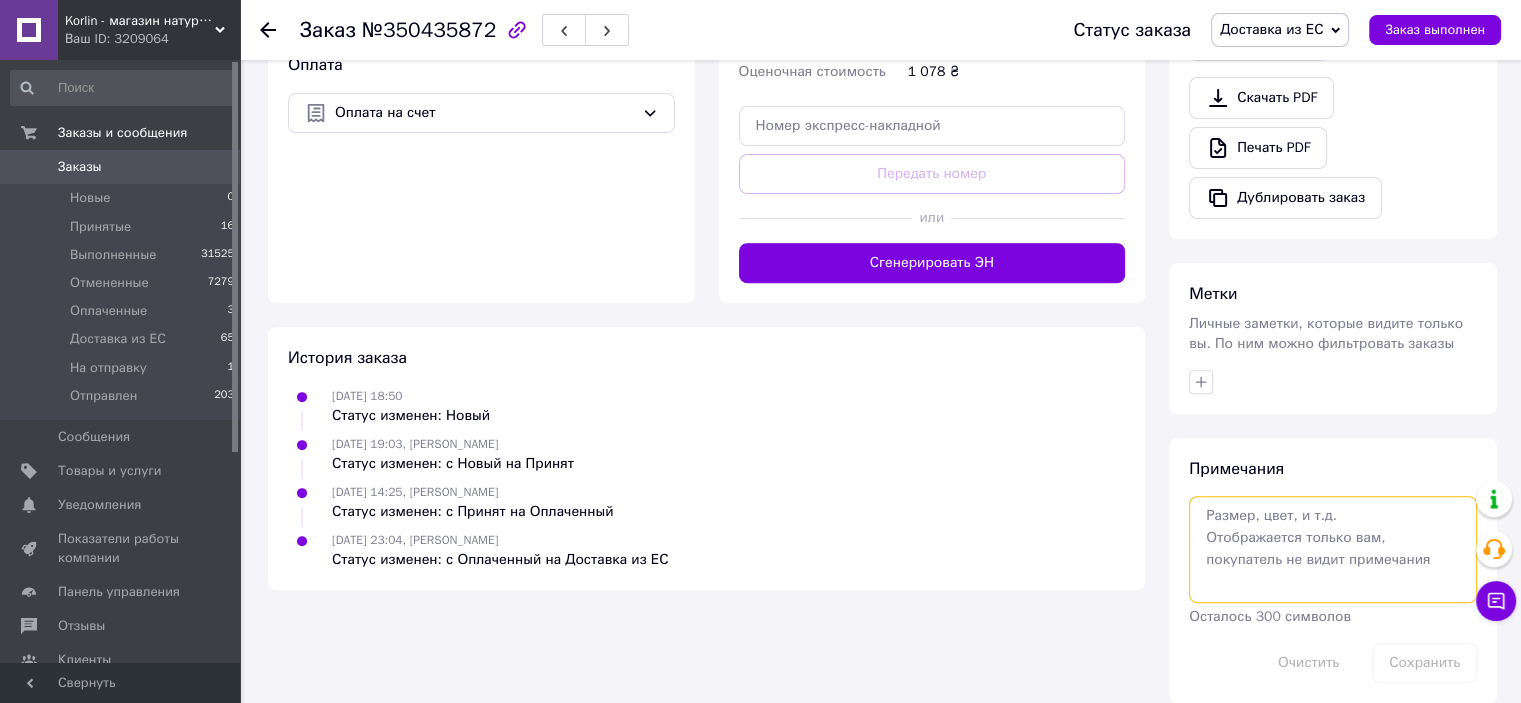 click at bounding box center (1333, 549) 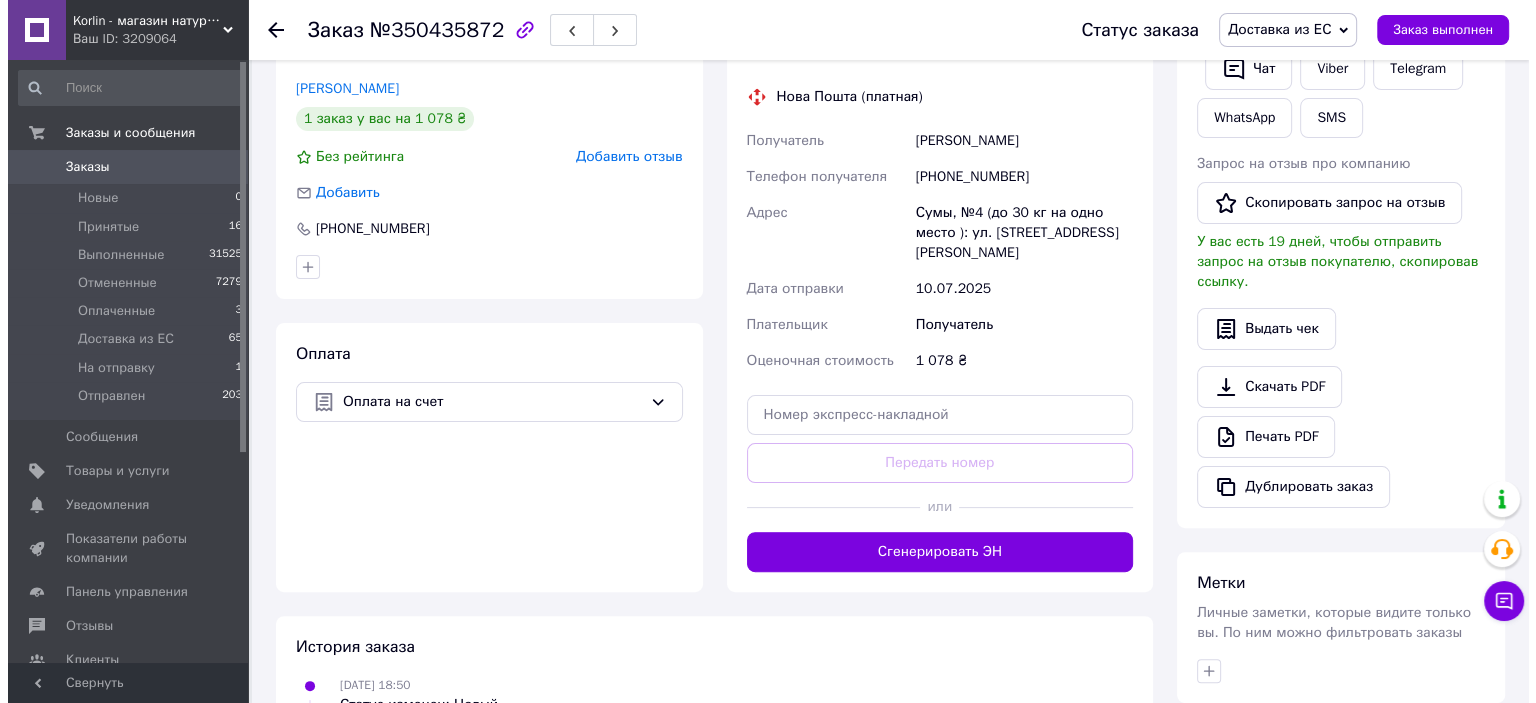 scroll, scrollTop: 228, scrollLeft: 0, axis: vertical 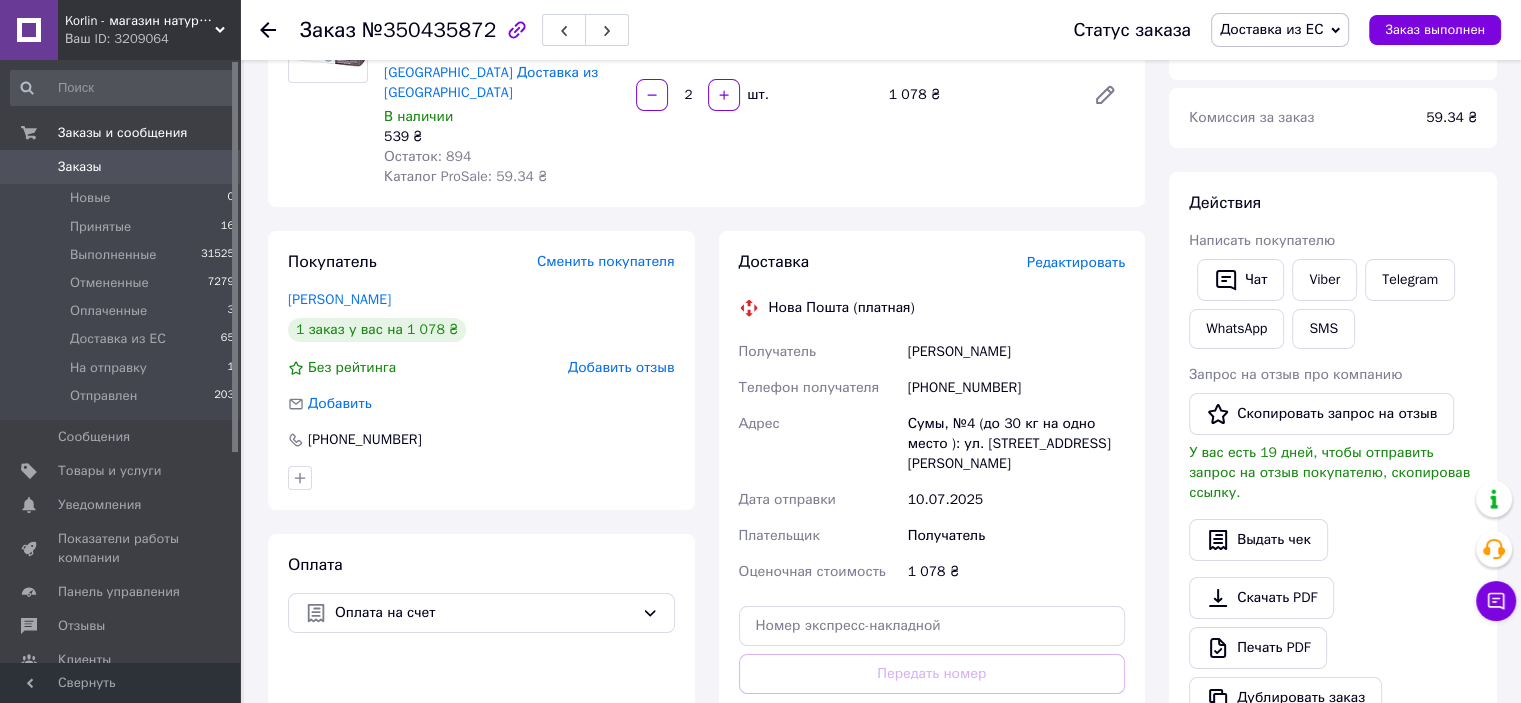 click on "Редактировать" at bounding box center (1076, 262) 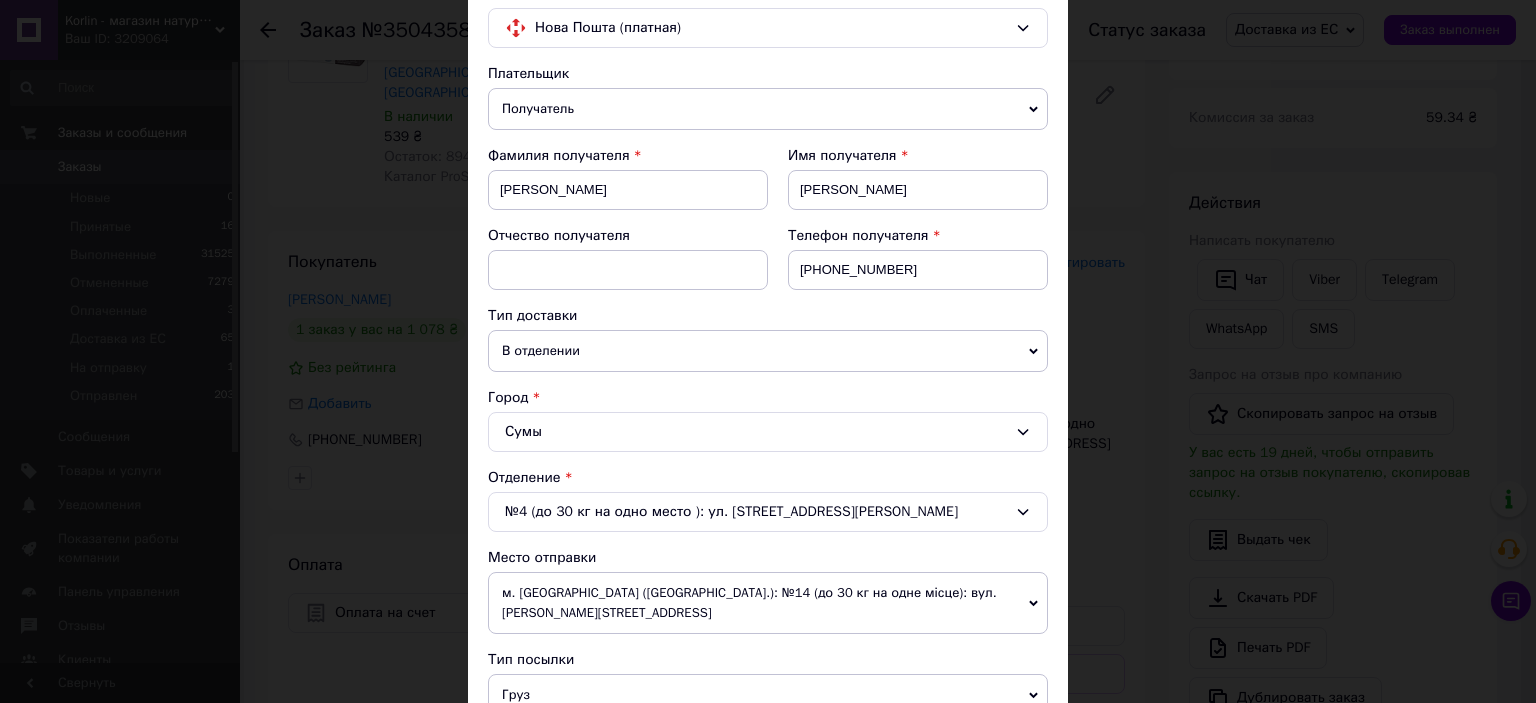 scroll, scrollTop: 200, scrollLeft: 0, axis: vertical 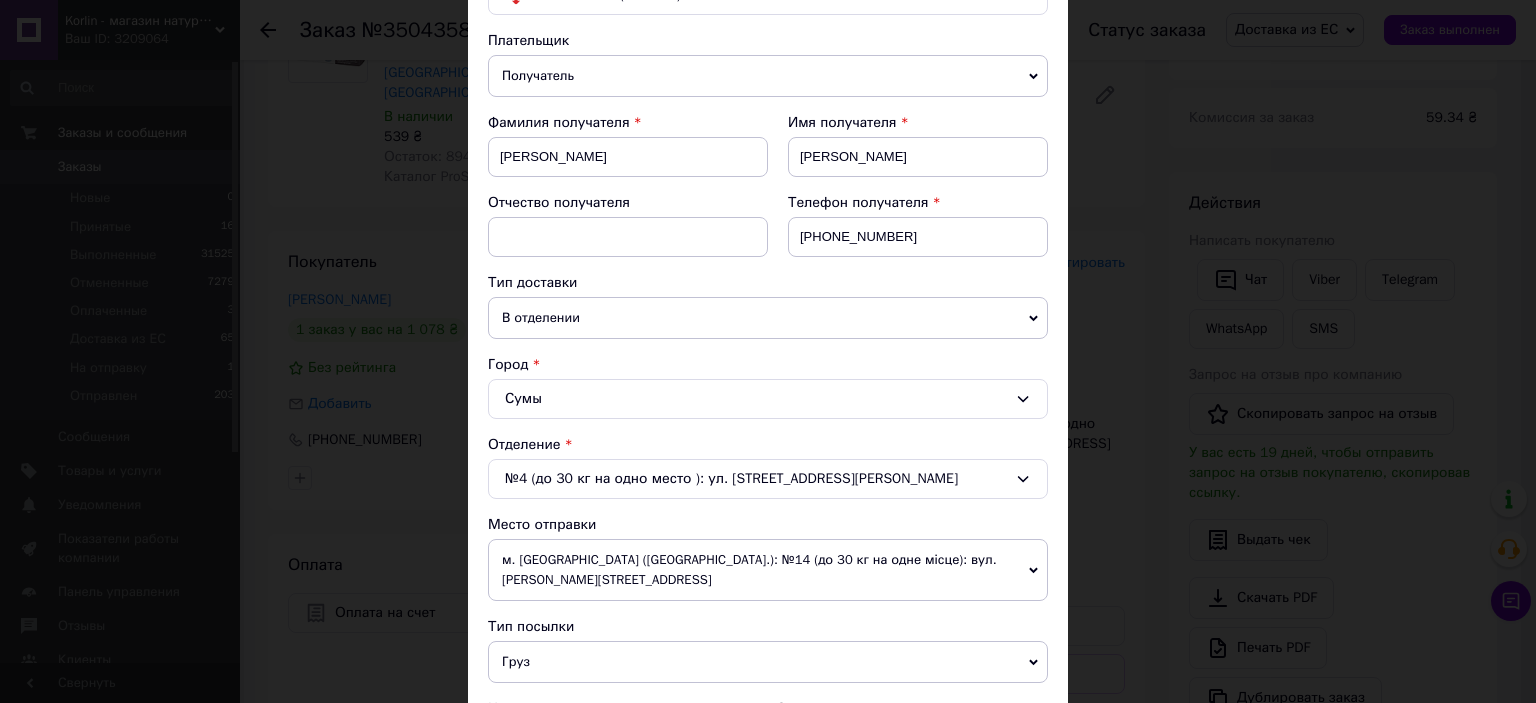 click on "Получатель" at bounding box center (768, 76) 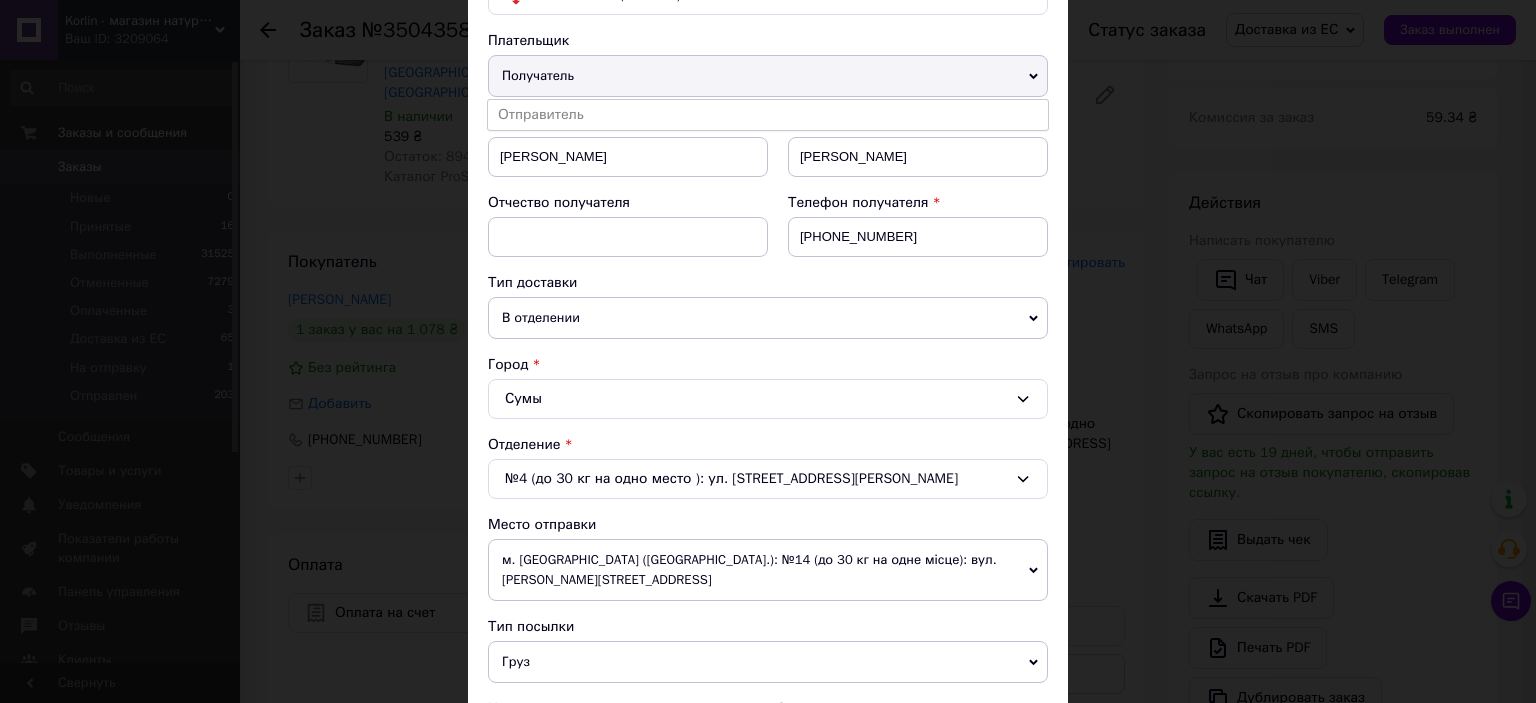 click on "Отправитель" at bounding box center (768, 115) 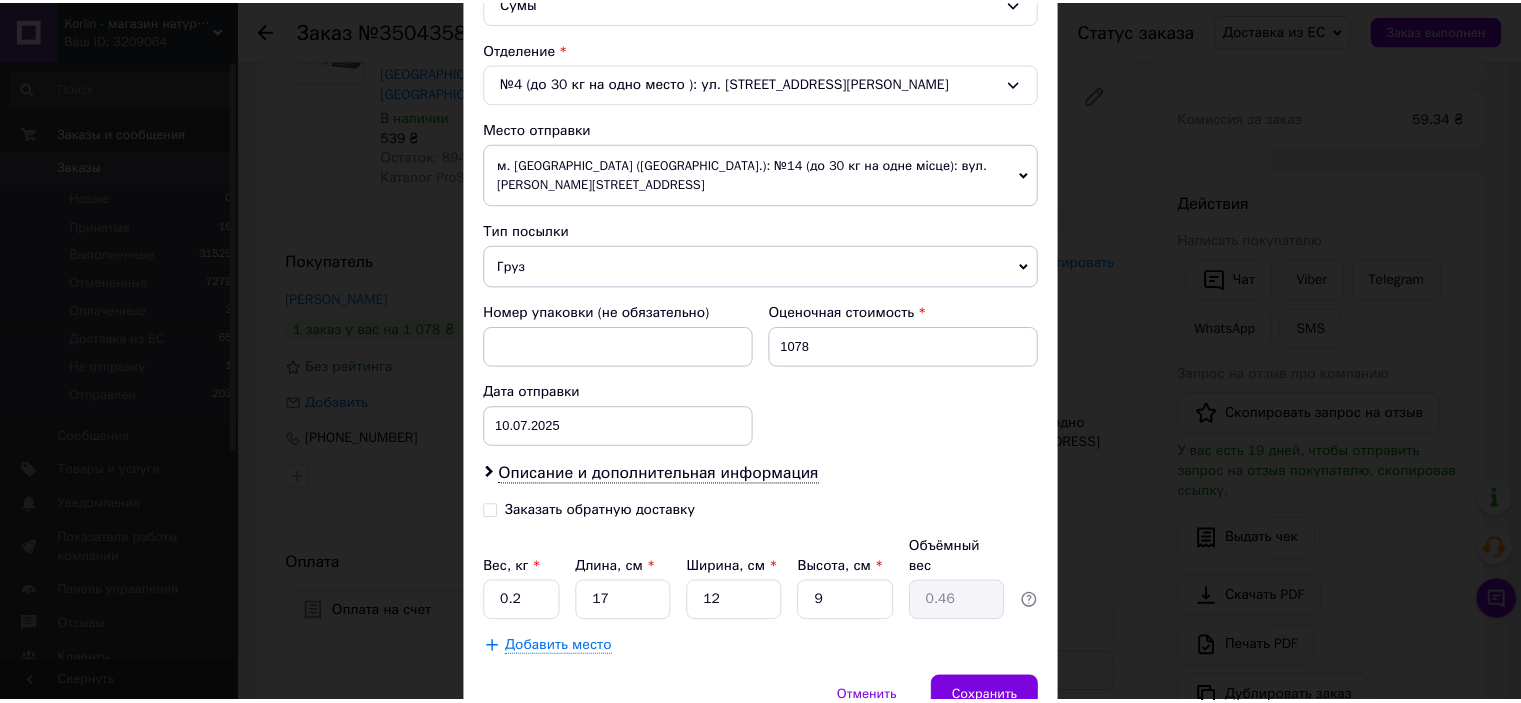 scroll, scrollTop: 675, scrollLeft: 0, axis: vertical 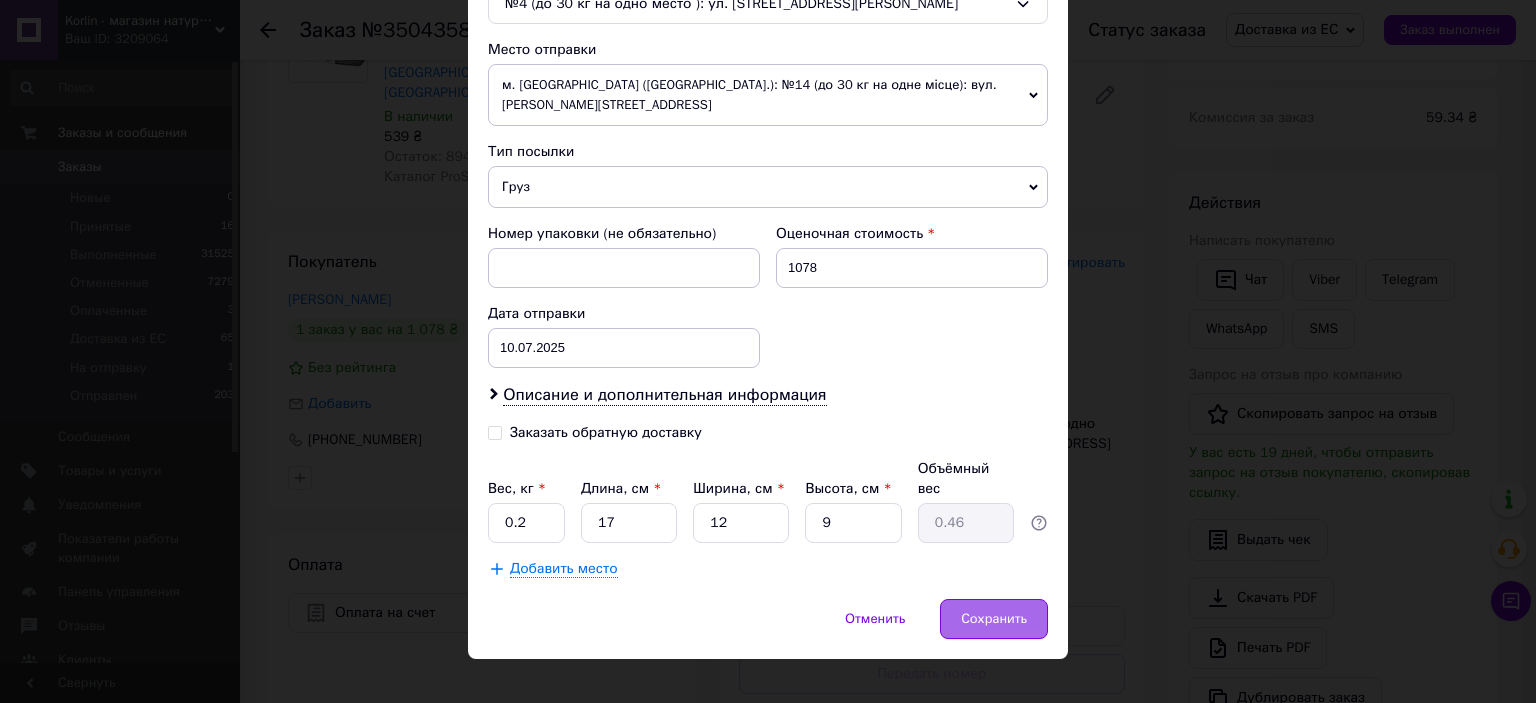 click on "Сохранить" at bounding box center [994, 619] 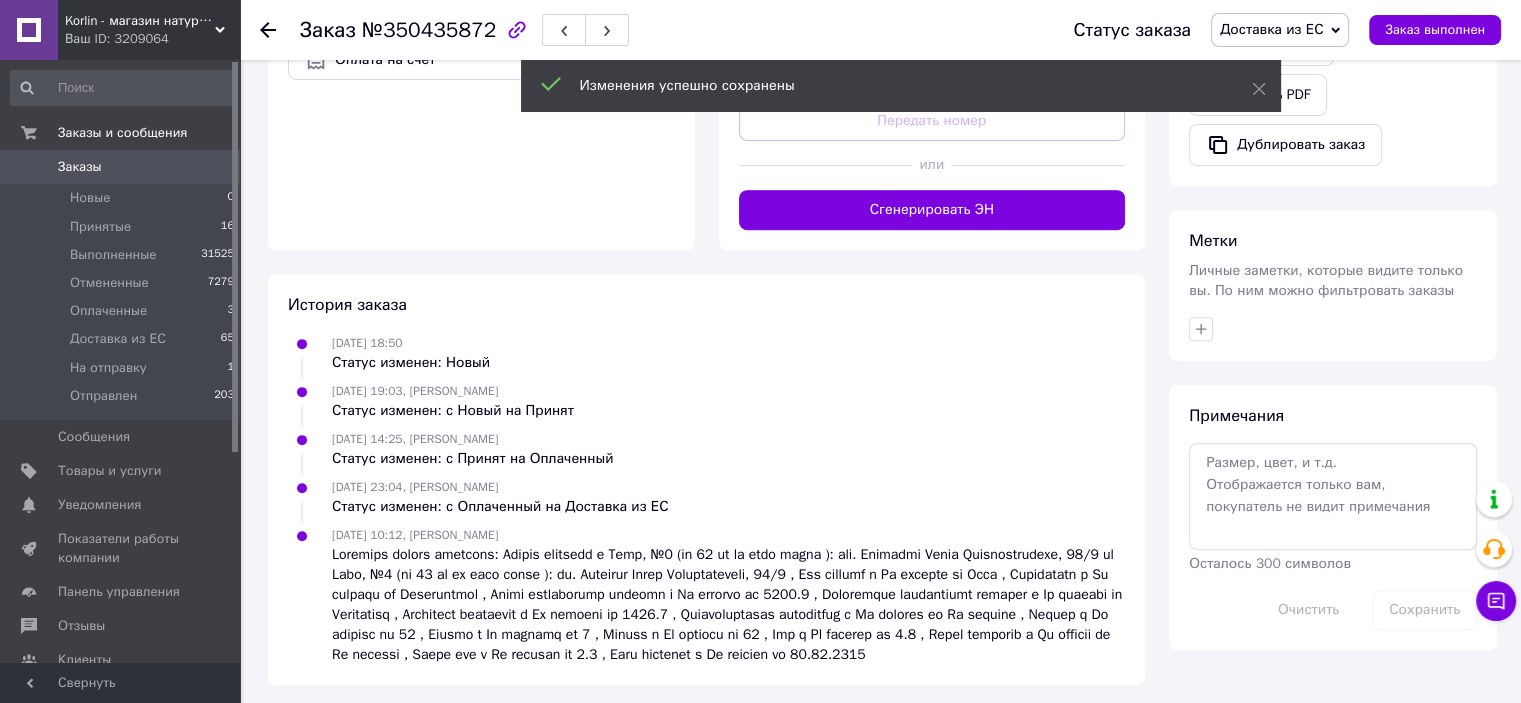 scroll, scrollTop: 787, scrollLeft: 0, axis: vertical 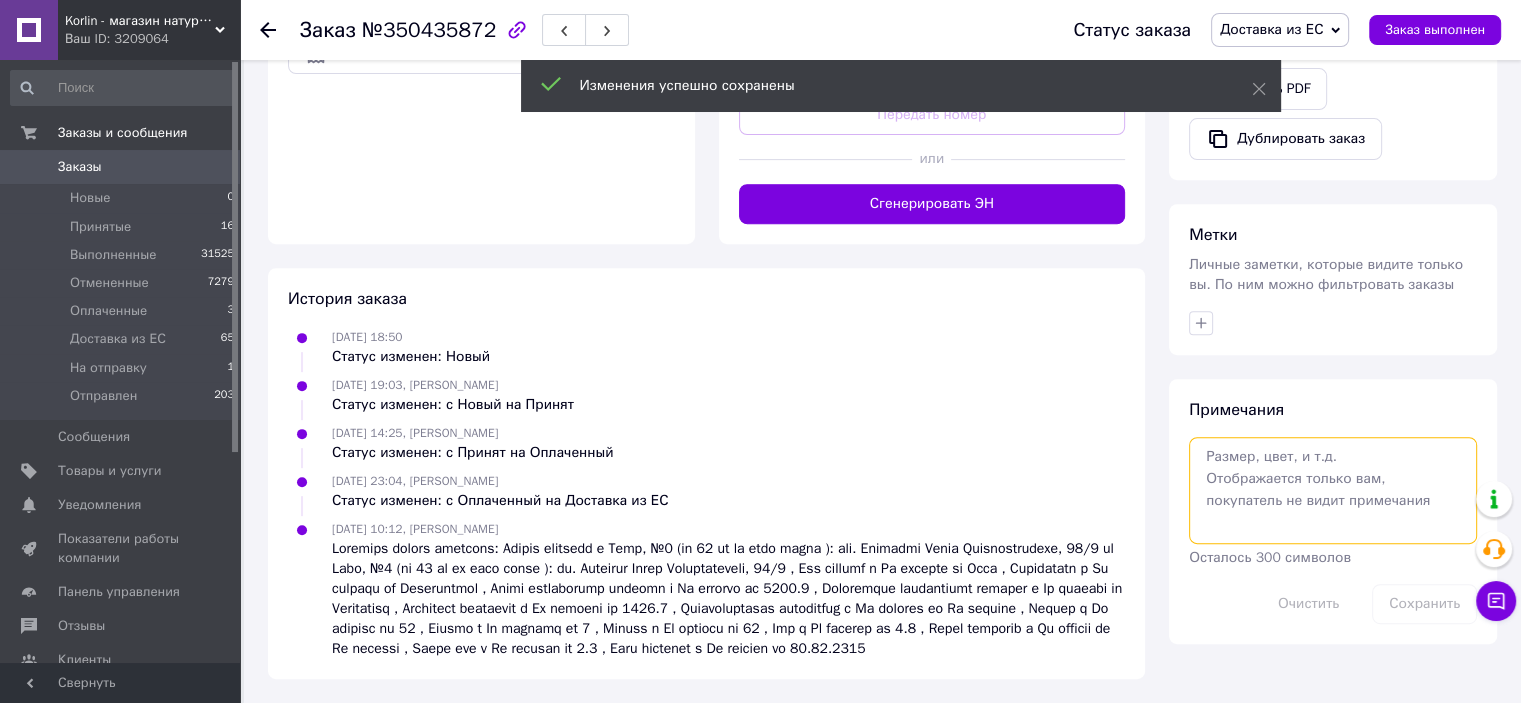 click at bounding box center (1333, 490) 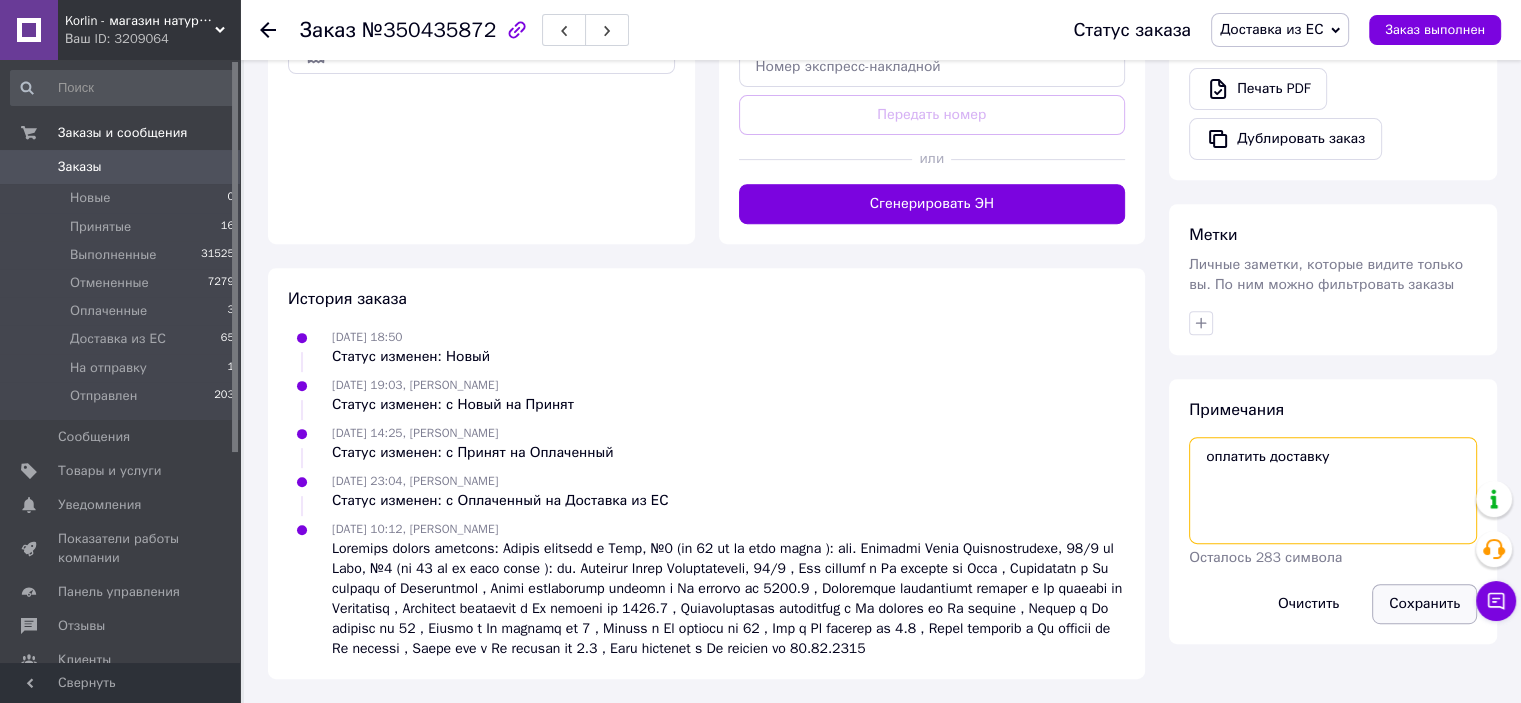 type on "оплатить доставку" 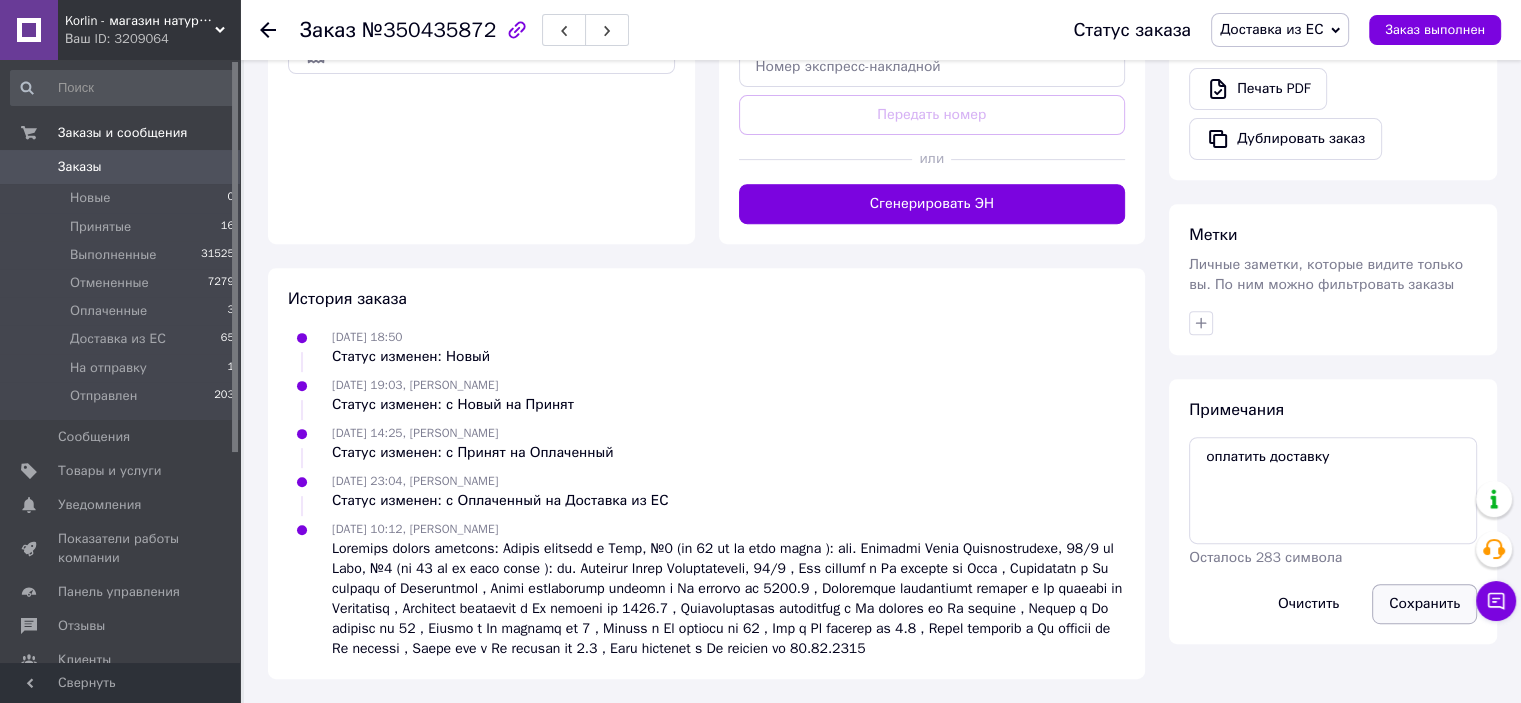click on "Сохранить" at bounding box center (1424, 604) 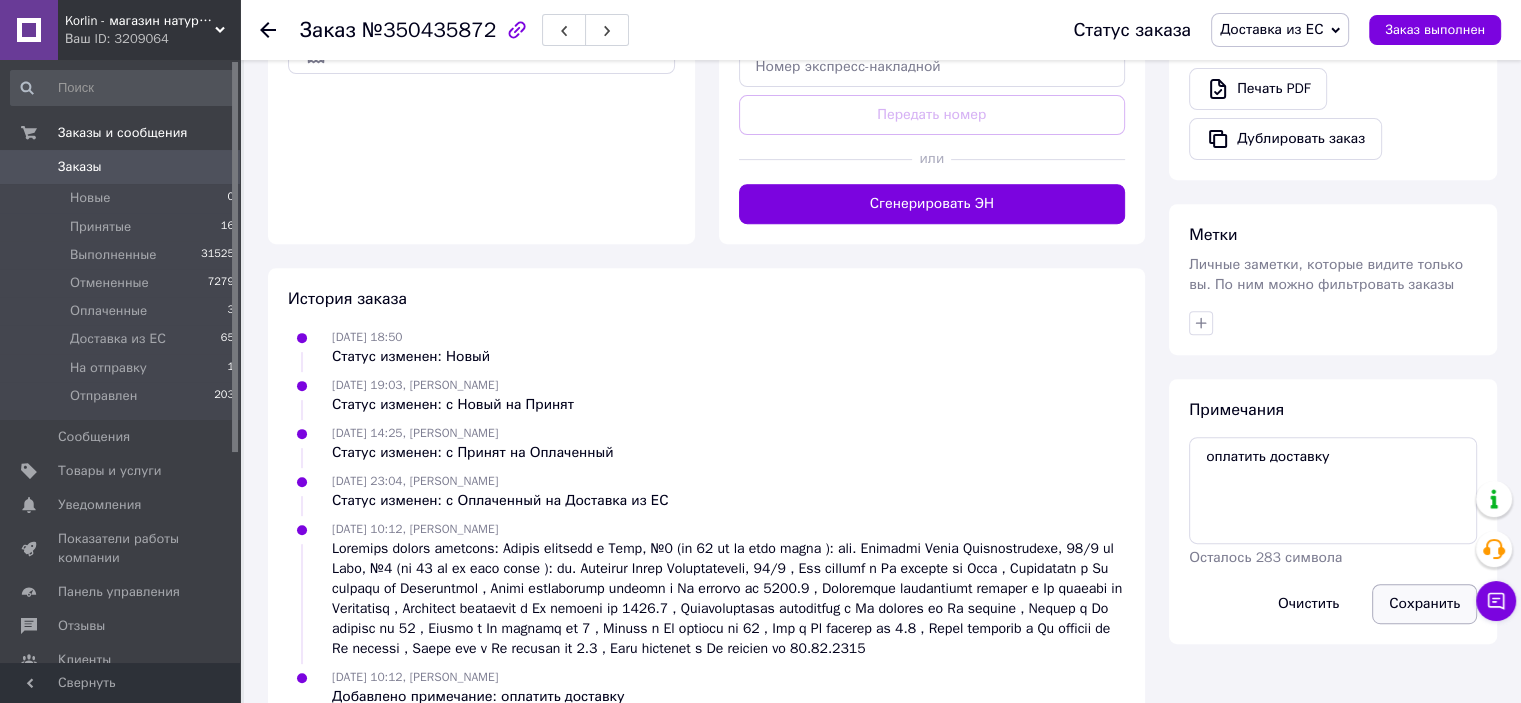 click on "Сохранить" at bounding box center (1424, 604) 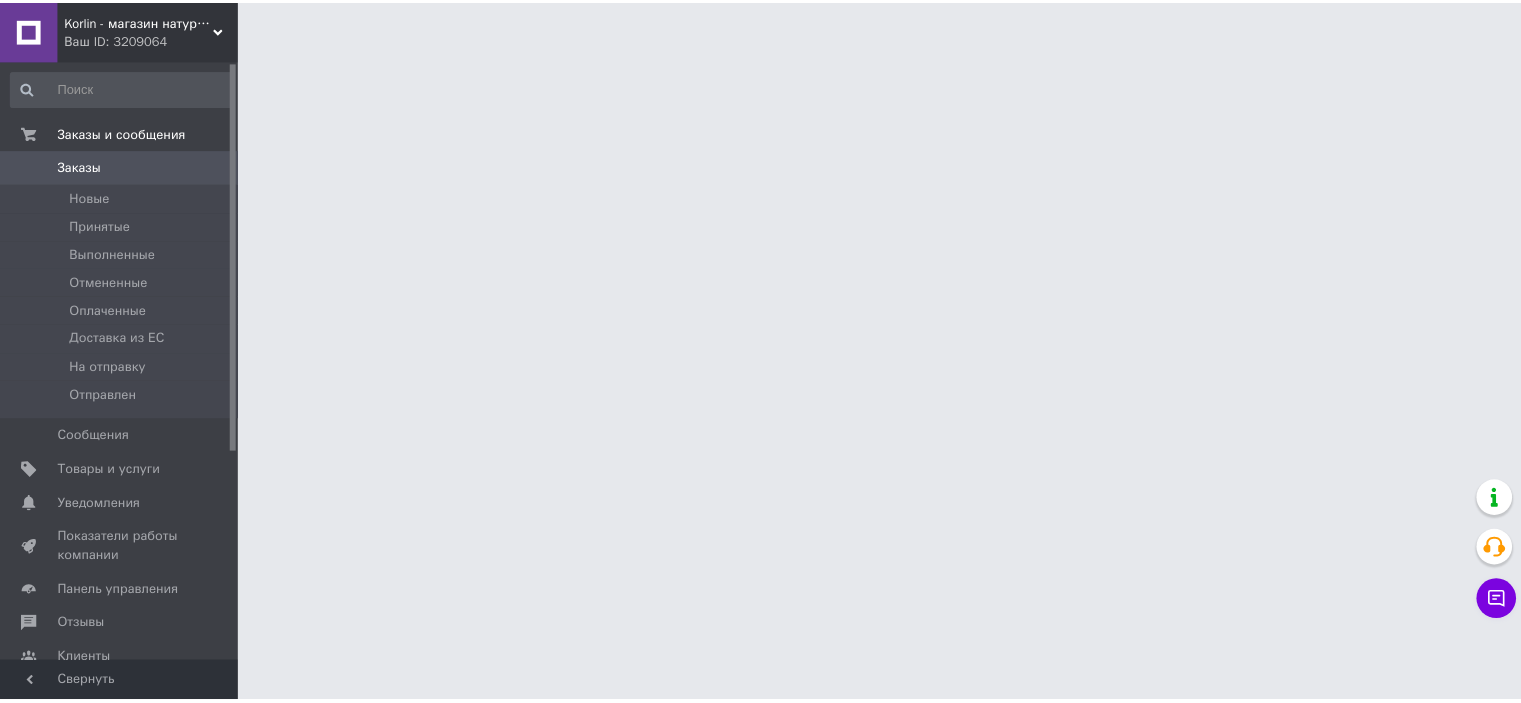 scroll, scrollTop: 0, scrollLeft: 0, axis: both 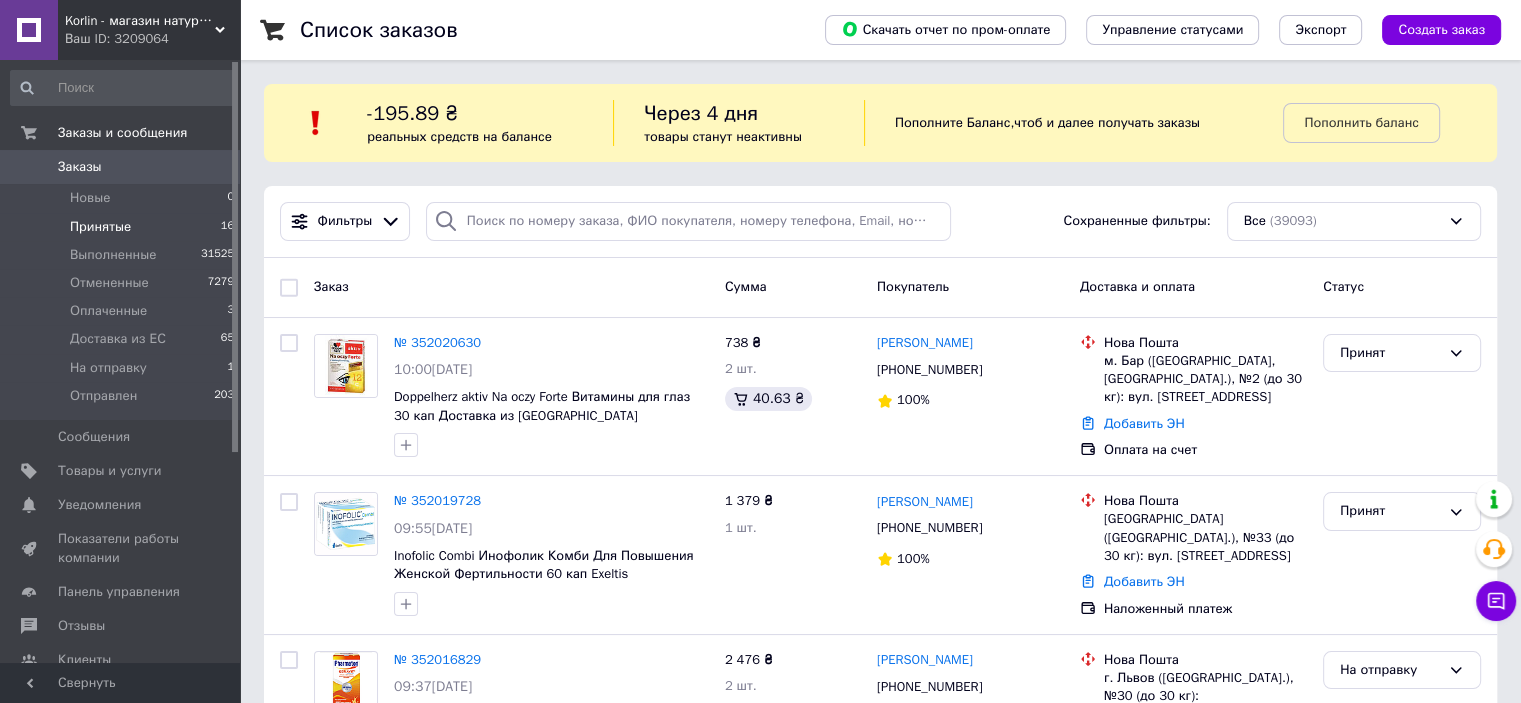 click on "Принятые 16" at bounding box center (123, 227) 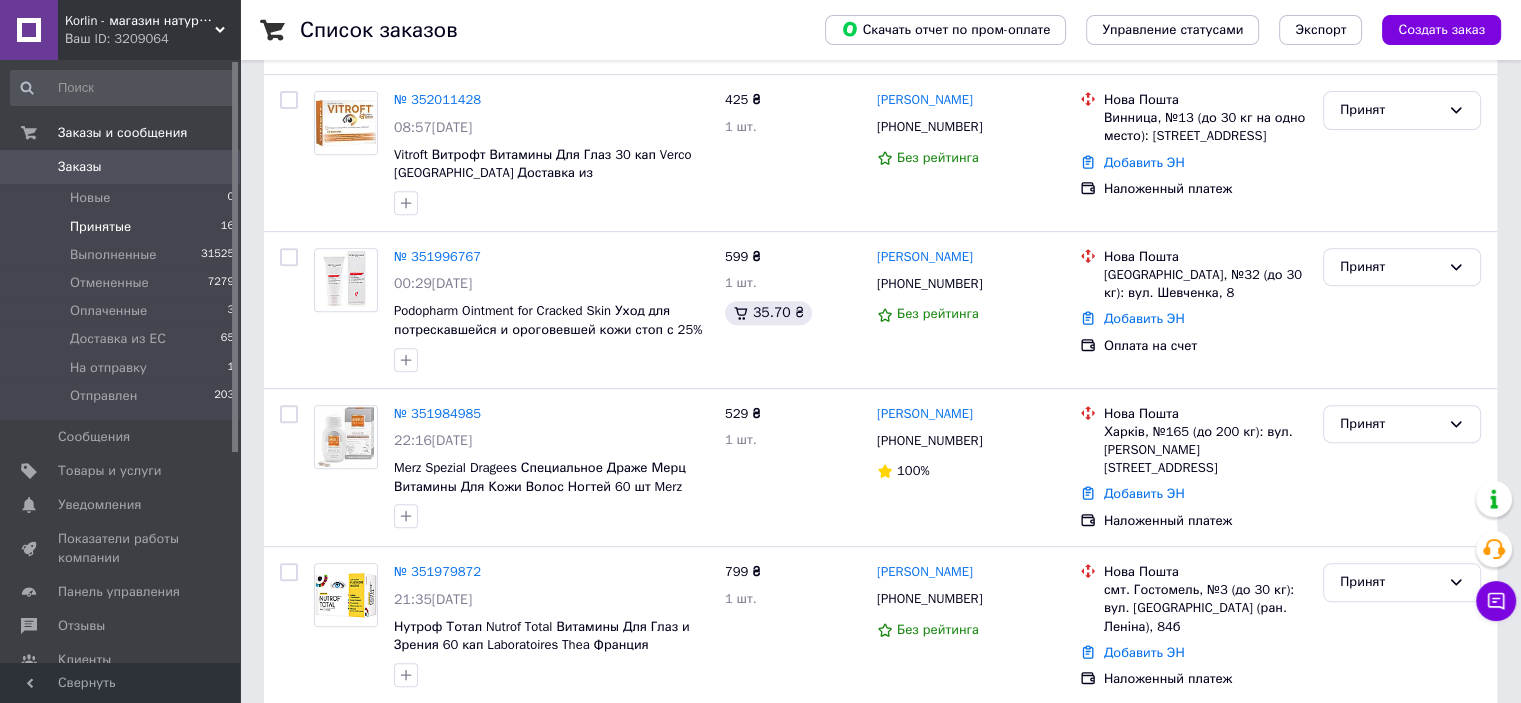 scroll, scrollTop: 2254, scrollLeft: 0, axis: vertical 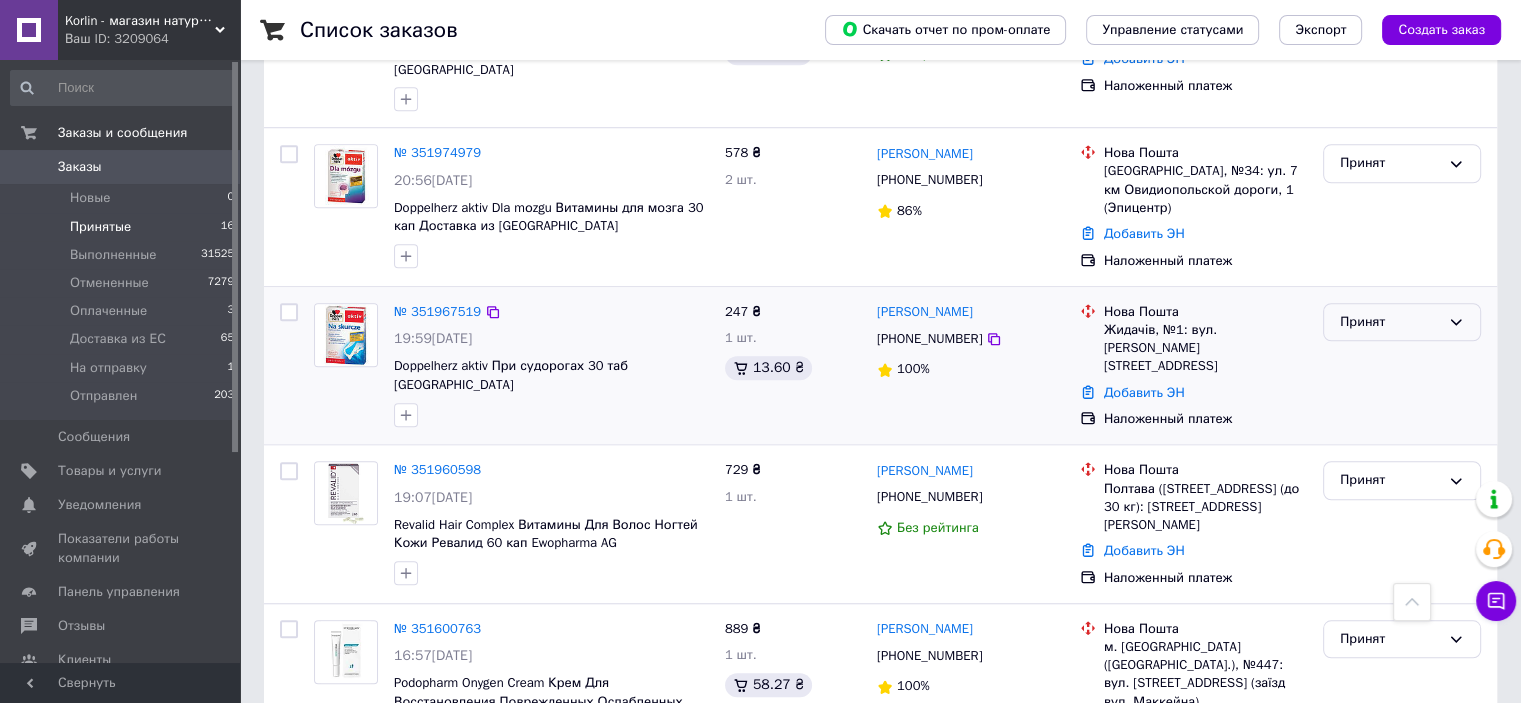 click on "Принят" at bounding box center [1402, 322] 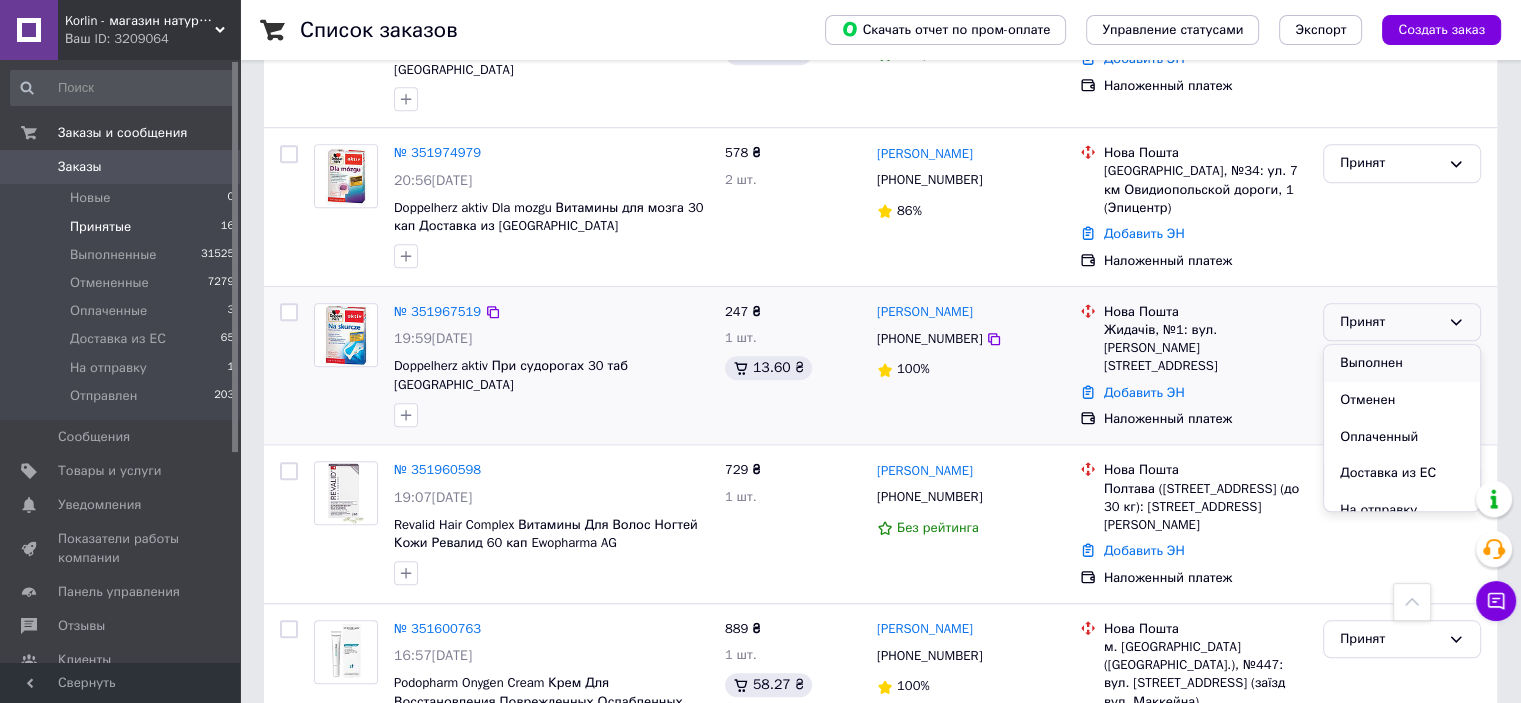 click on "Выполнен" at bounding box center [1402, 363] 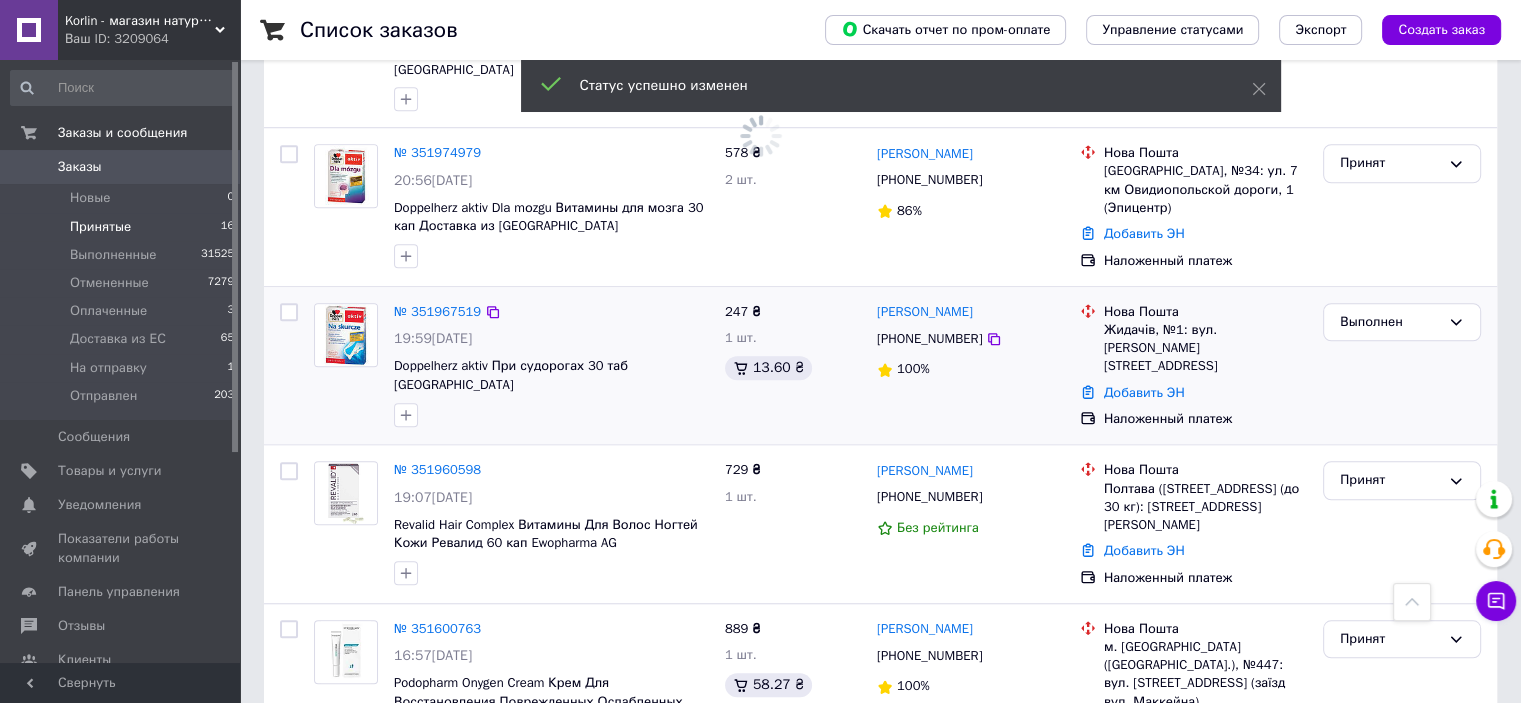 scroll, scrollTop: 1354, scrollLeft: 0, axis: vertical 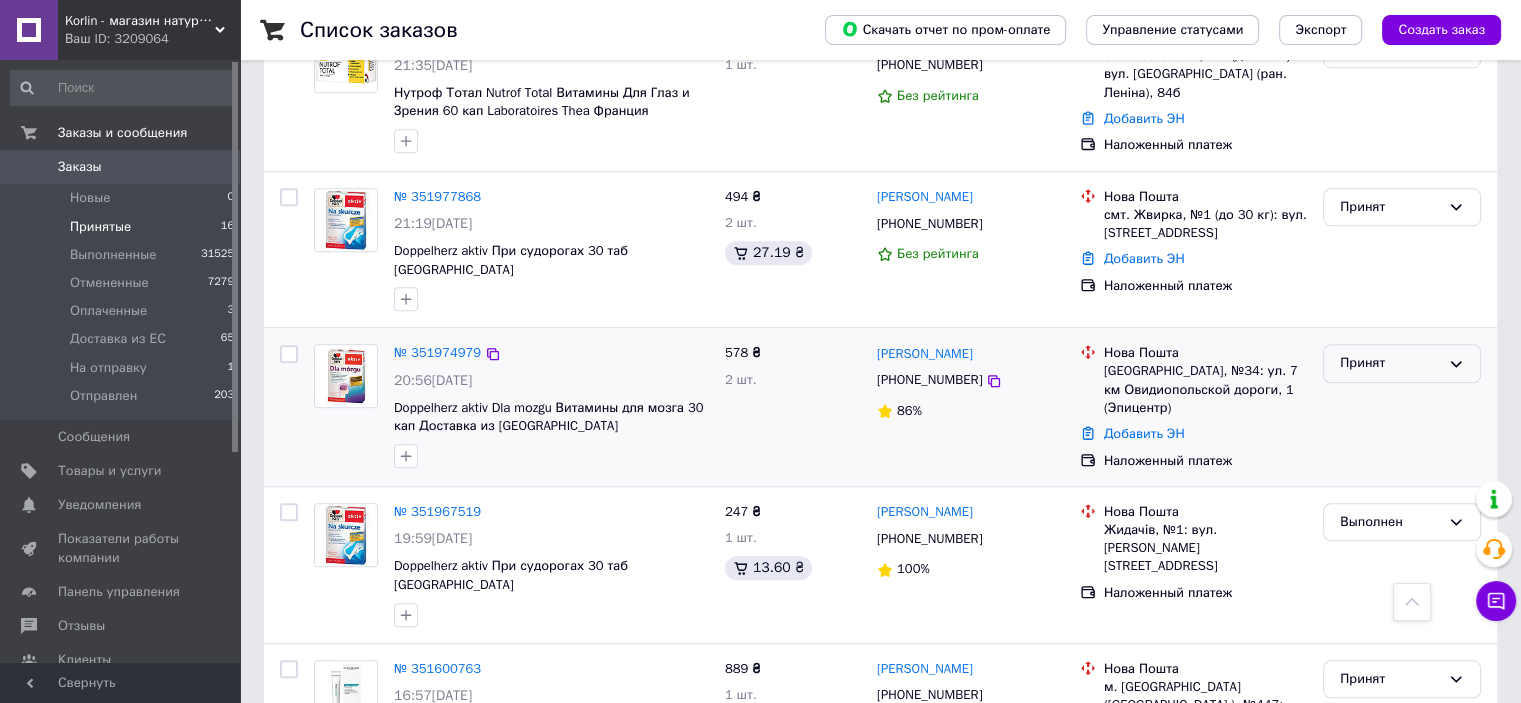 click on "Принят" at bounding box center [1390, 363] 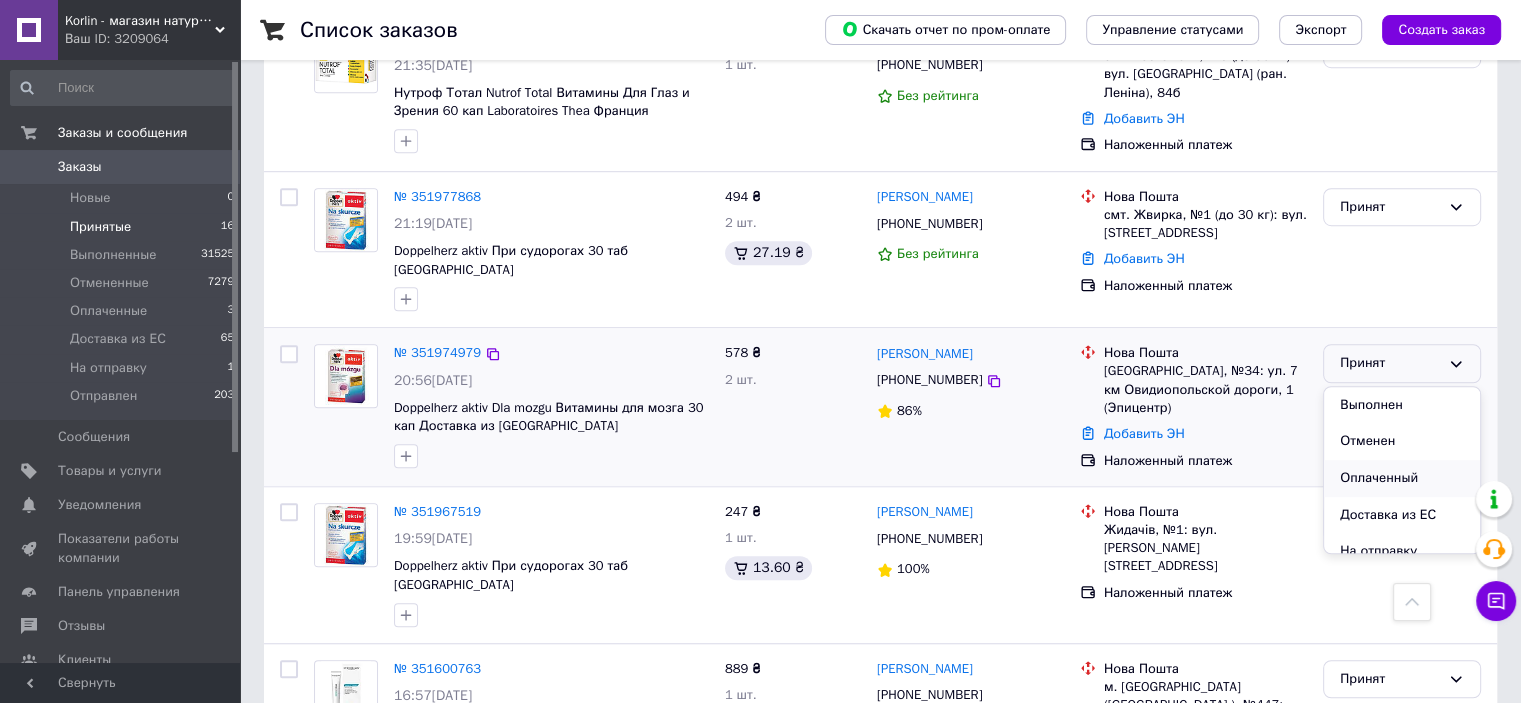click on "Оплаченный" at bounding box center [1402, 478] 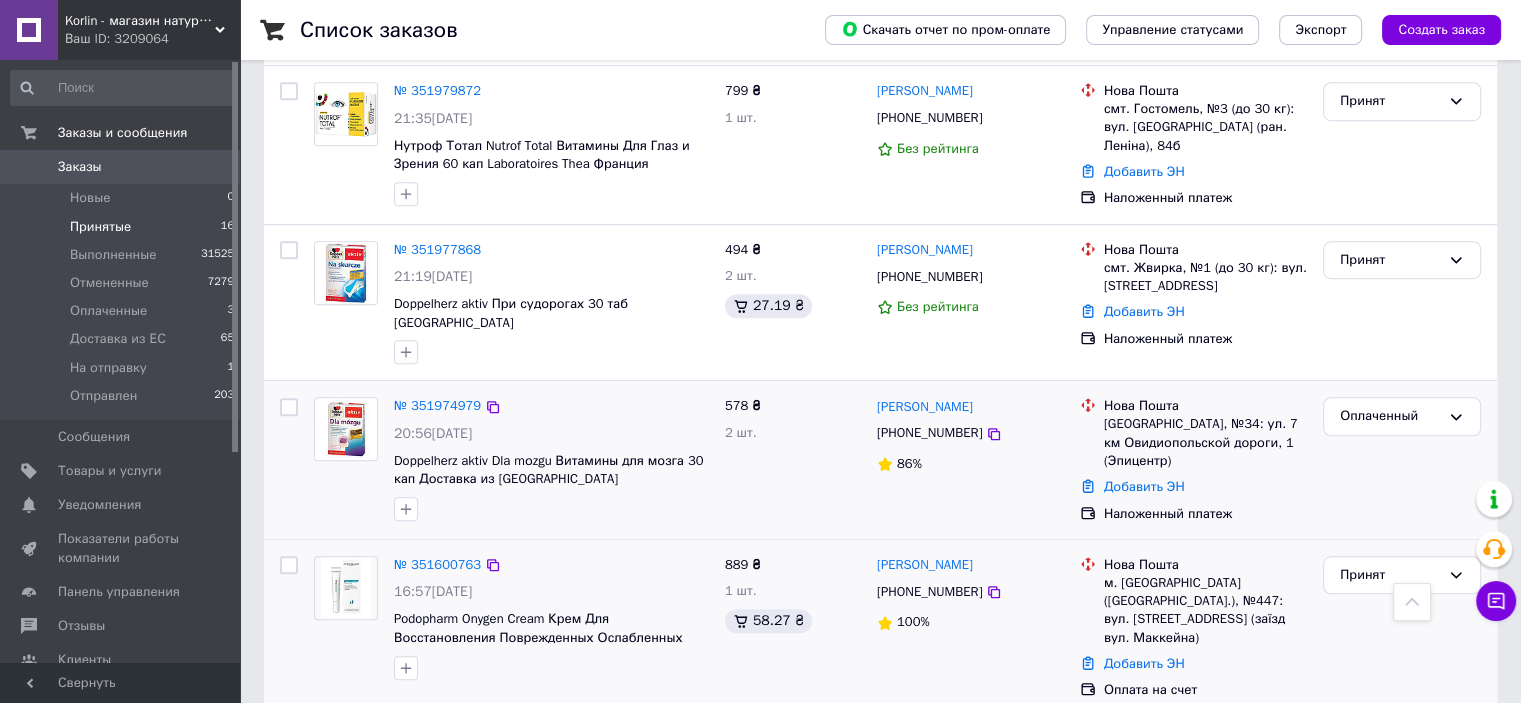 scroll, scrollTop: 1254, scrollLeft: 0, axis: vertical 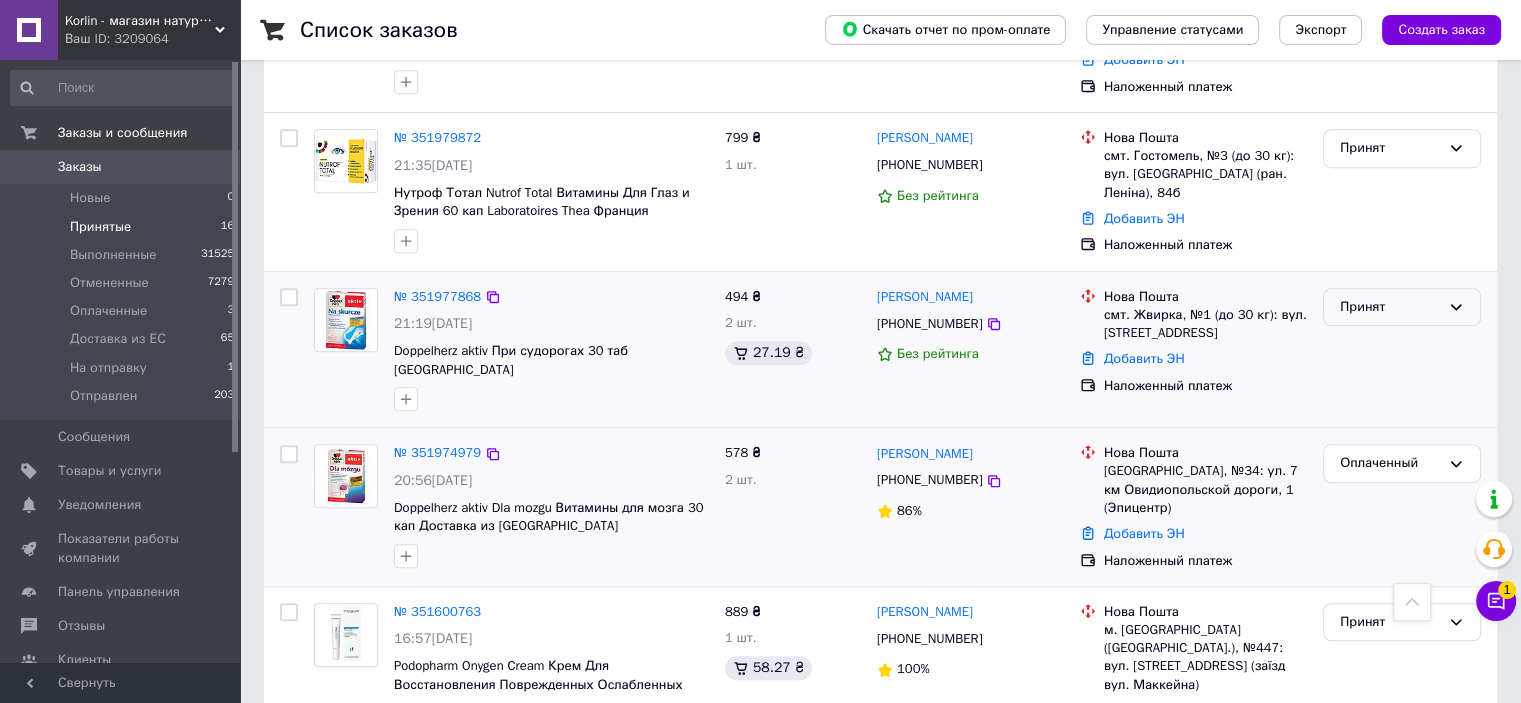 click on "Принят" at bounding box center (1390, 307) 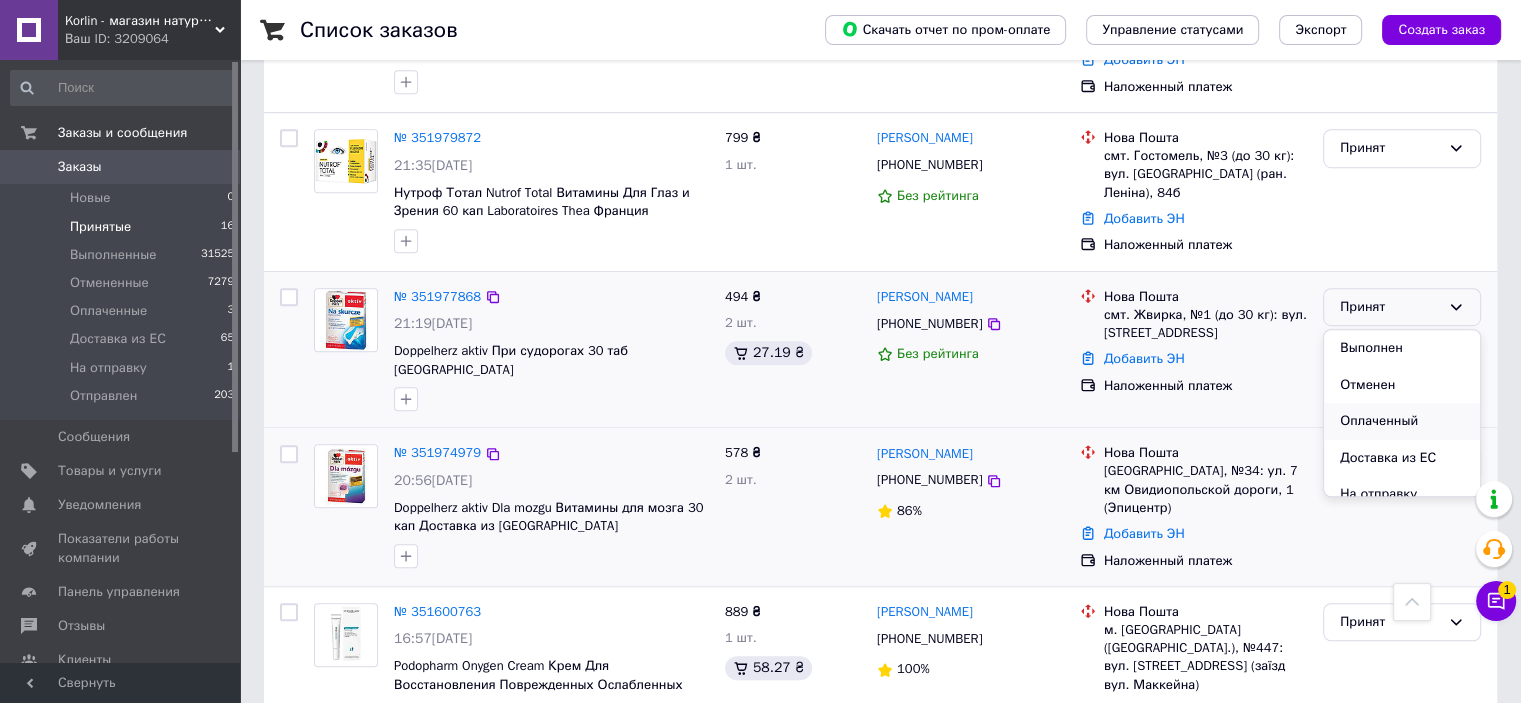 click on "Оплаченный" at bounding box center (1402, 421) 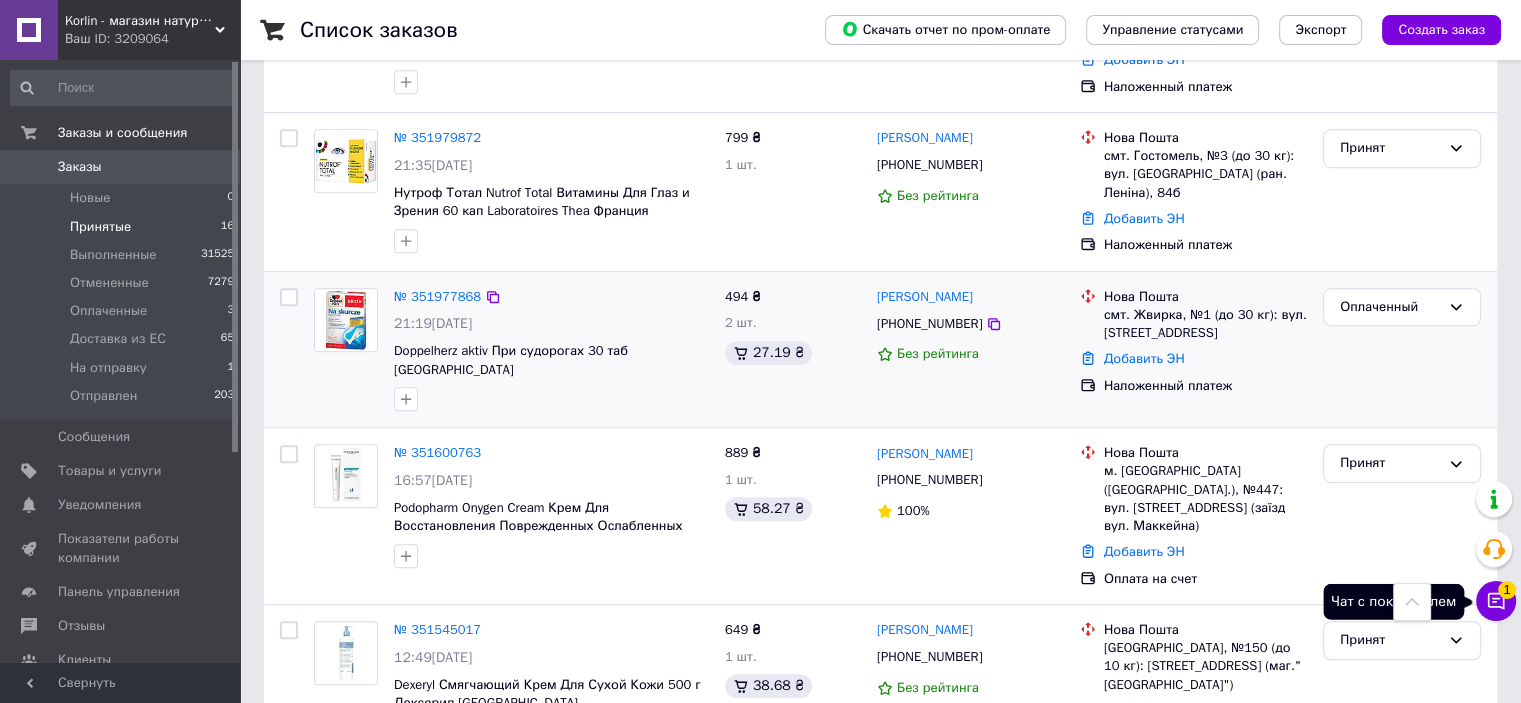 click on "Чат с покупателем 1" at bounding box center [1496, 601] 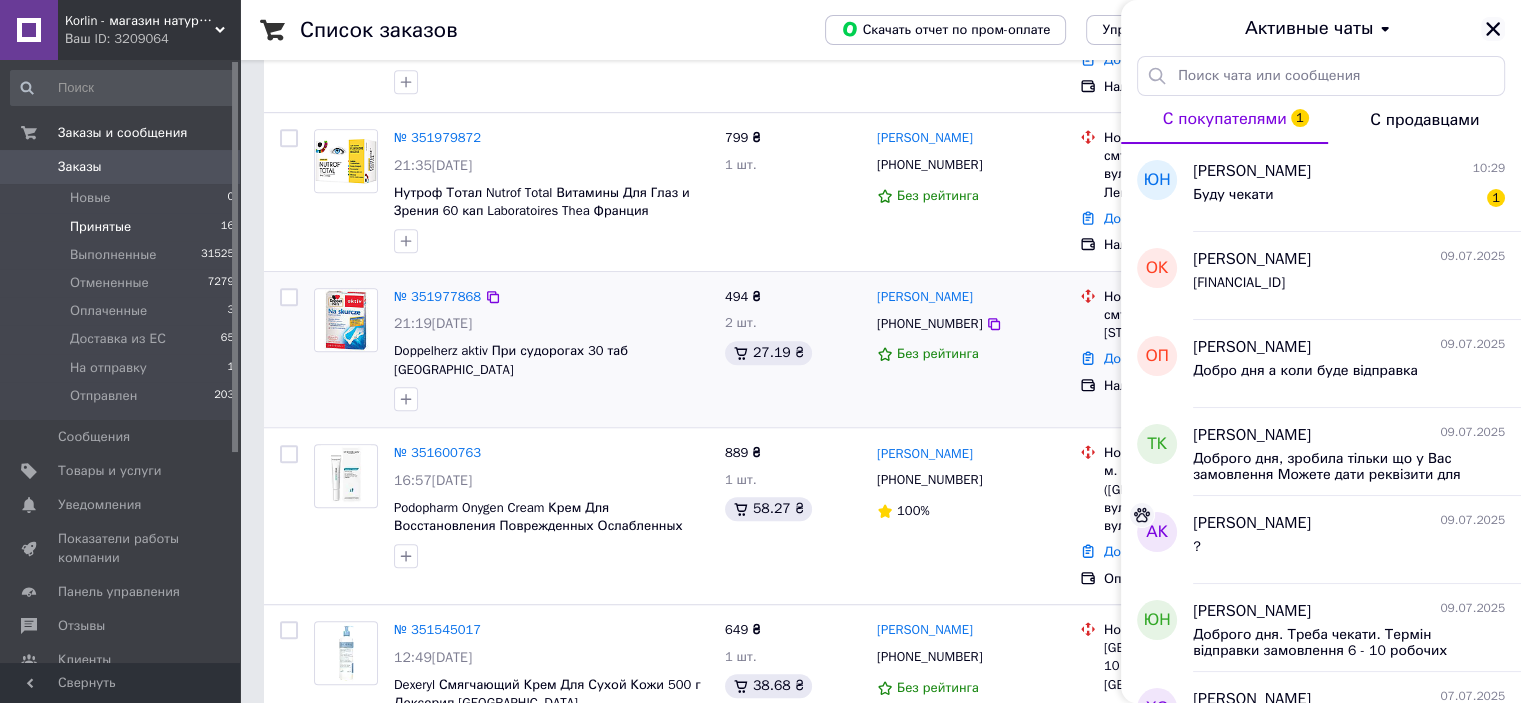 click 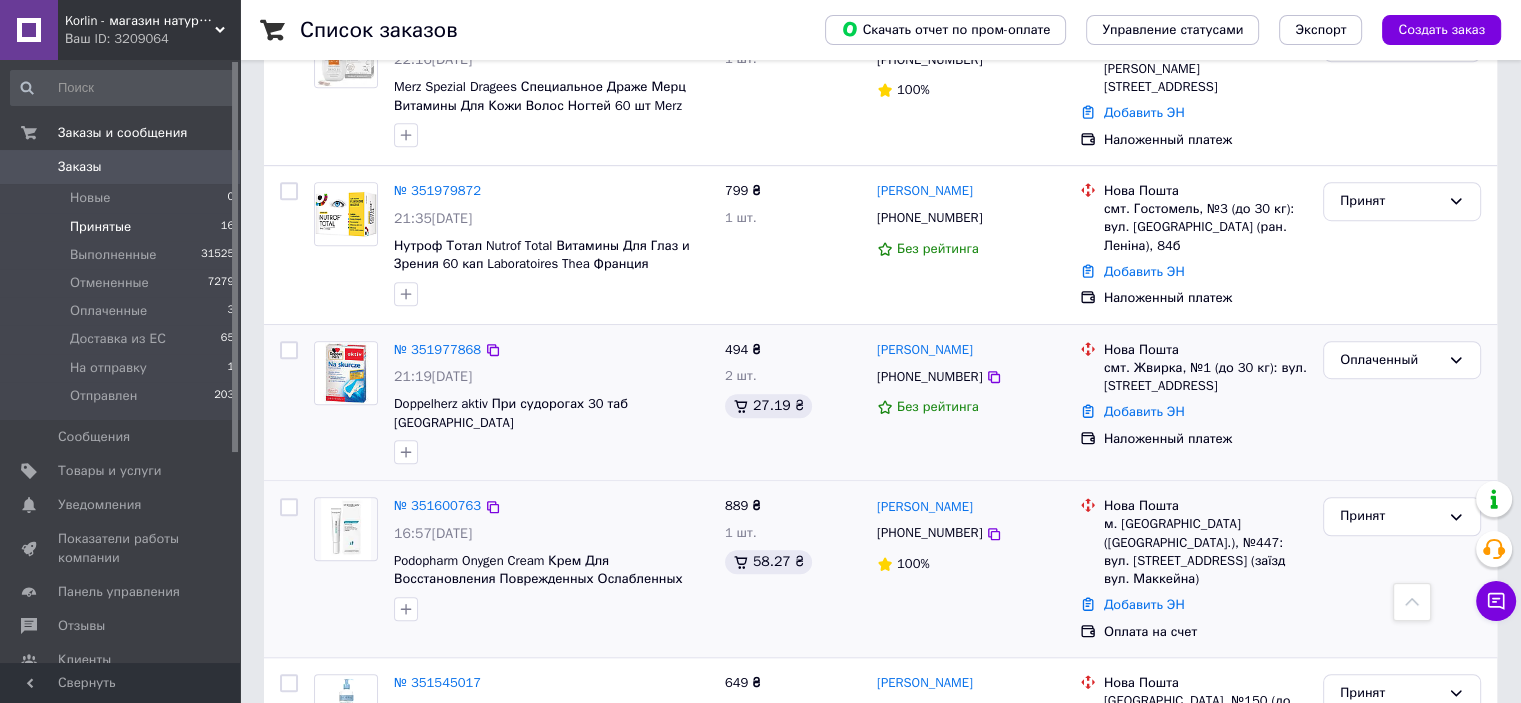 scroll, scrollTop: 1154, scrollLeft: 0, axis: vertical 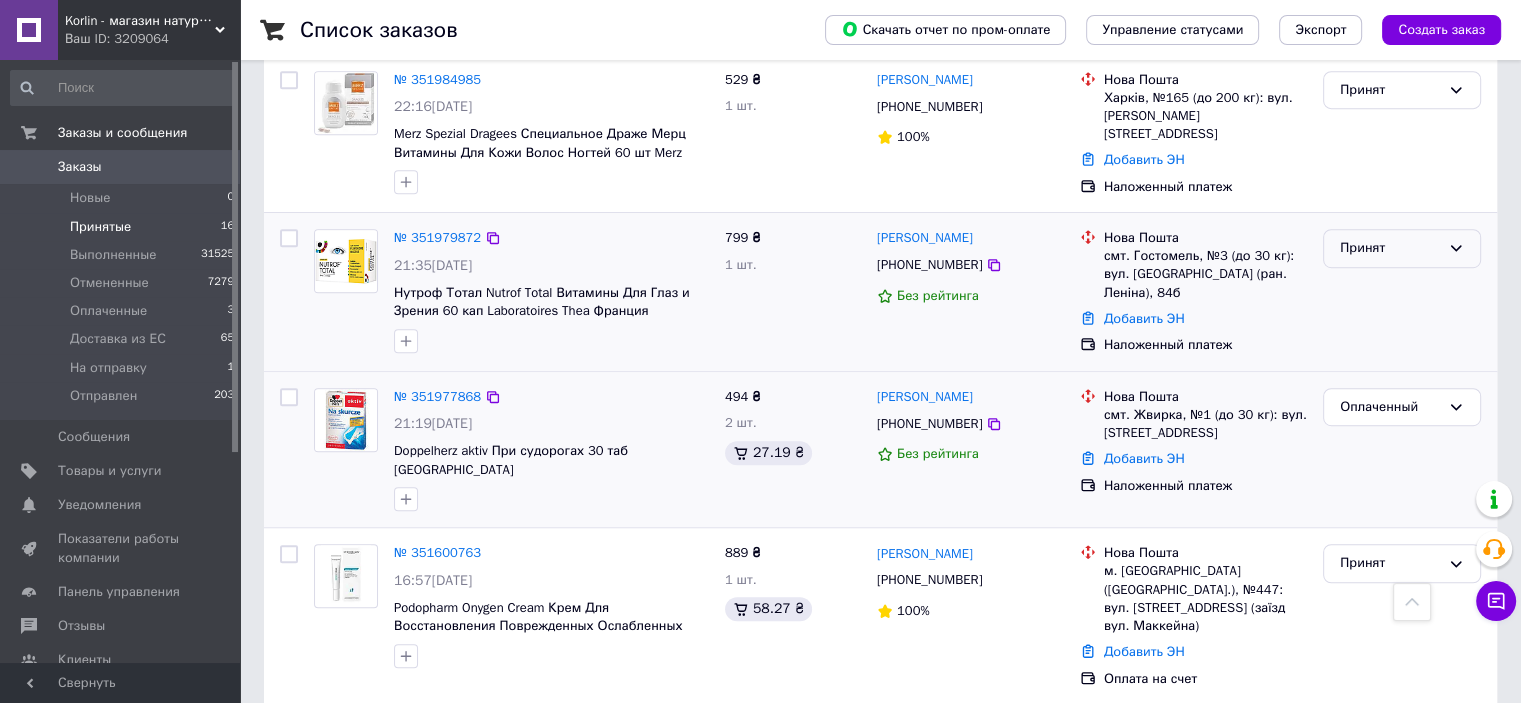 click on "Принят" at bounding box center [1390, 248] 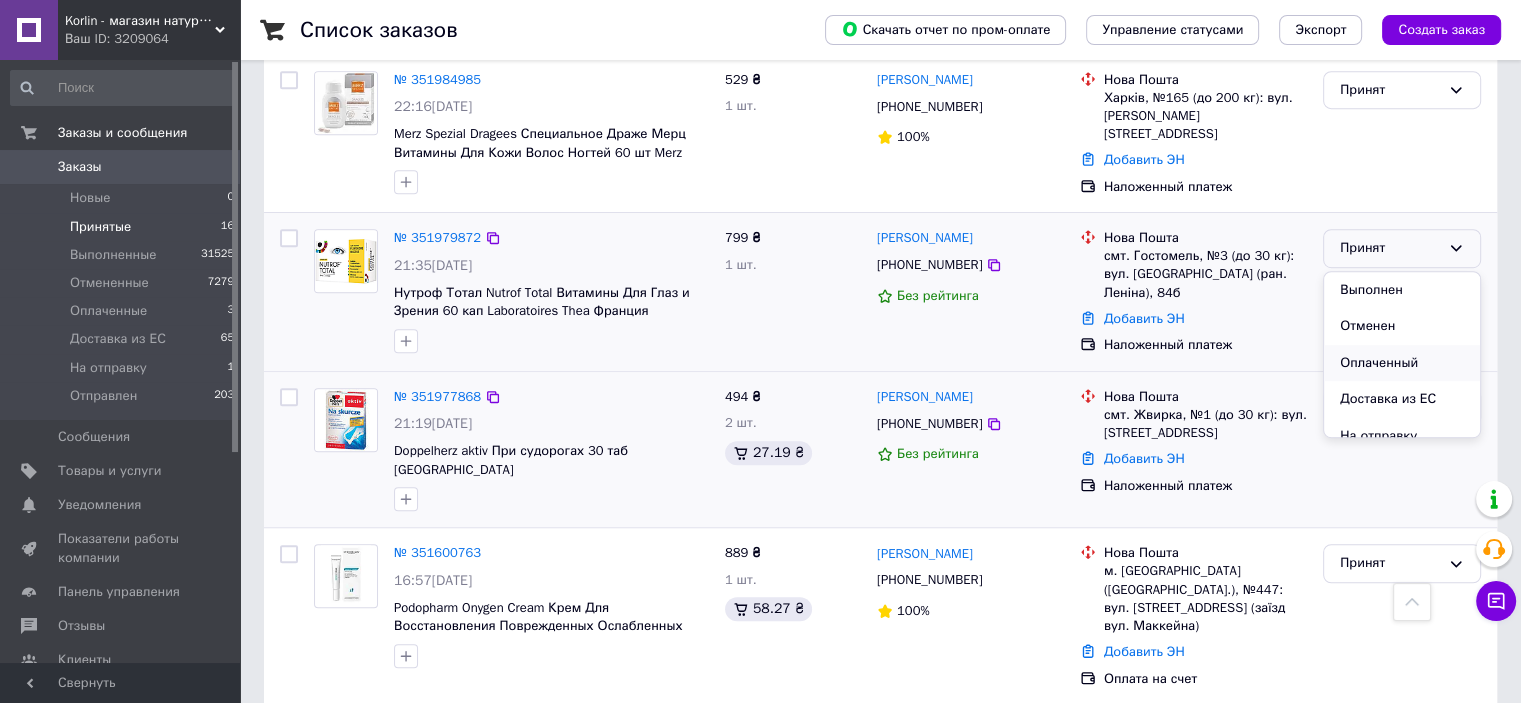 click on "Оплаченный" at bounding box center [1402, 363] 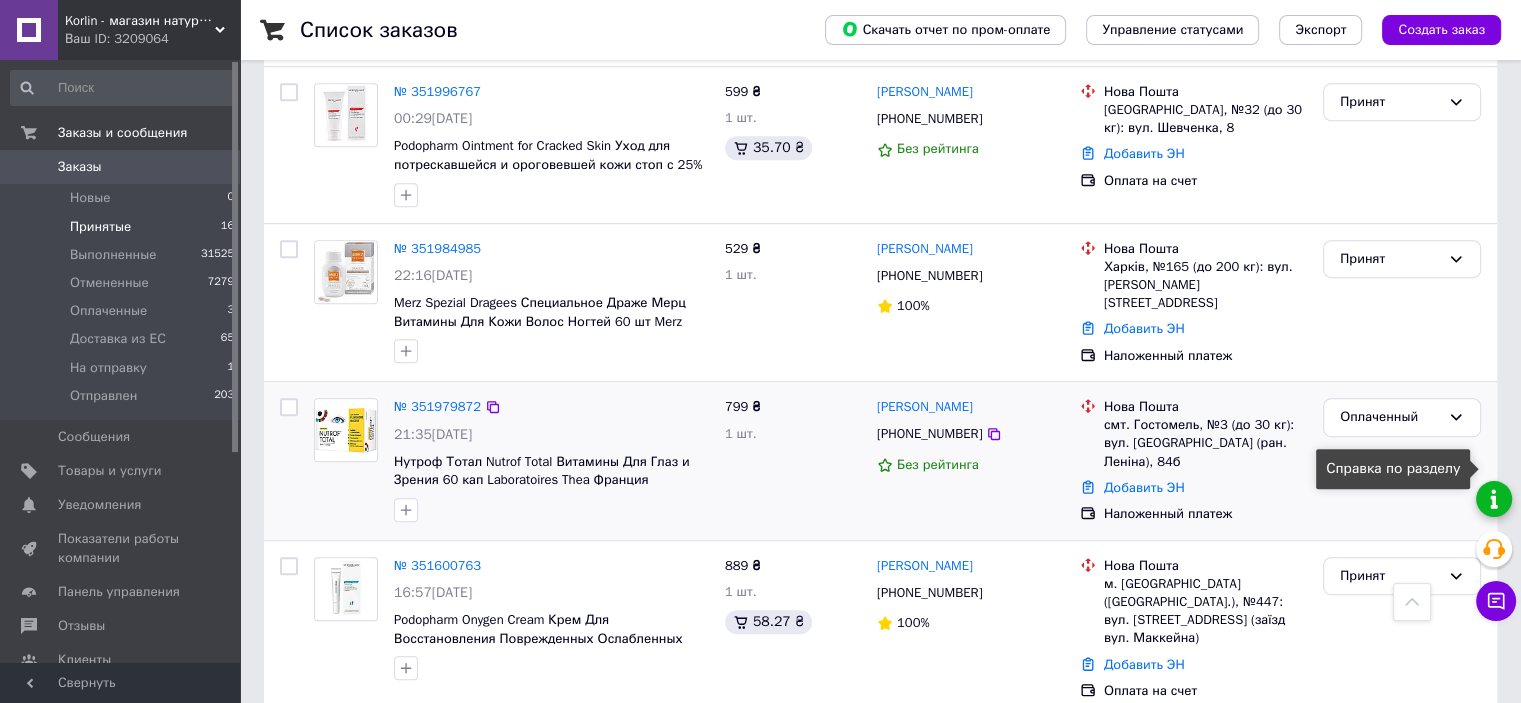 scroll, scrollTop: 954, scrollLeft: 0, axis: vertical 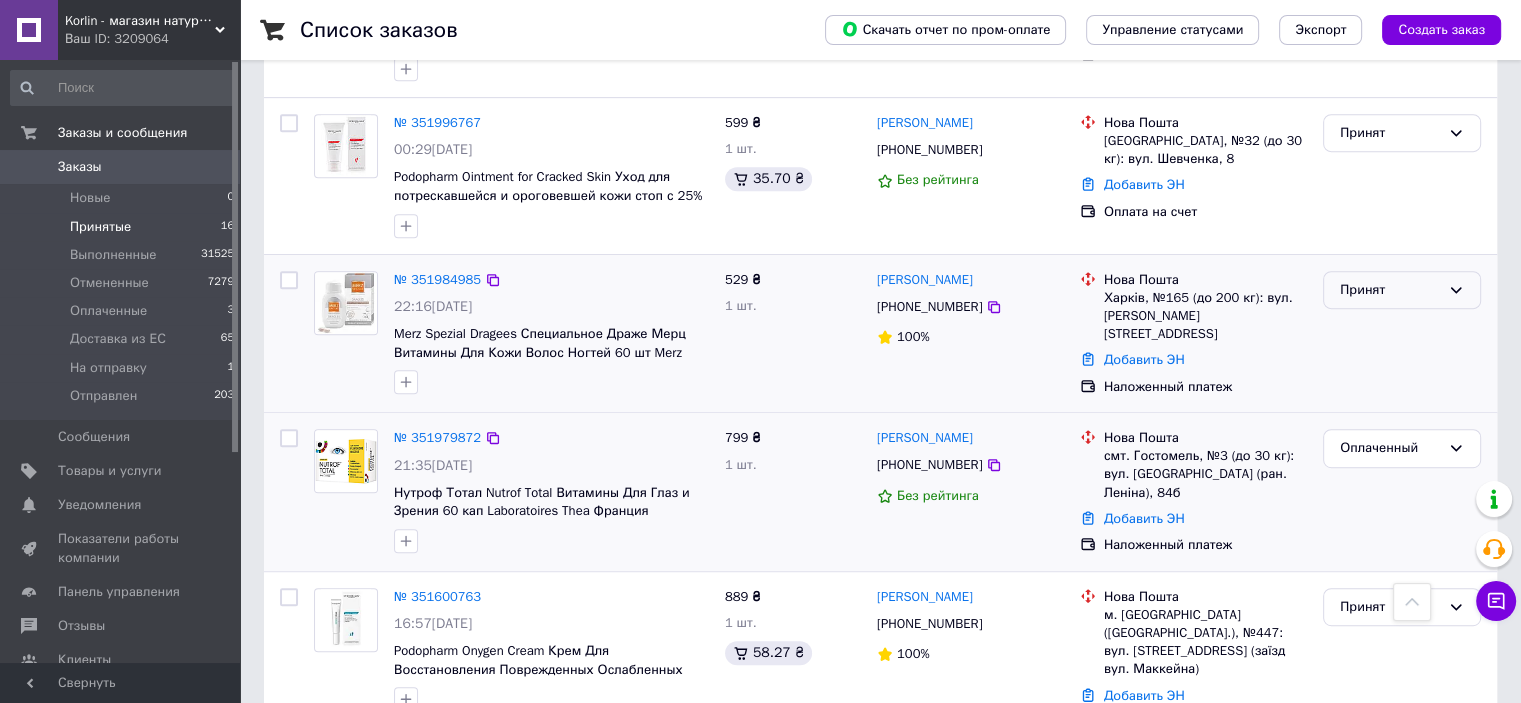click on "Принят" at bounding box center [1390, 290] 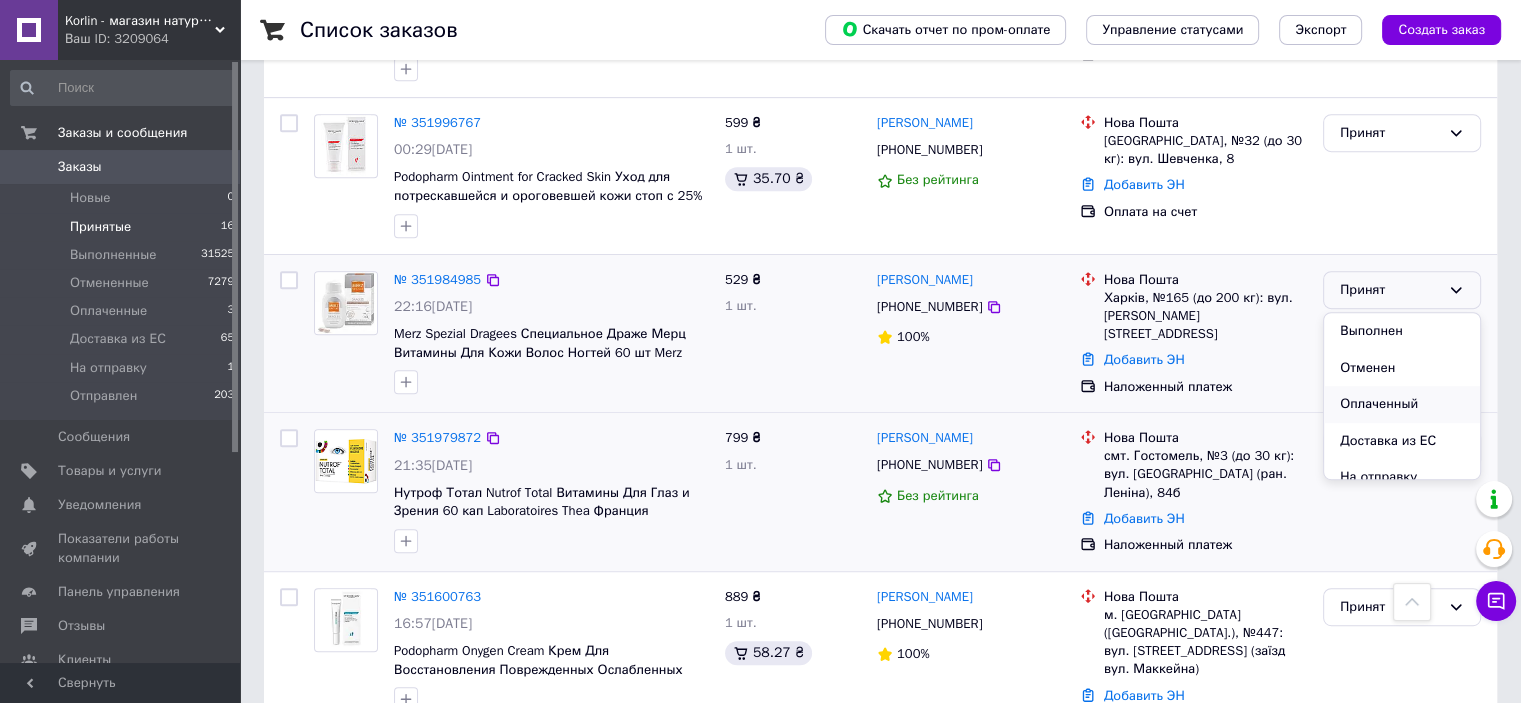 click on "Оплаченный" at bounding box center [1402, 404] 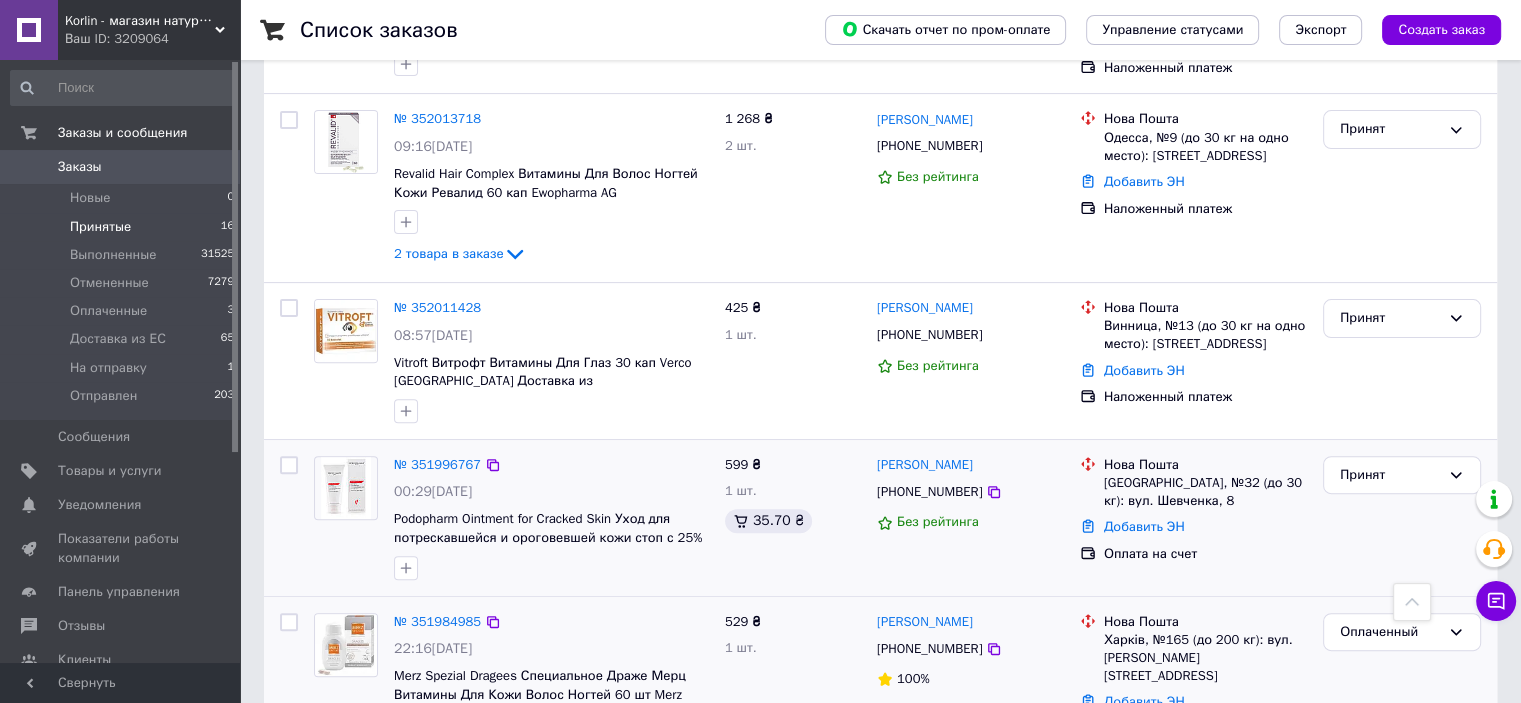 scroll, scrollTop: 454, scrollLeft: 0, axis: vertical 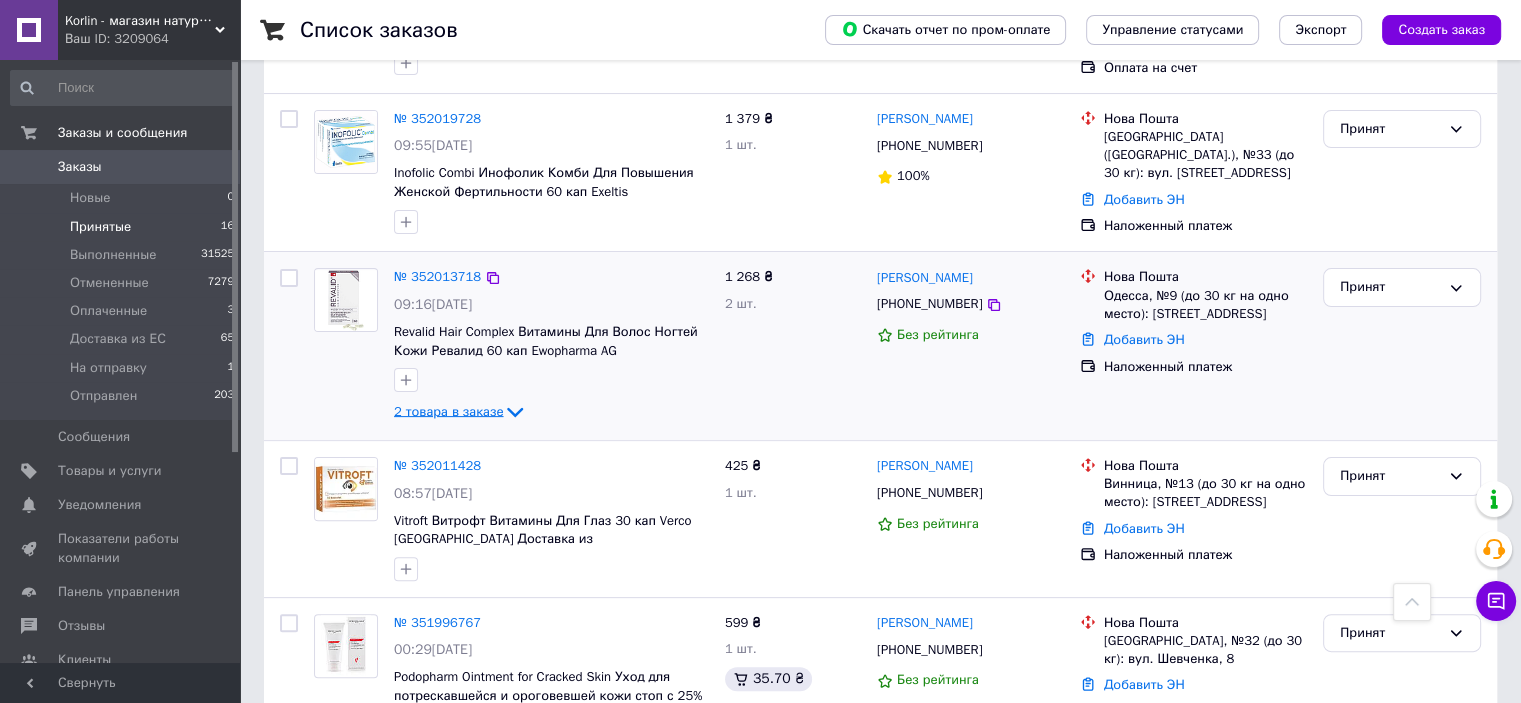 click on "2 товара в заказе" at bounding box center (460, 410) 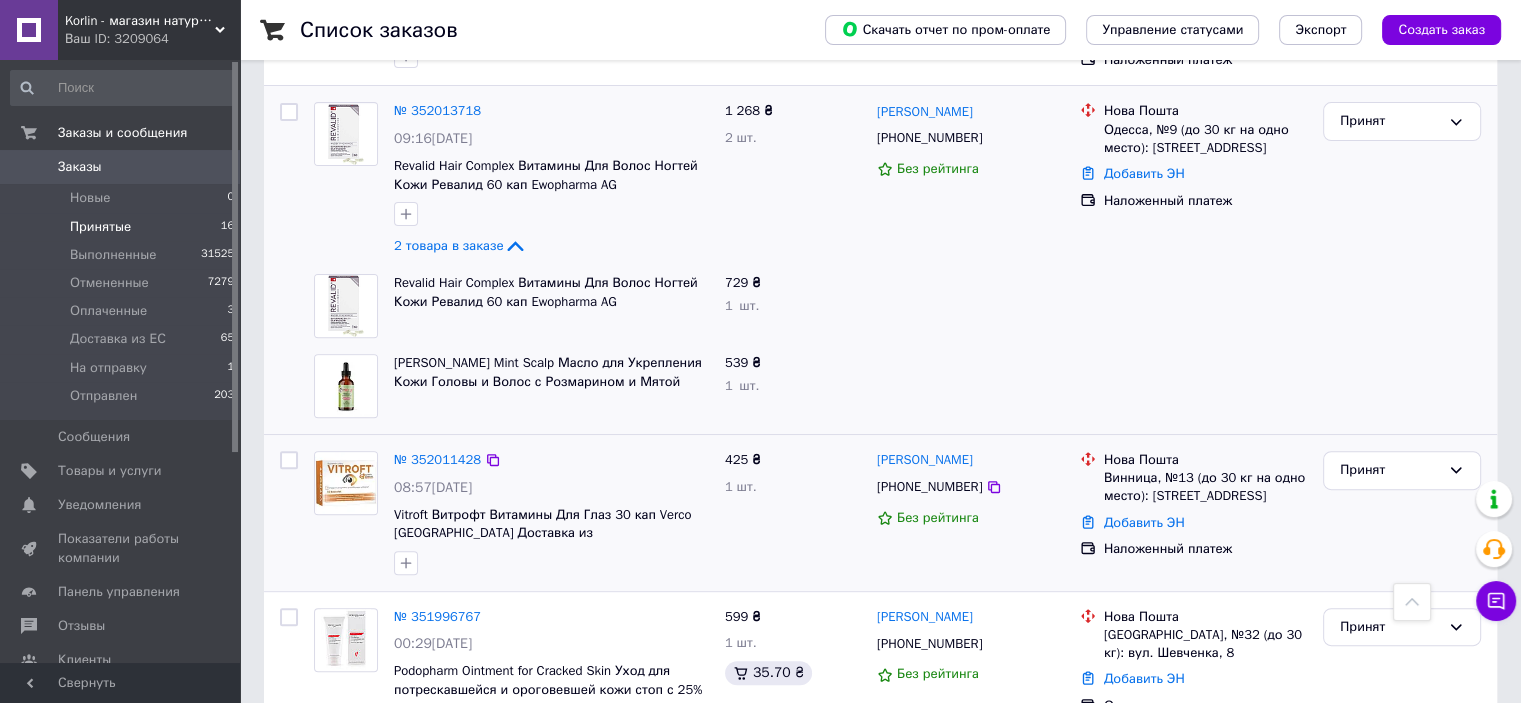 scroll, scrollTop: 654, scrollLeft: 0, axis: vertical 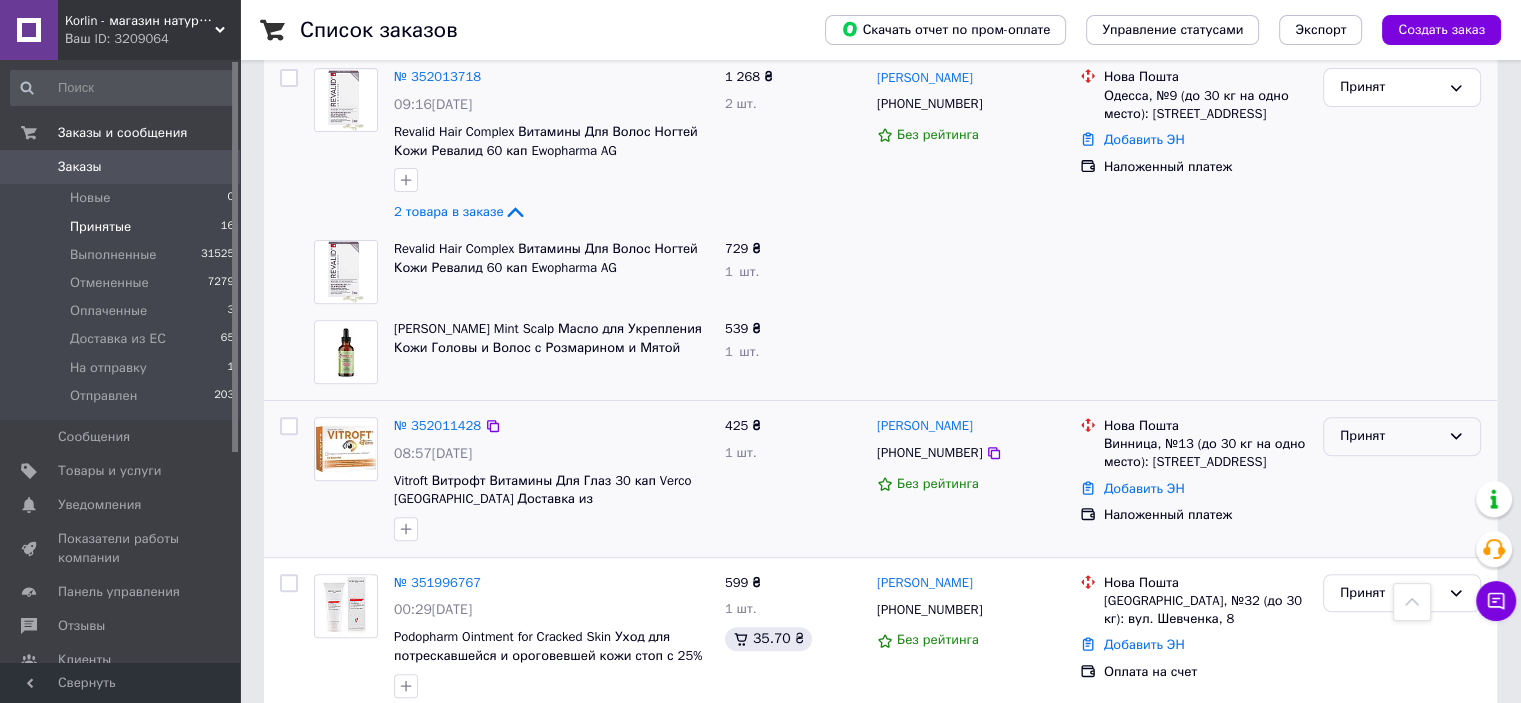 click on "Принят" at bounding box center (1390, 436) 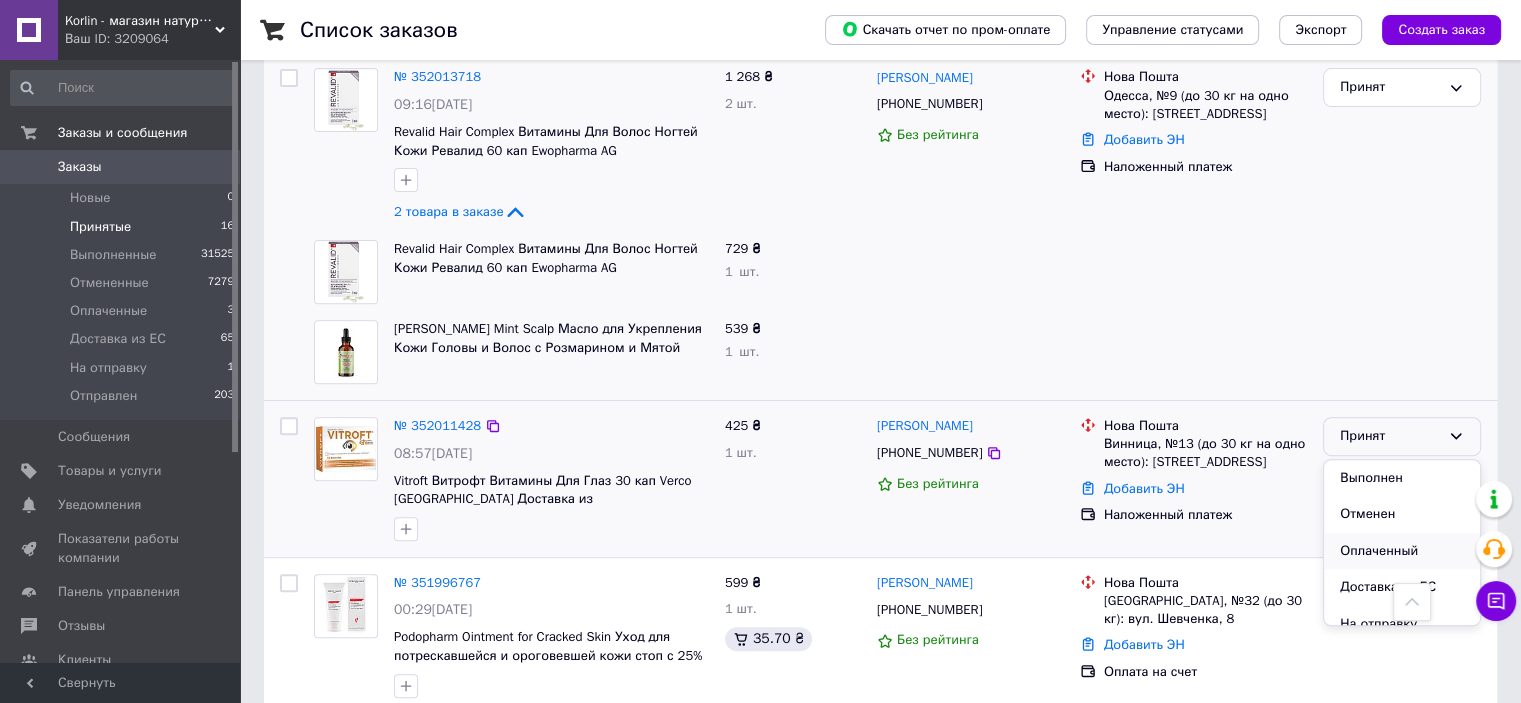 click on "Оплаченный" at bounding box center (1402, 551) 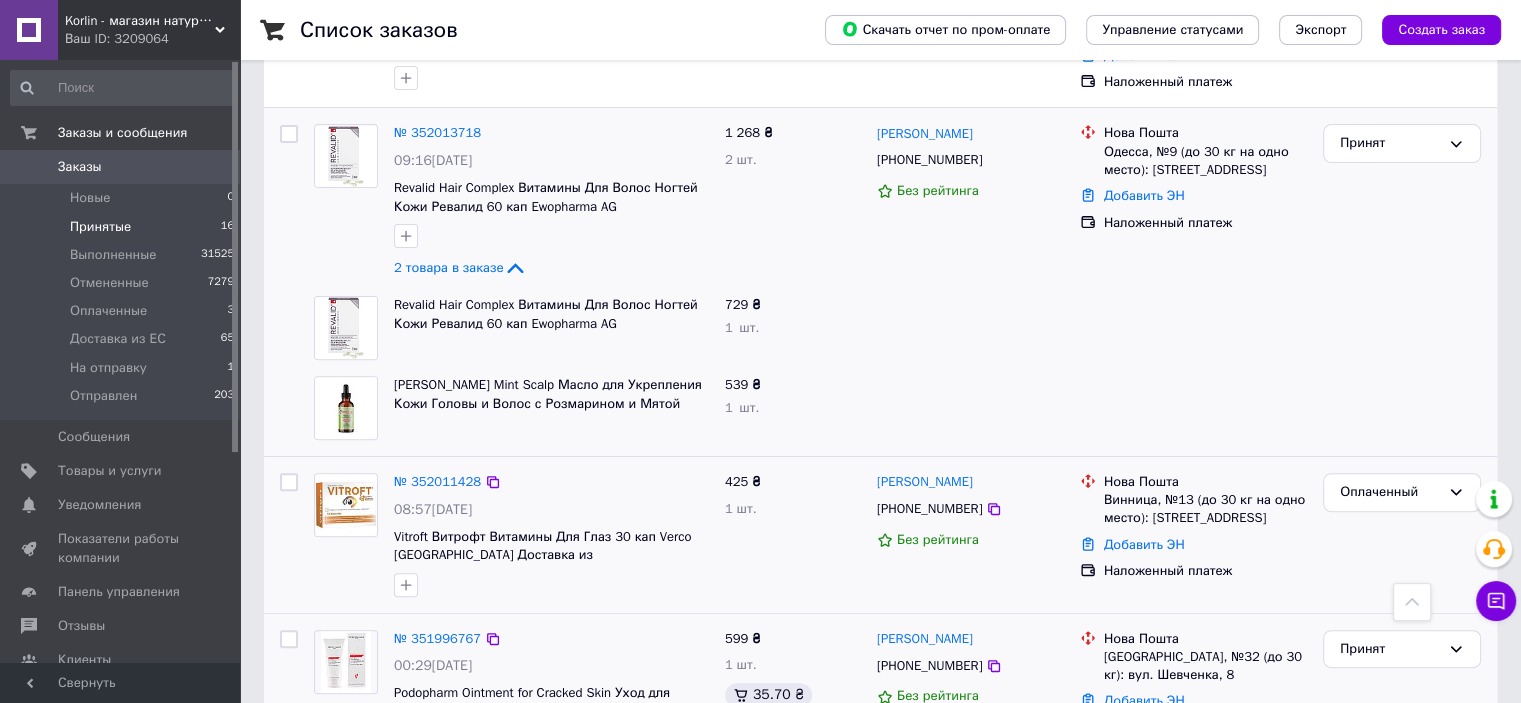 scroll, scrollTop: 554, scrollLeft: 0, axis: vertical 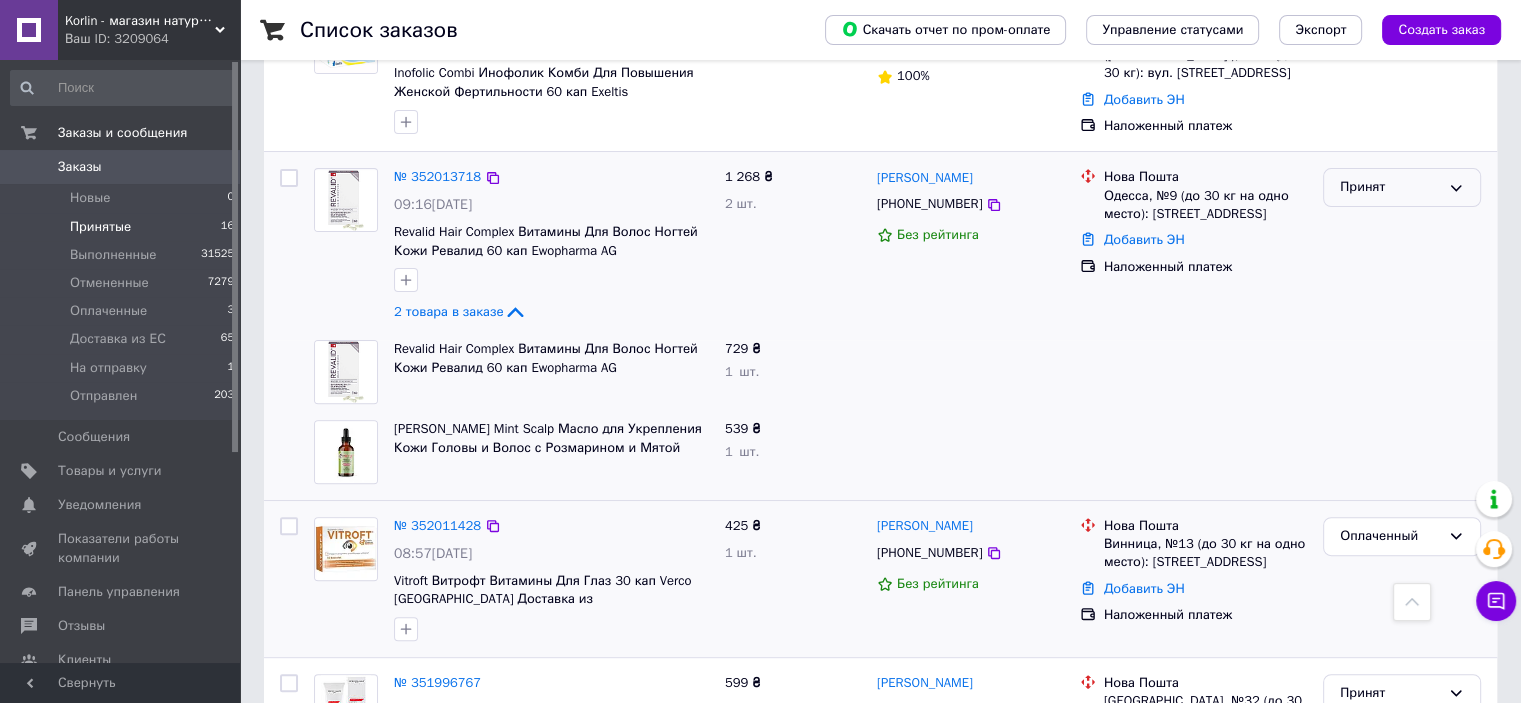 click on "Принят" at bounding box center (1390, 187) 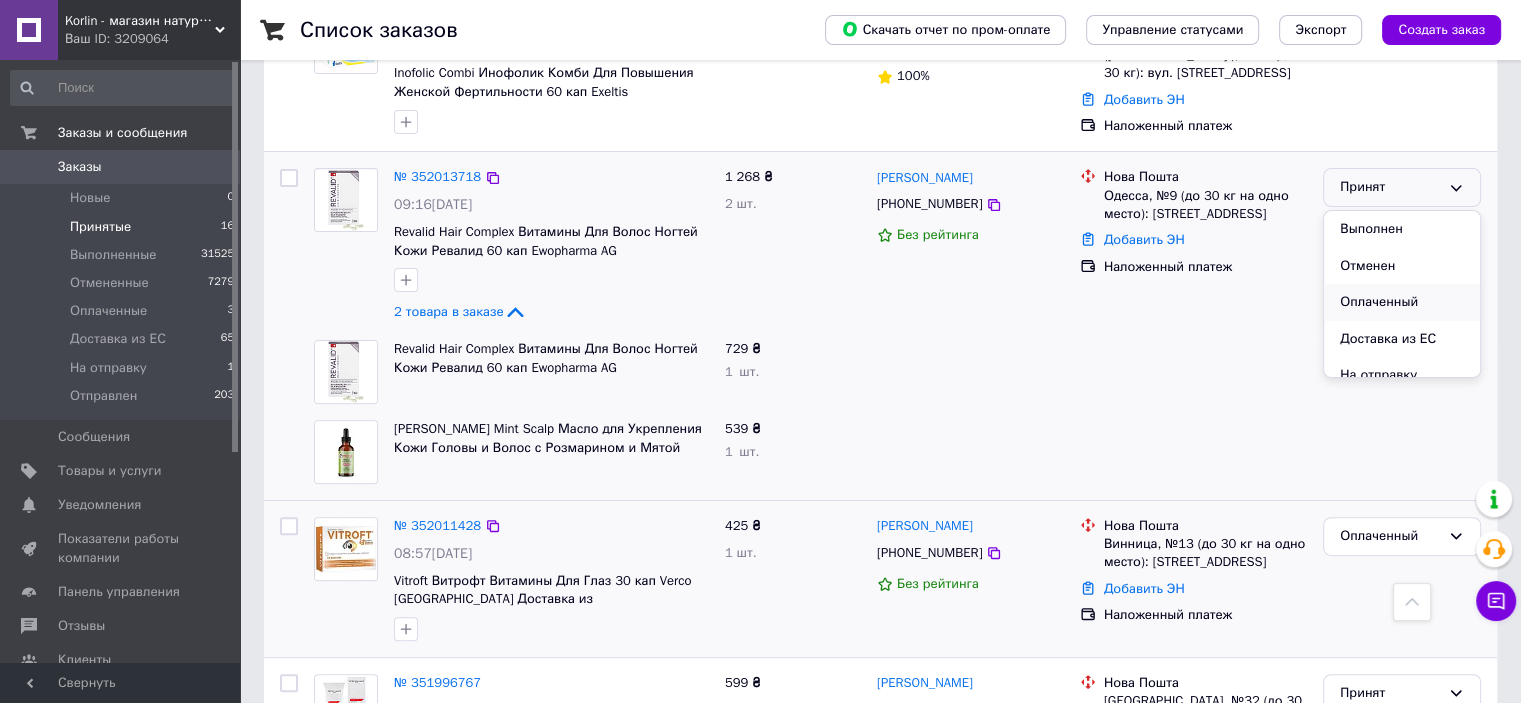 click on "Оплаченный" at bounding box center (1402, 302) 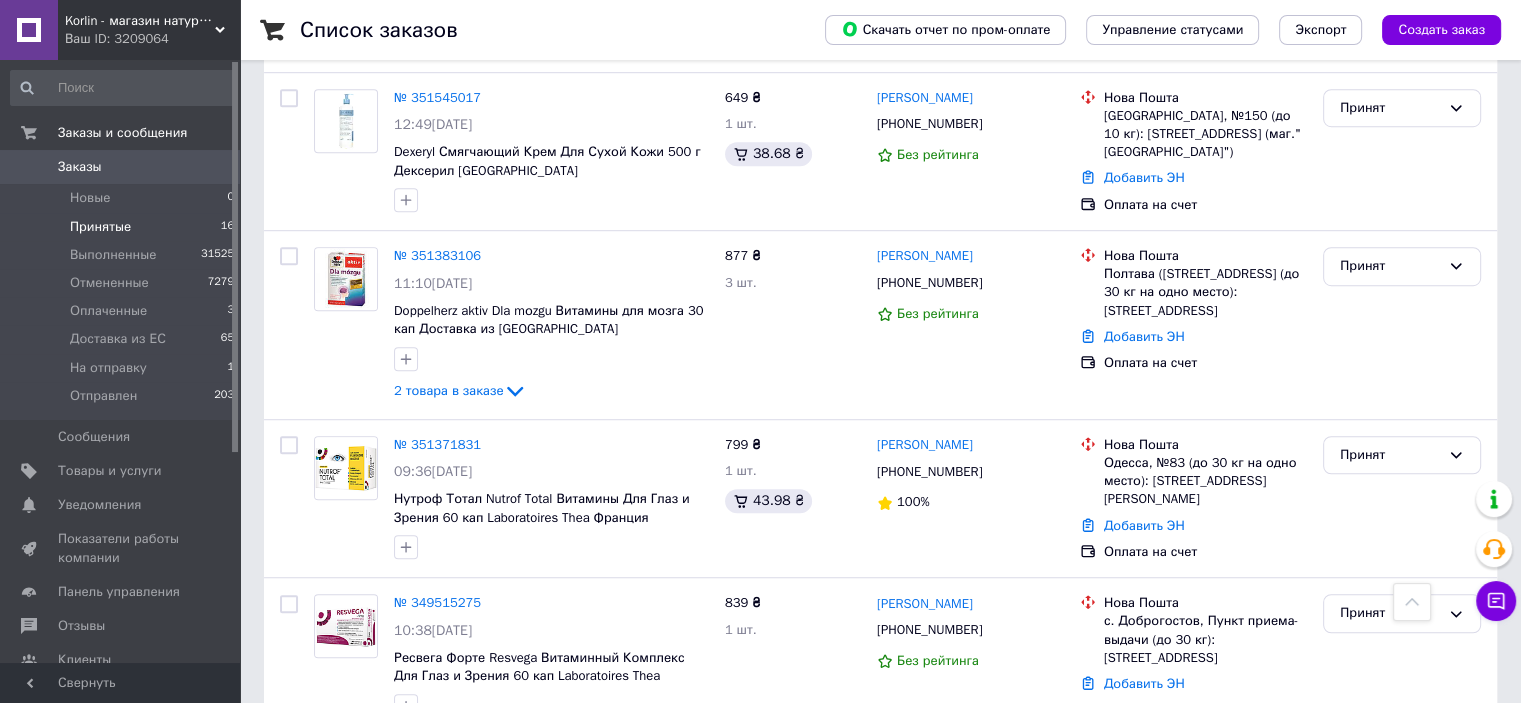 scroll, scrollTop: 1350, scrollLeft: 0, axis: vertical 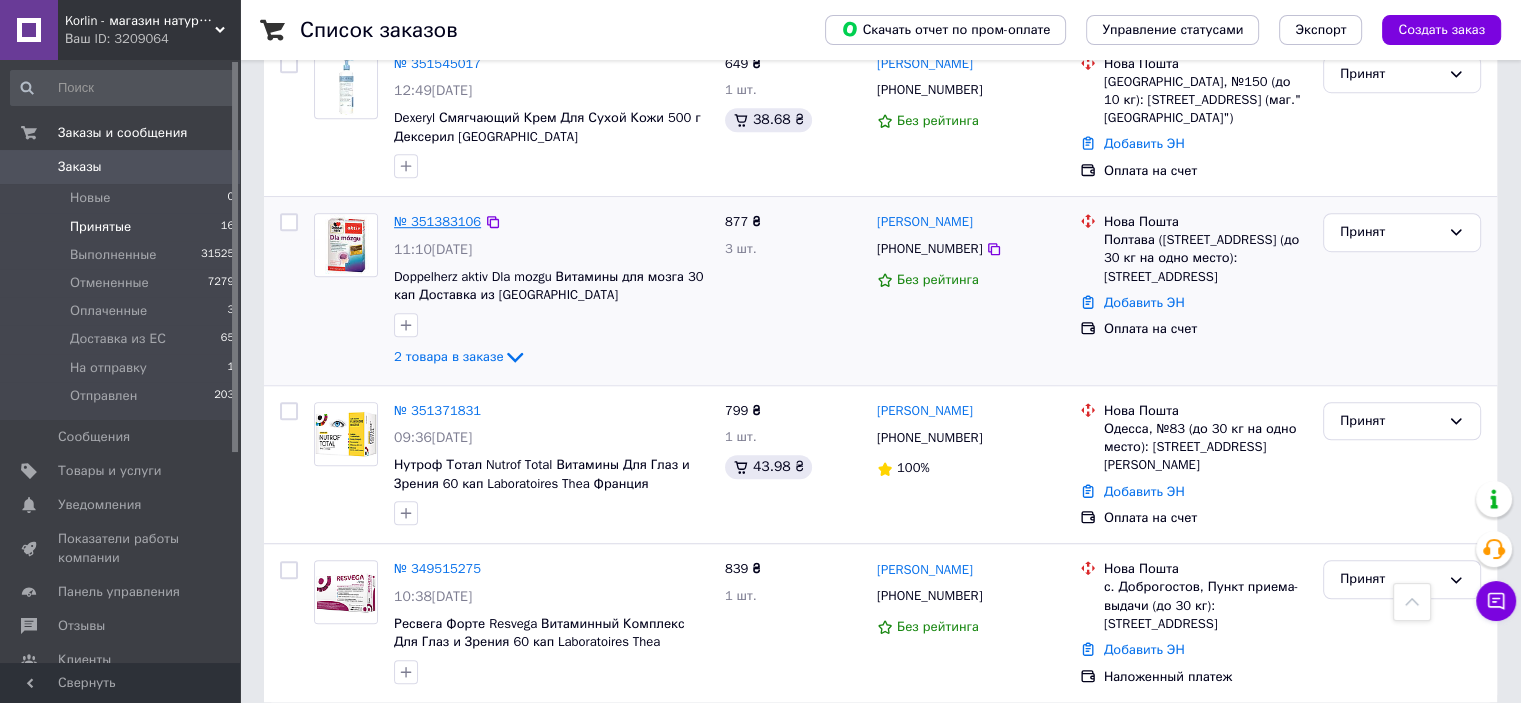 click on "№ 351383106" at bounding box center [437, 221] 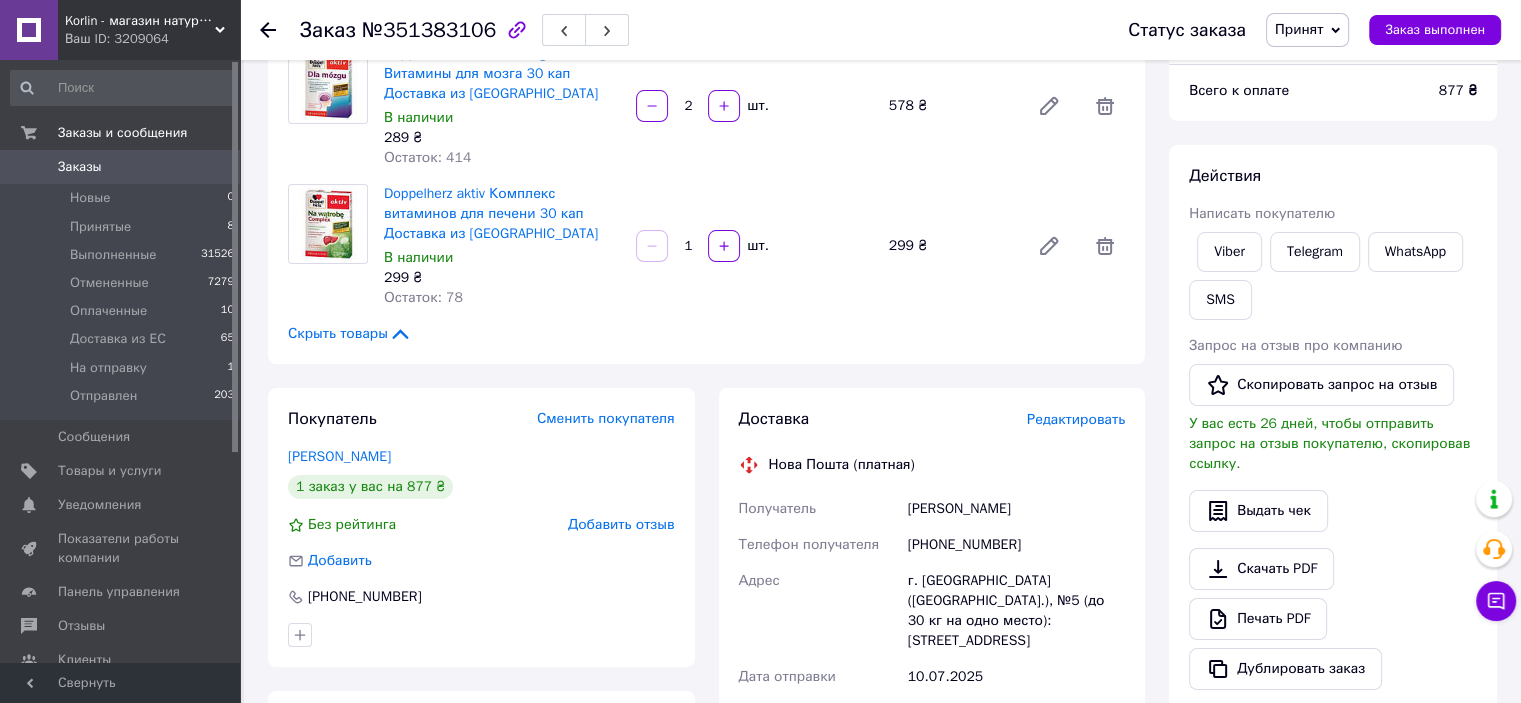 scroll, scrollTop: 200, scrollLeft: 0, axis: vertical 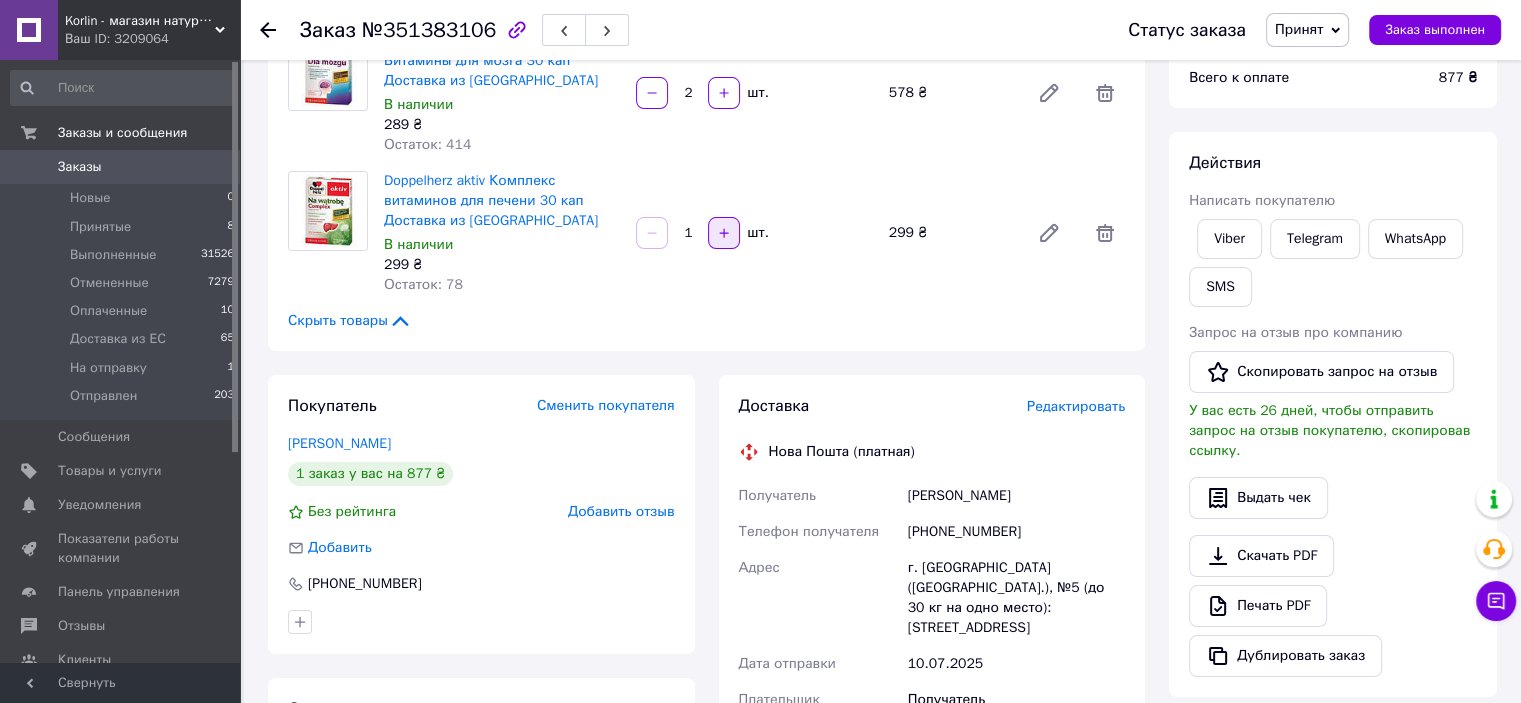 click 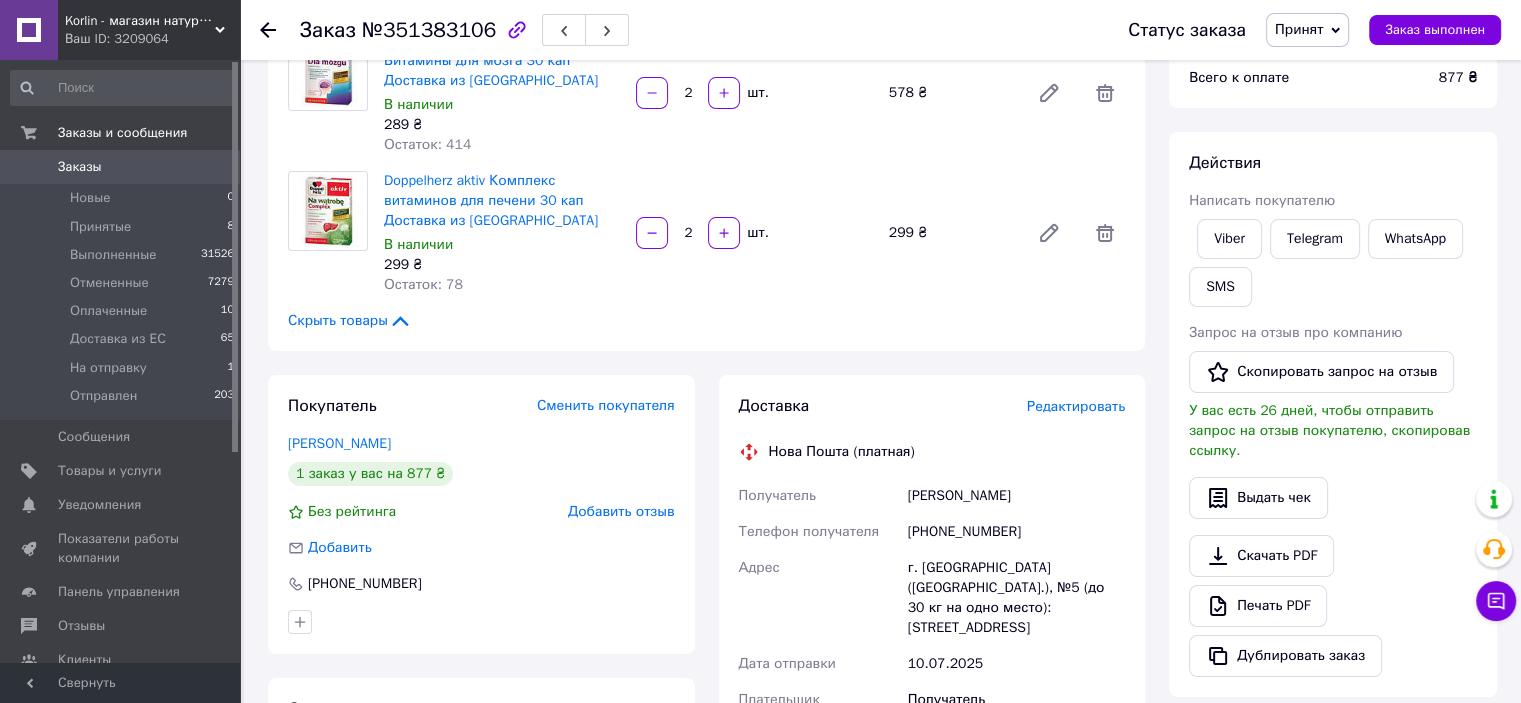 scroll, scrollTop: 100, scrollLeft: 0, axis: vertical 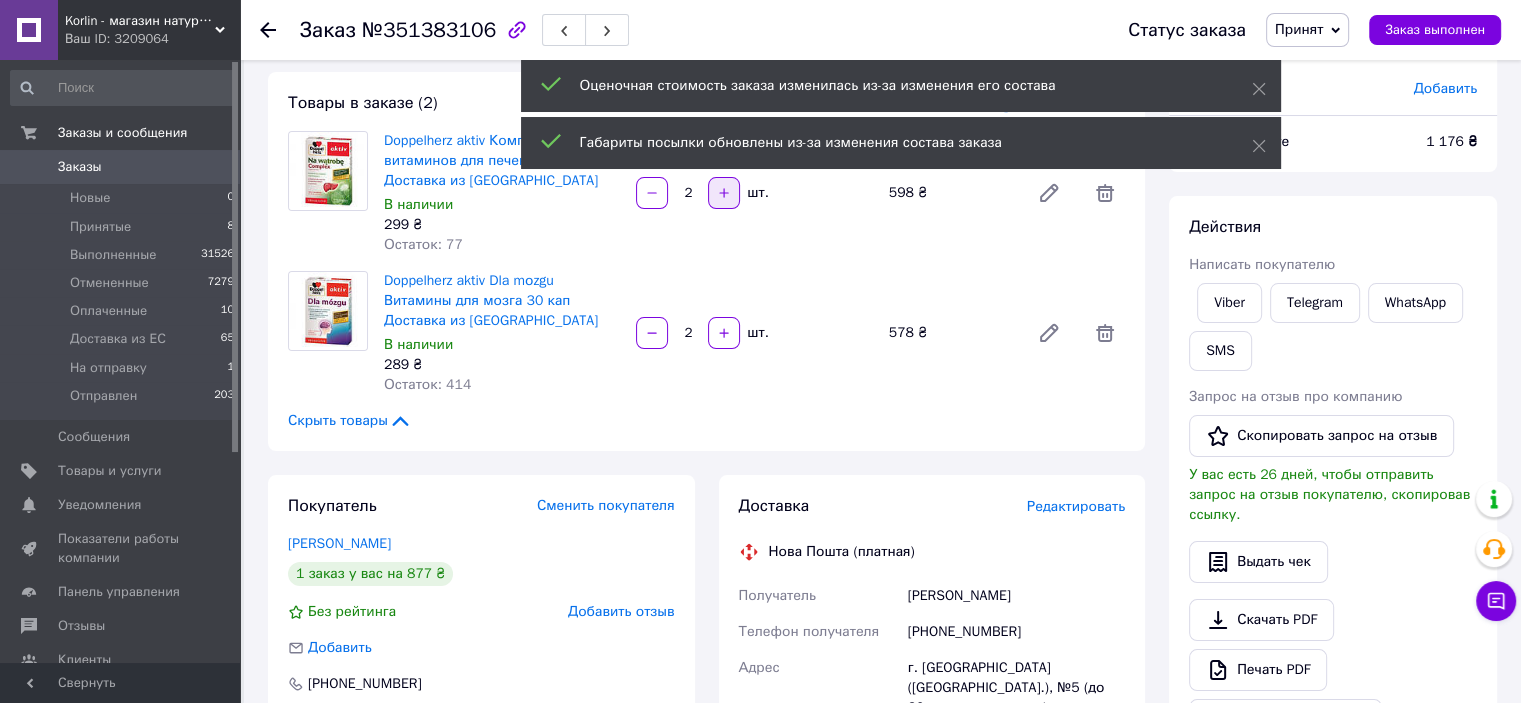 click 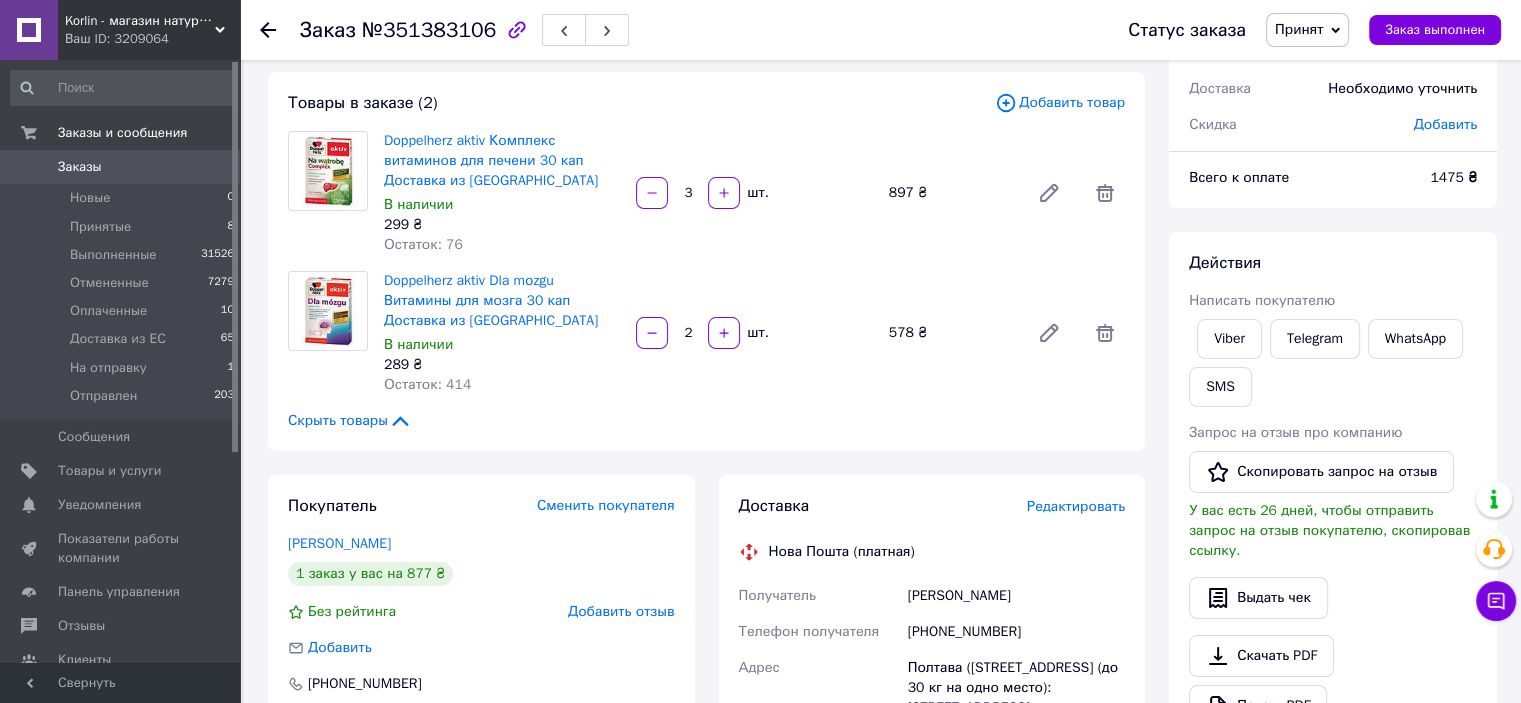 click 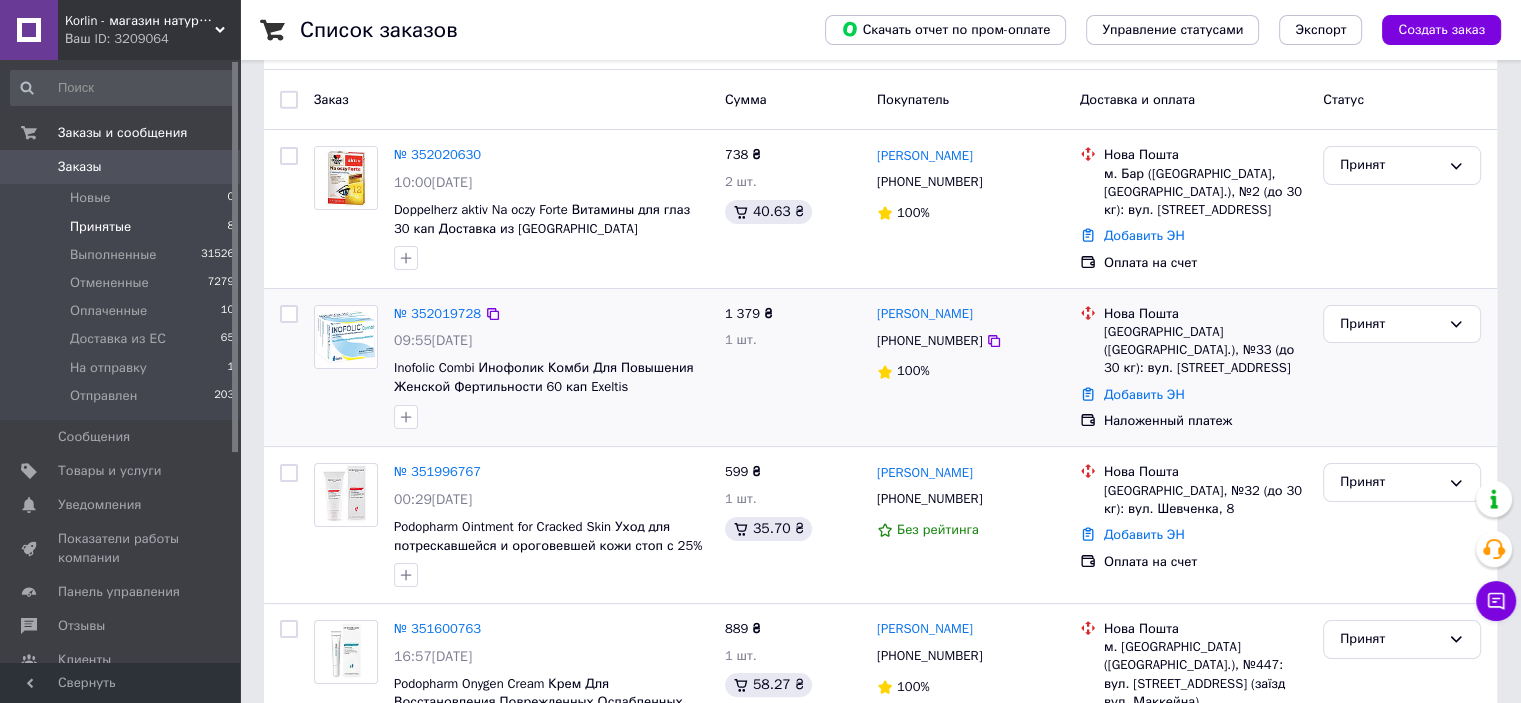 scroll, scrollTop: 300, scrollLeft: 0, axis: vertical 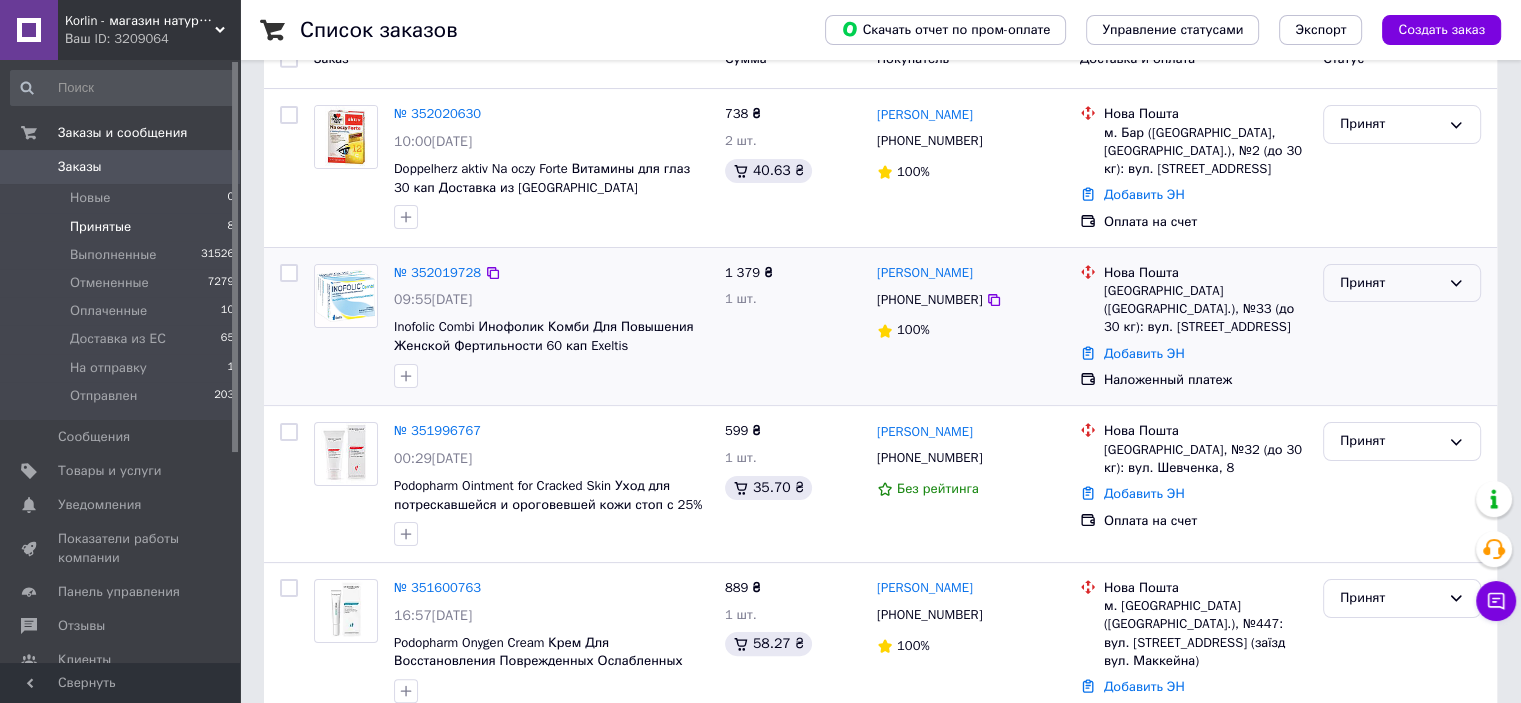 click on "Принят" at bounding box center [1390, 283] 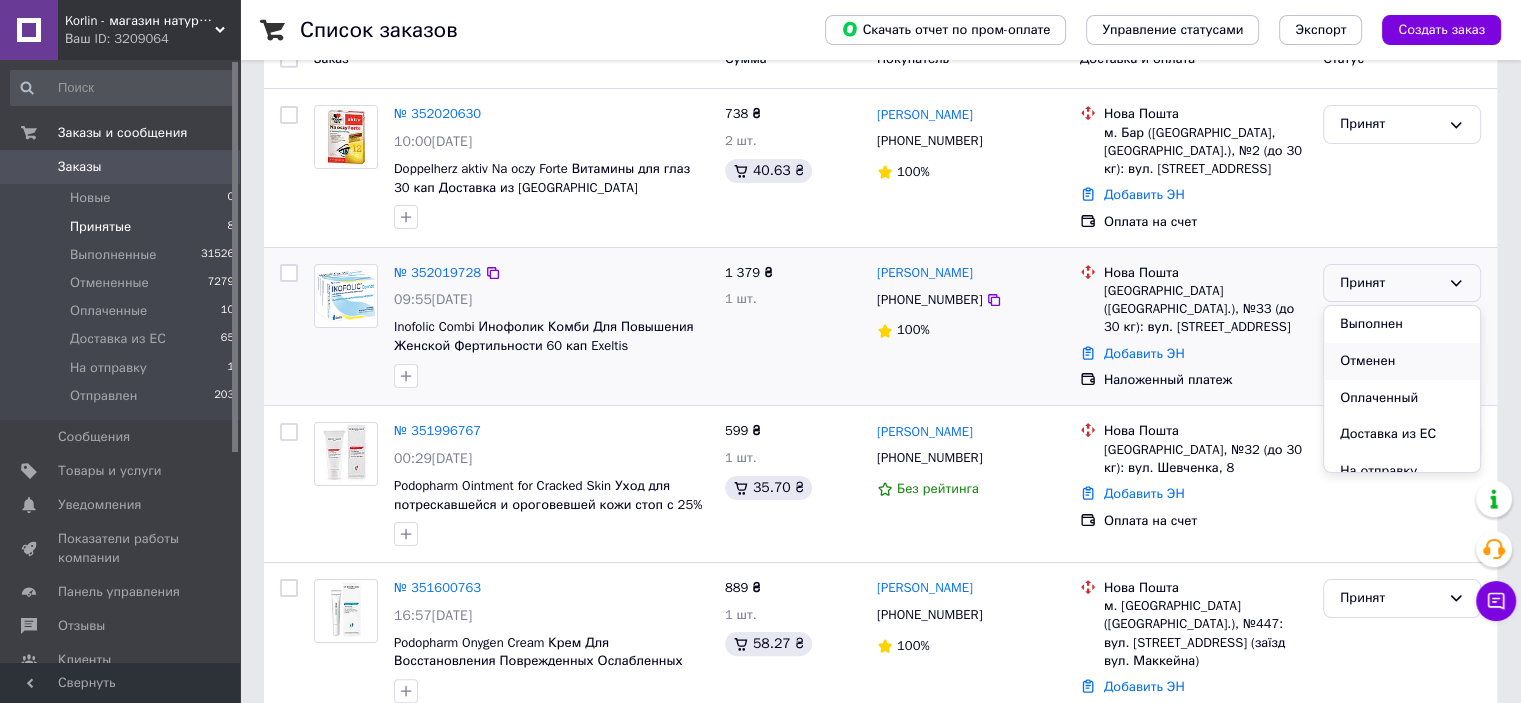 click on "Отменен" at bounding box center [1402, 361] 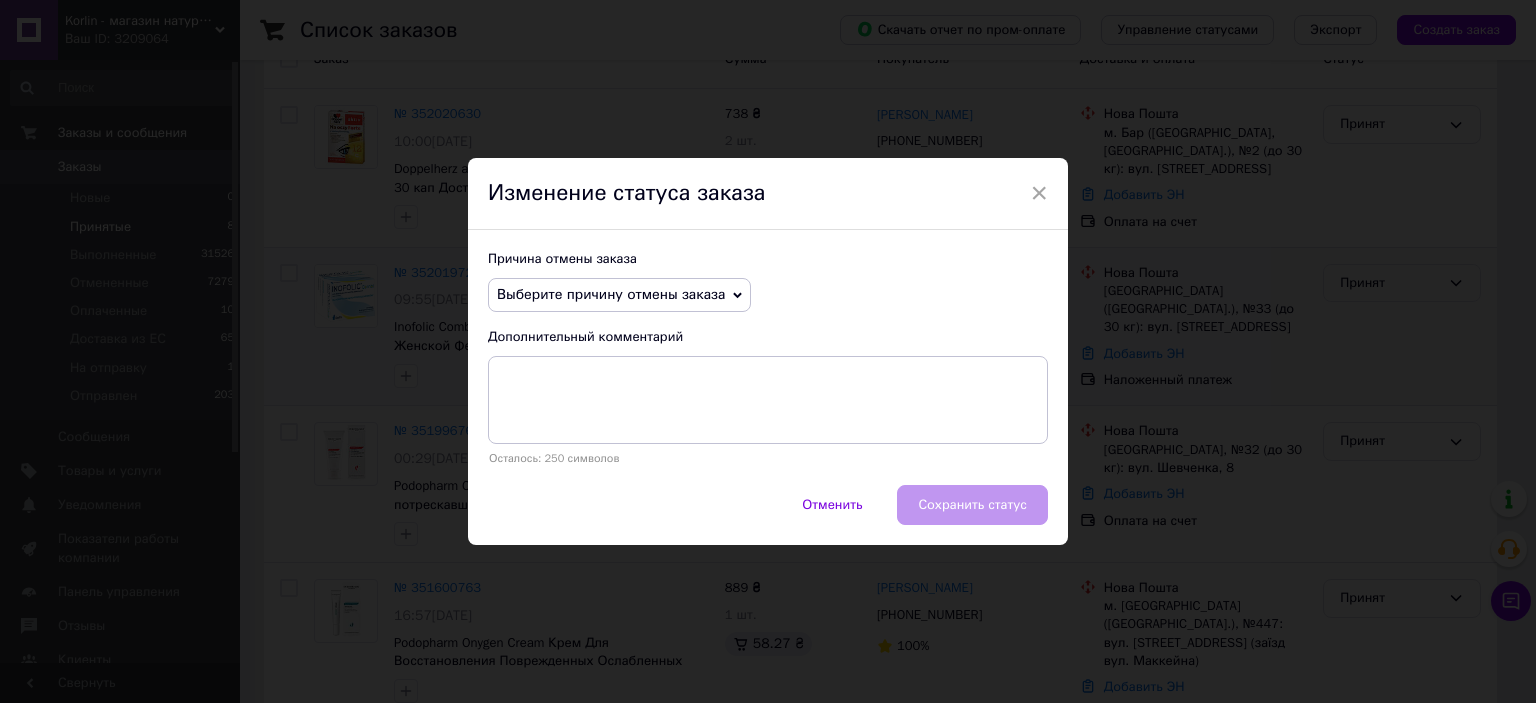 click on "Выберите причину отмены заказа" at bounding box center [611, 294] 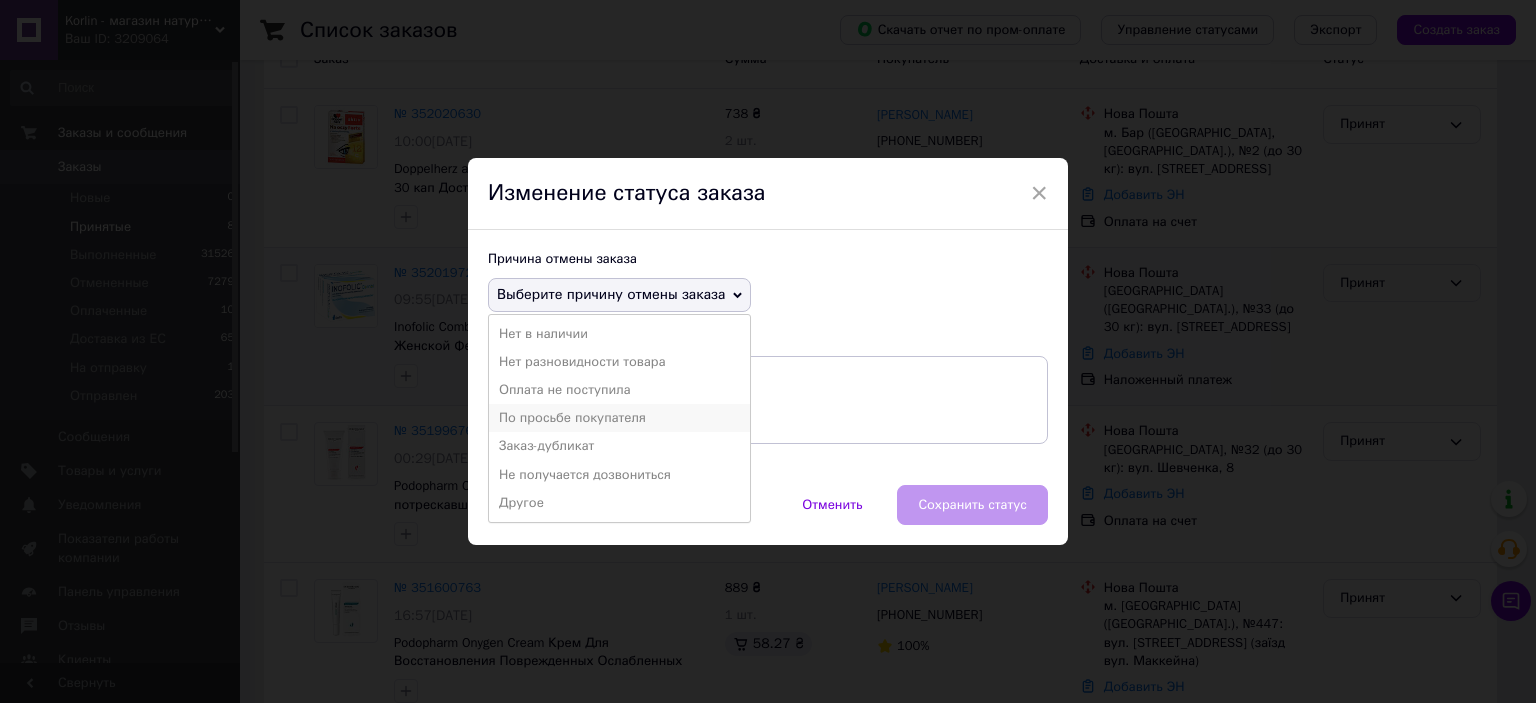 click on "По просьбе покупателя" at bounding box center [619, 418] 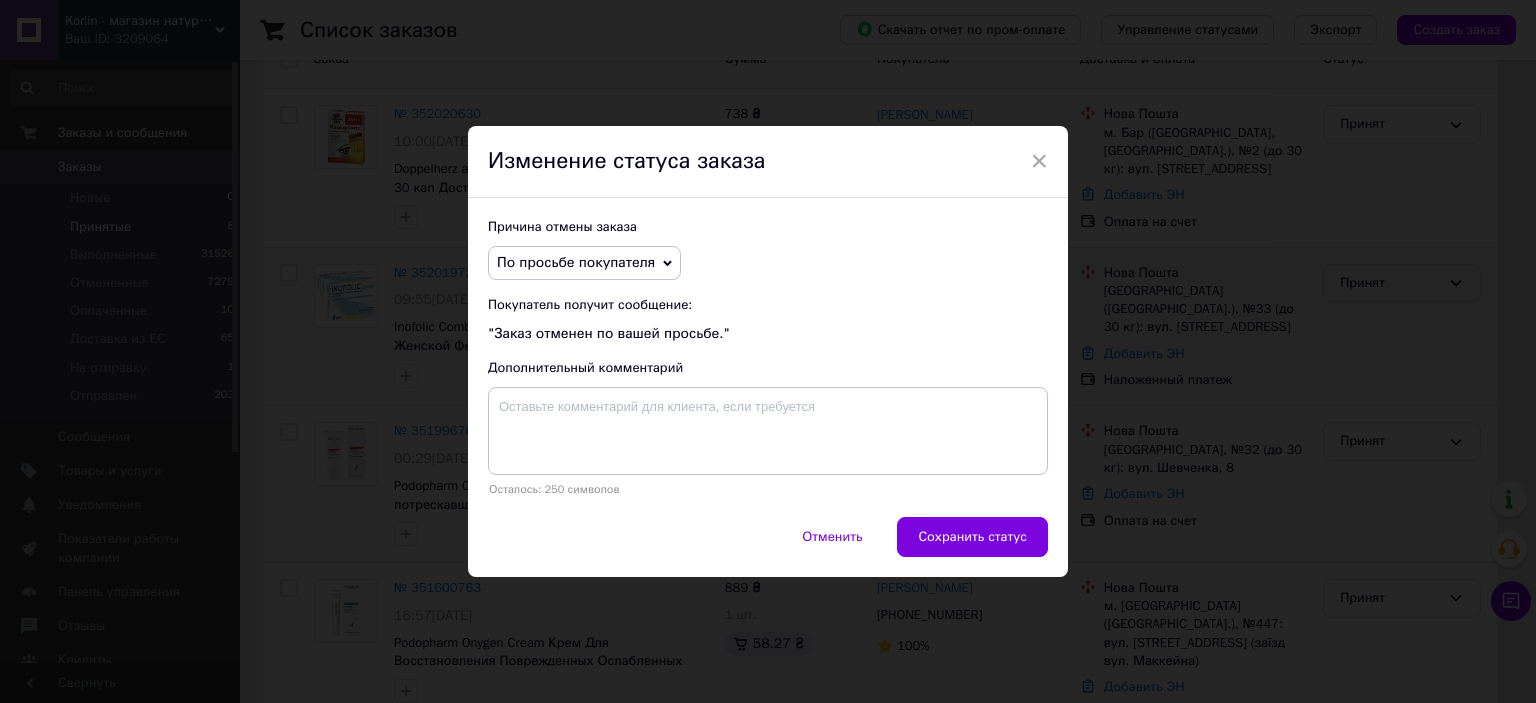 click on "Сохранить статус" at bounding box center (972, 537) 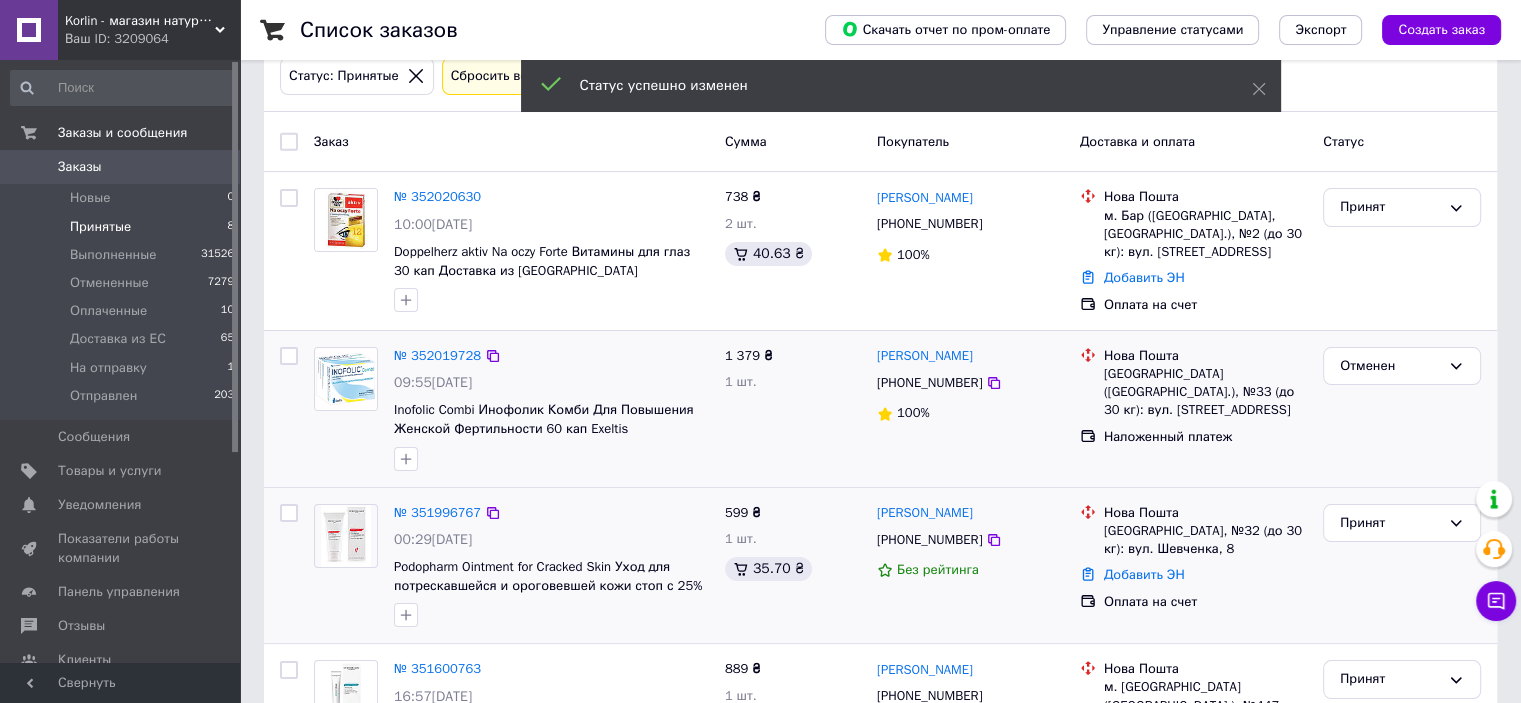 scroll, scrollTop: 100, scrollLeft: 0, axis: vertical 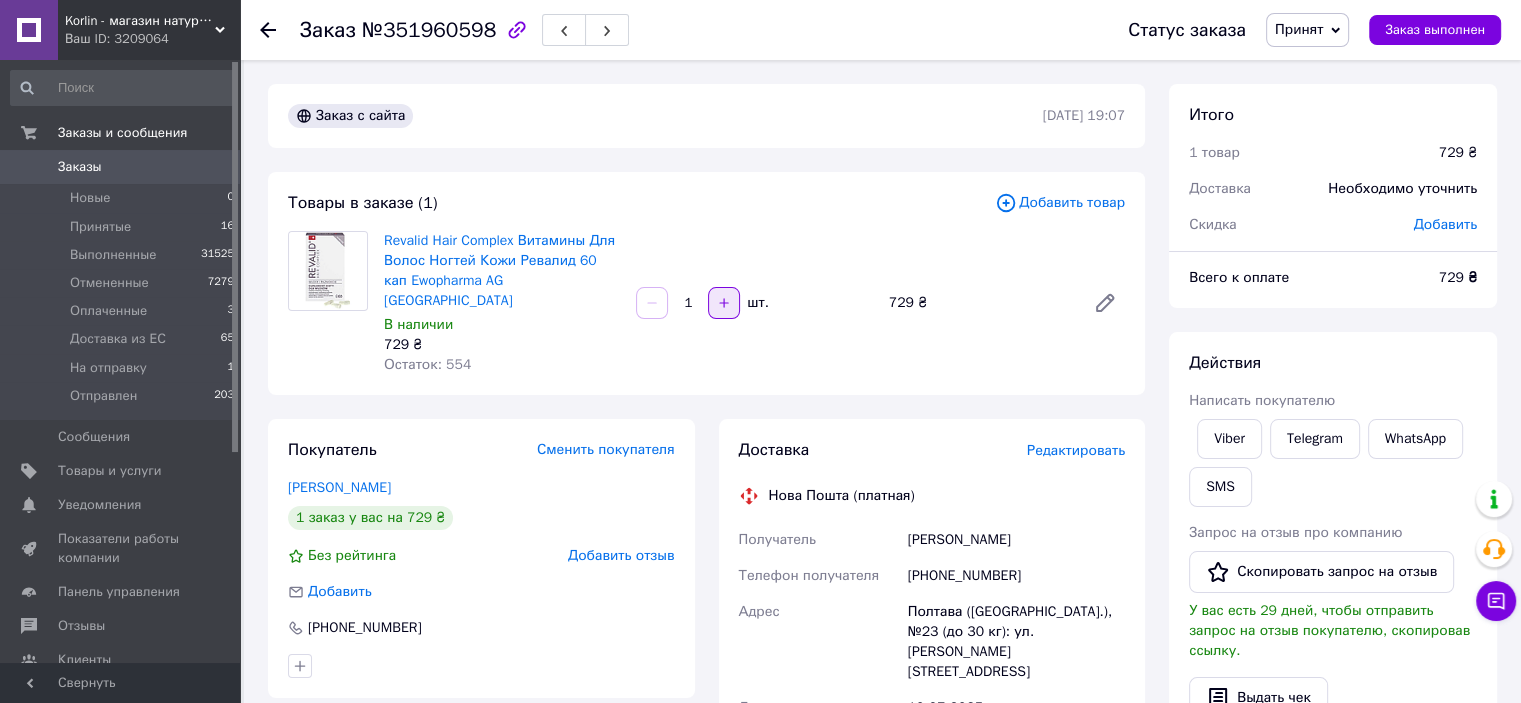 click 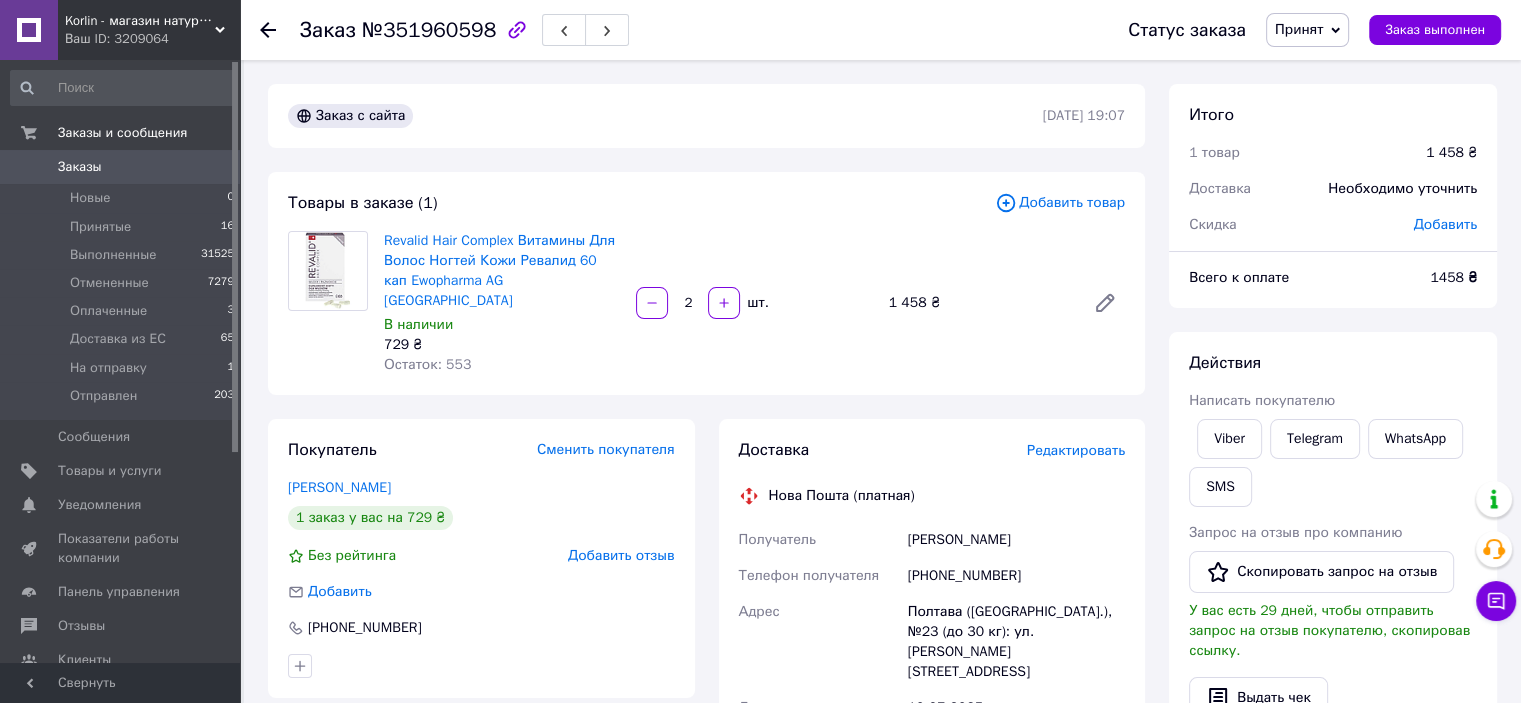 click on "Принят" at bounding box center [1299, 29] 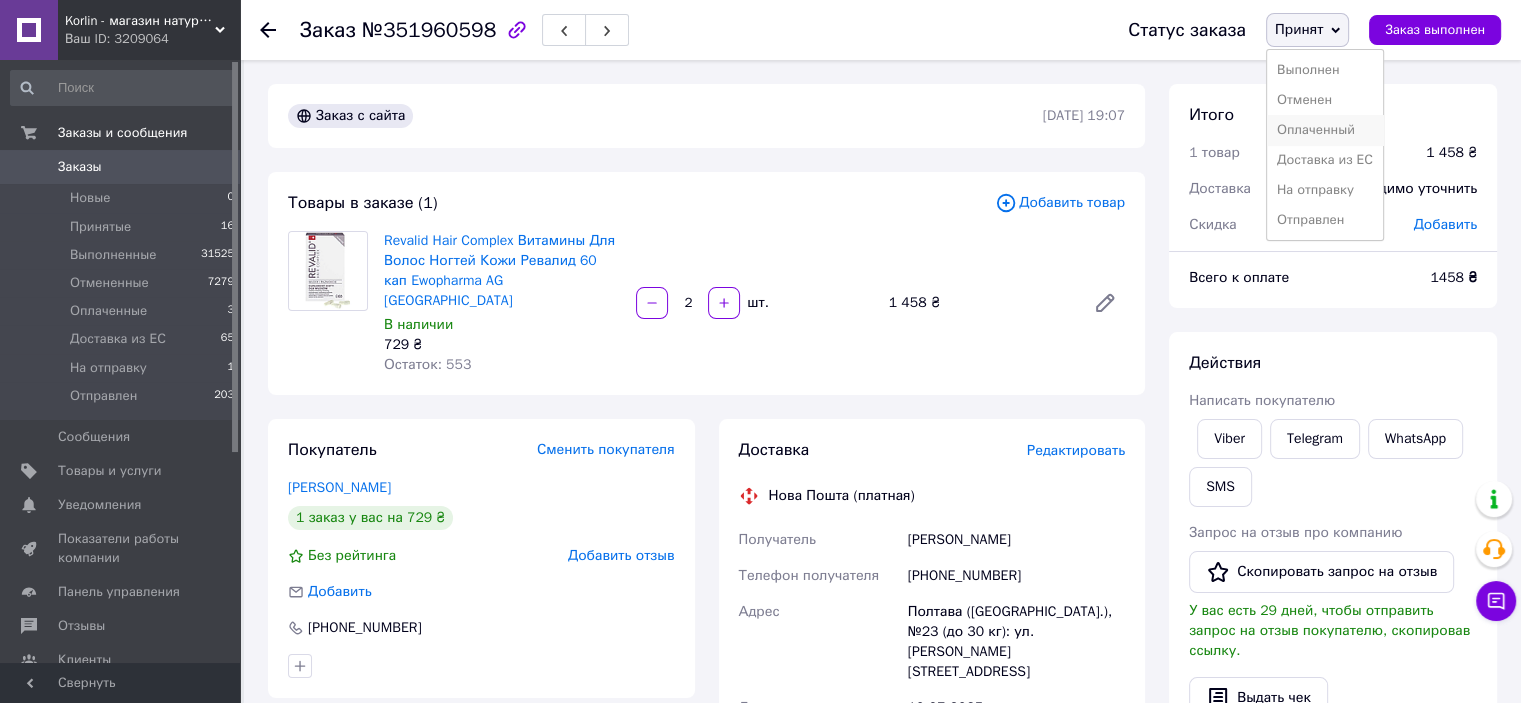 click on "Оплаченный" at bounding box center [1325, 130] 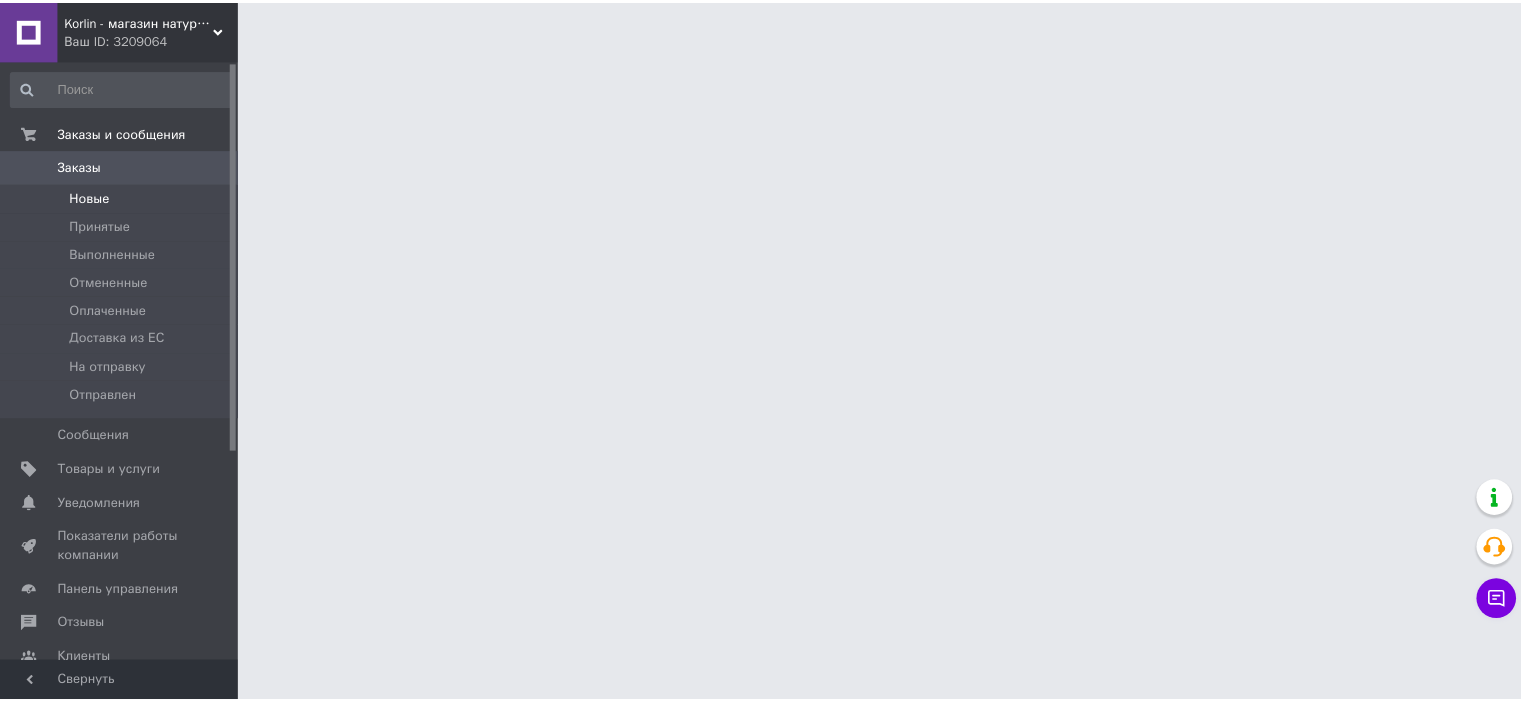 scroll, scrollTop: 0, scrollLeft: 0, axis: both 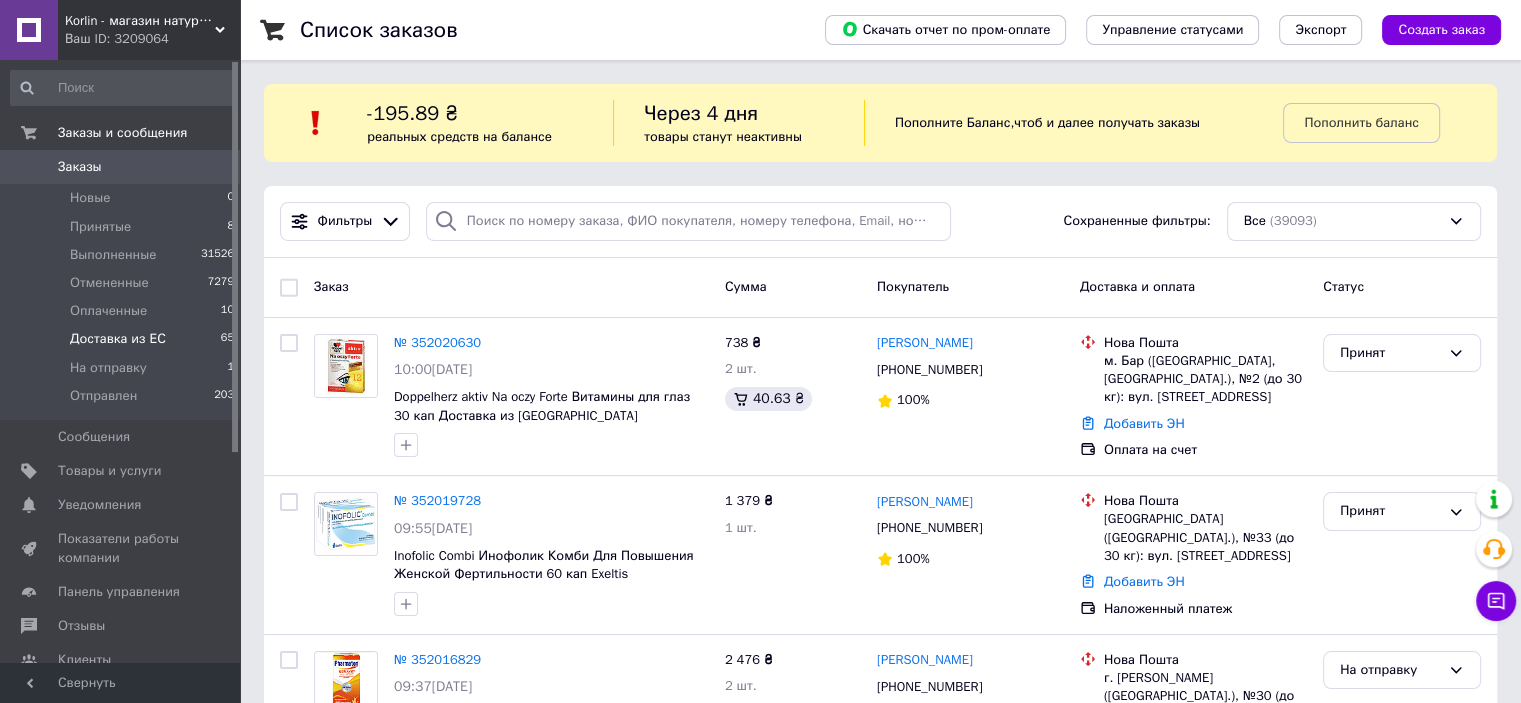 click on "Доставка из ЕС" at bounding box center (118, 339) 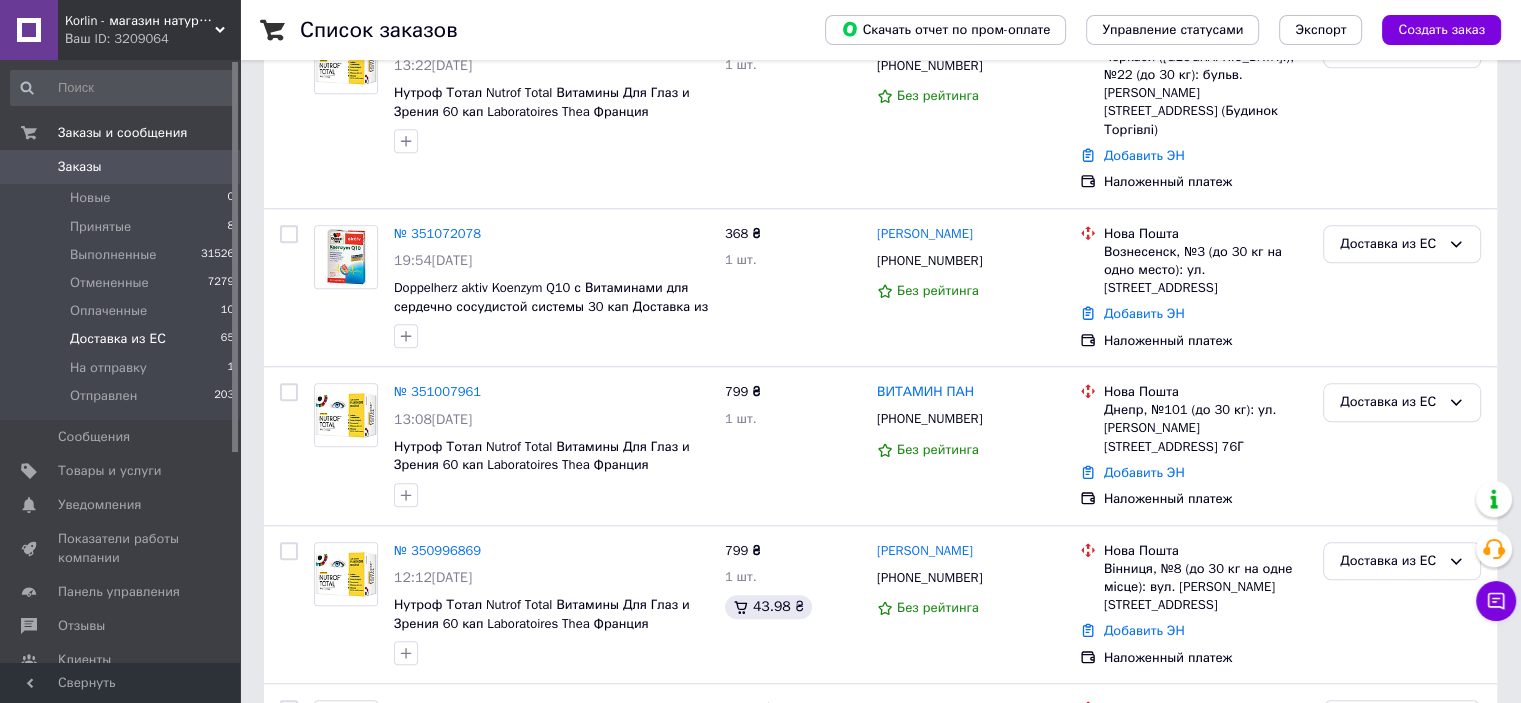 scroll, scrollTop: 10187, scrollLeft: 0, axis: vertical 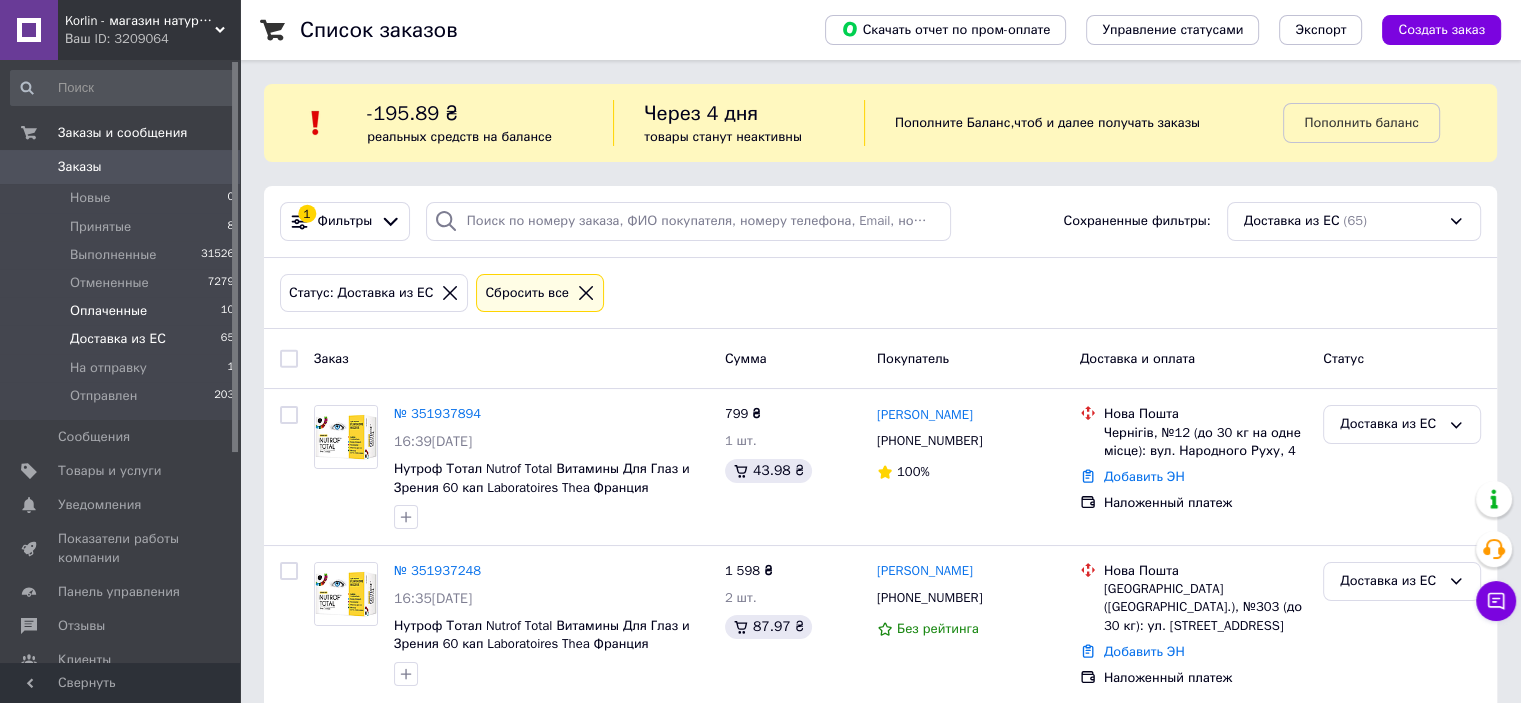 click on "Оплаченные 10" at bounding box center (123, 311) 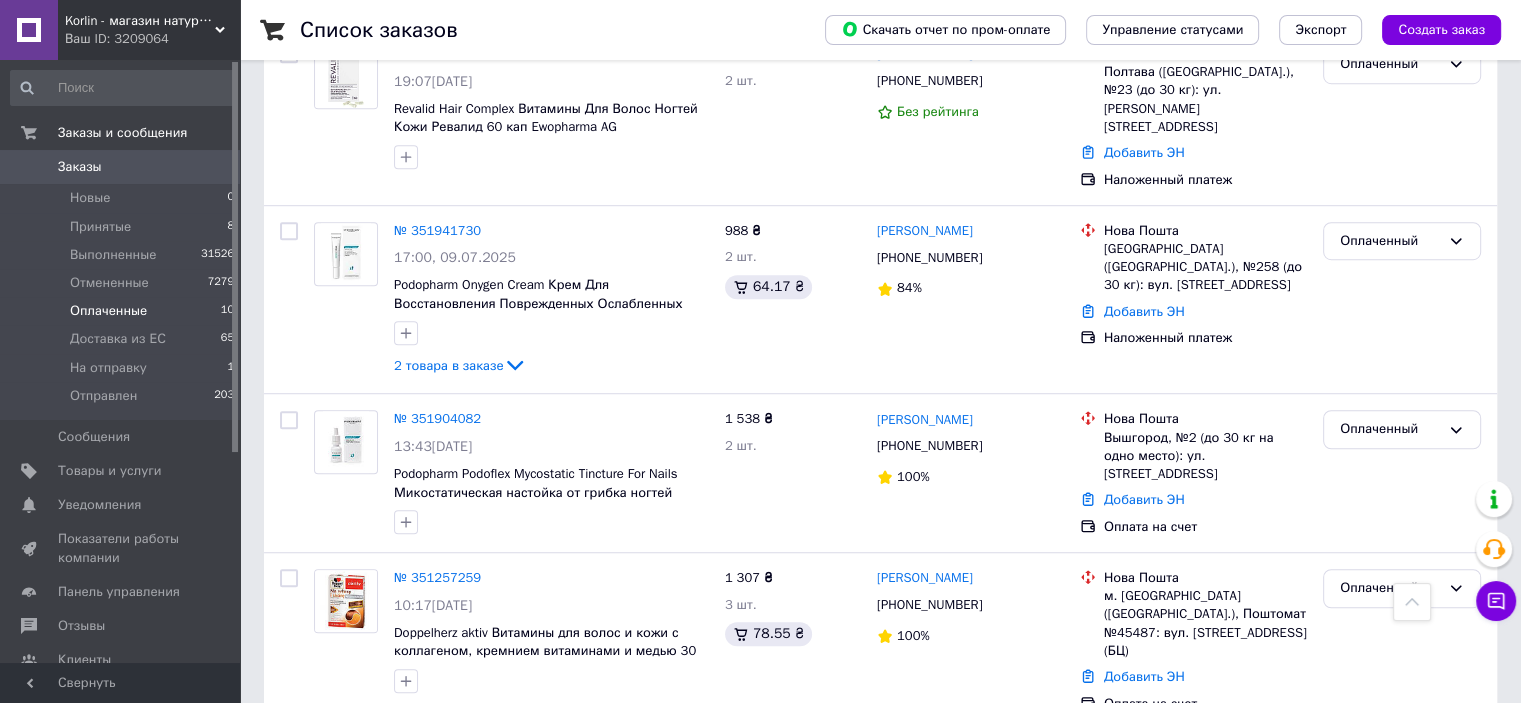 scroll, scrollTop: 1356, scrollLeft: 0, axis: vertical 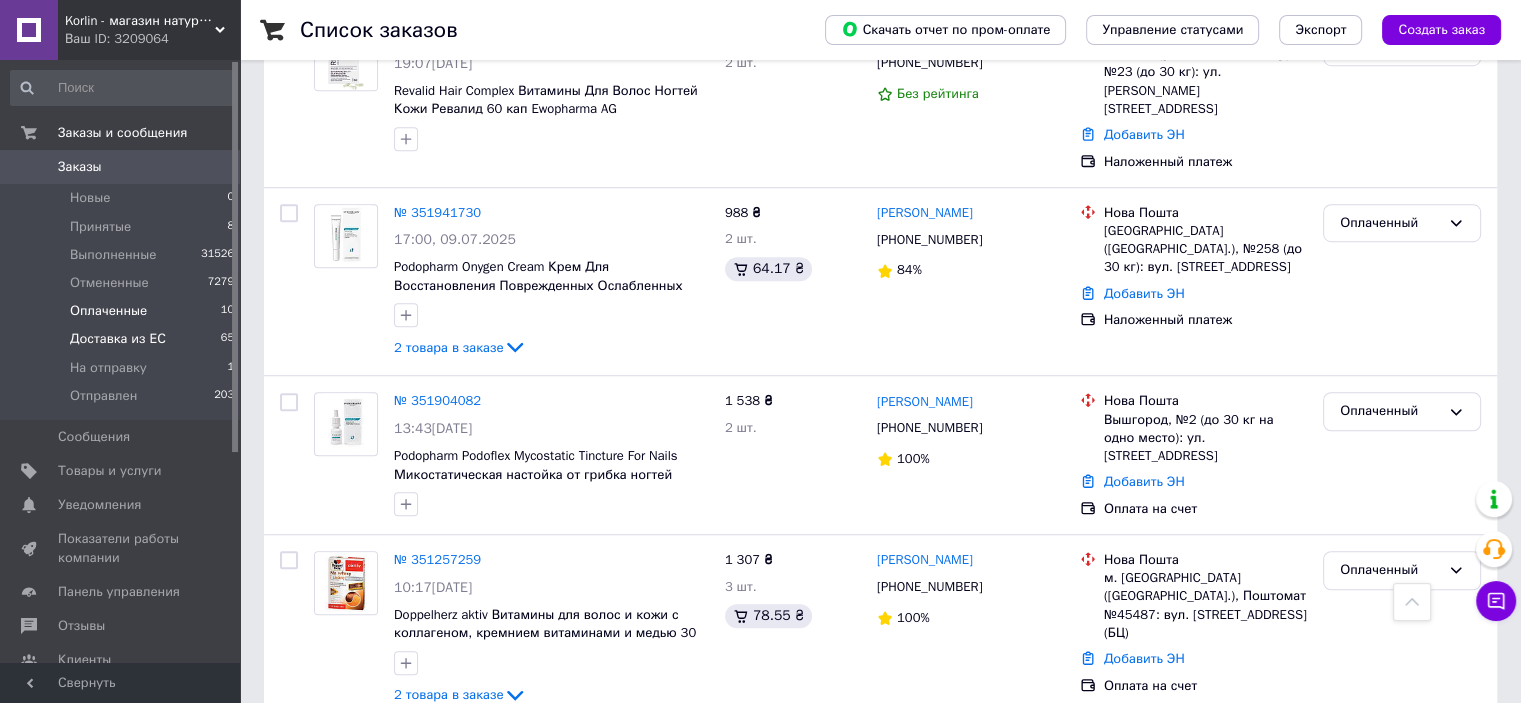 click on "Доставка из ЕС" at bounding box center [118, 339] 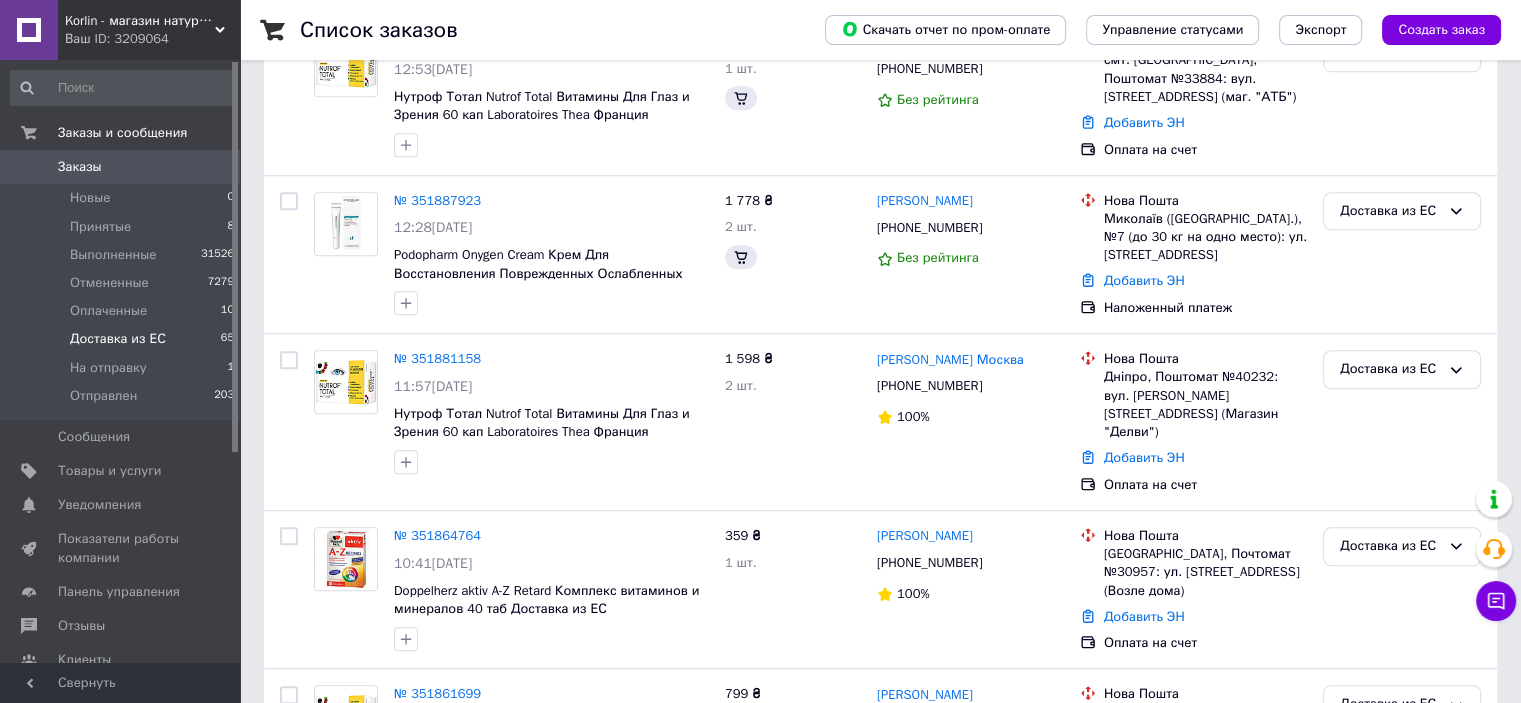scroll, scrollTop: 0, scrollLeft: 0, axis: both 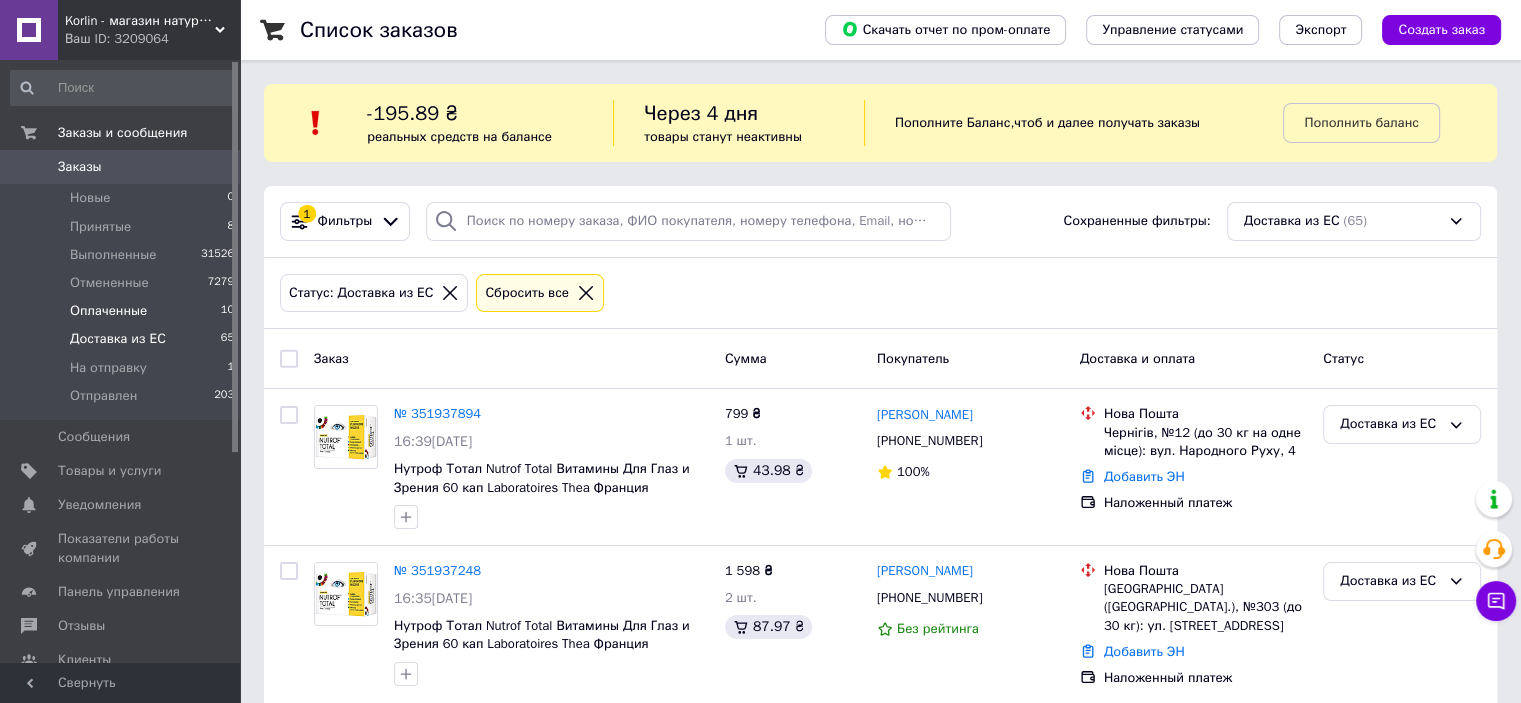 click on "Оплаченные" at bounding box center (108, 311) 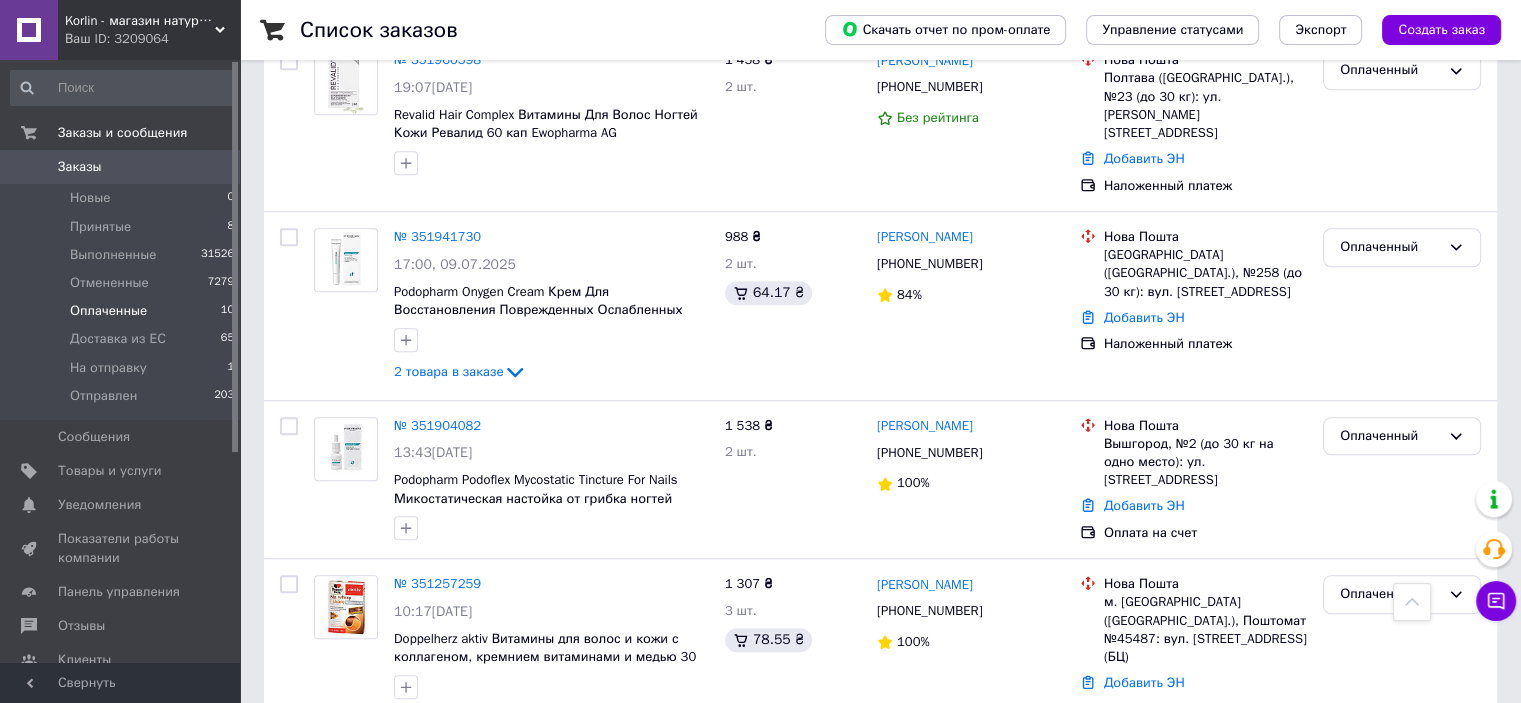 scroll, scrollTop: 1673, scrollLeft: 0, axis: vertical 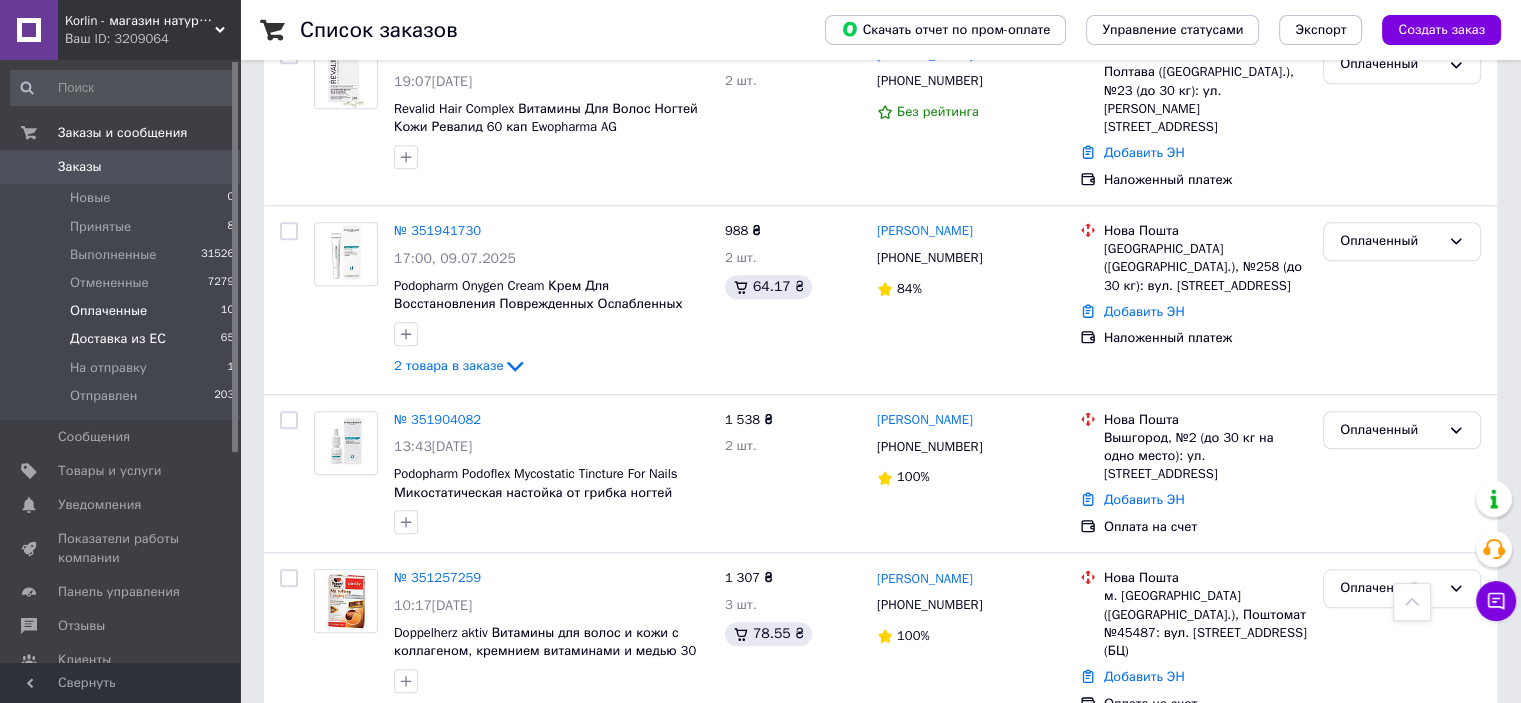 click on "Доставка из ЕС" at bounding box center (118, 339) 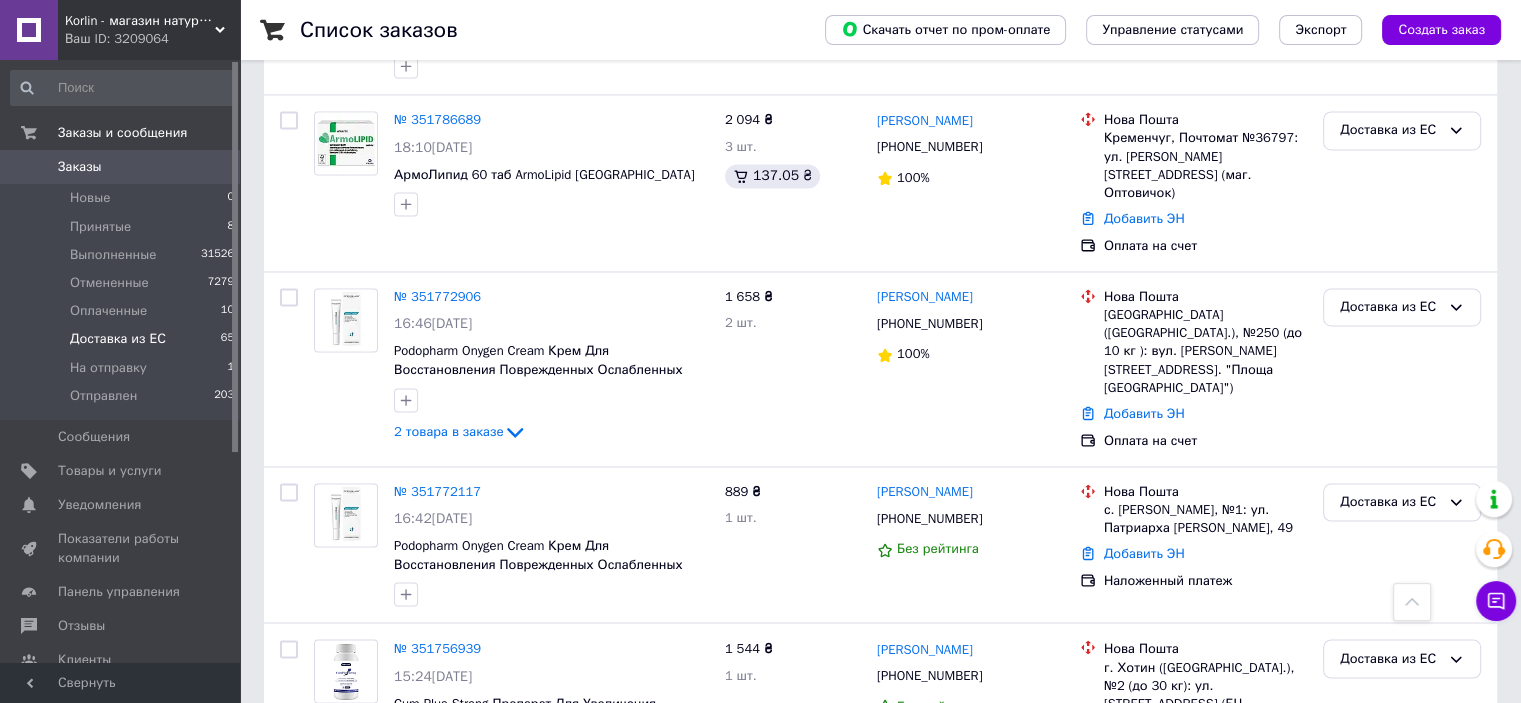 scroll, scrollTop: 3700, scrollLeft: 0, axis: vertical 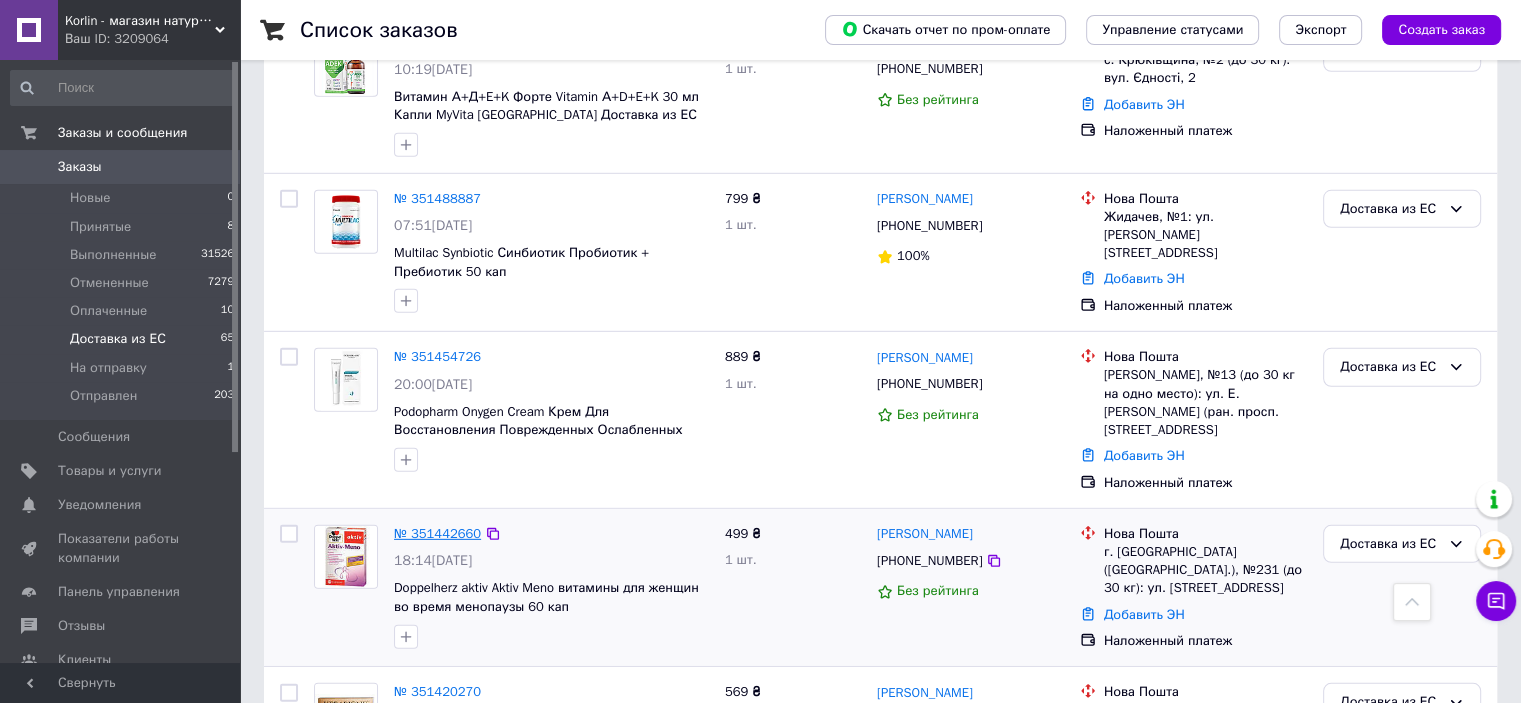 click on "№ 351442660" at bounding box center [437, 533] 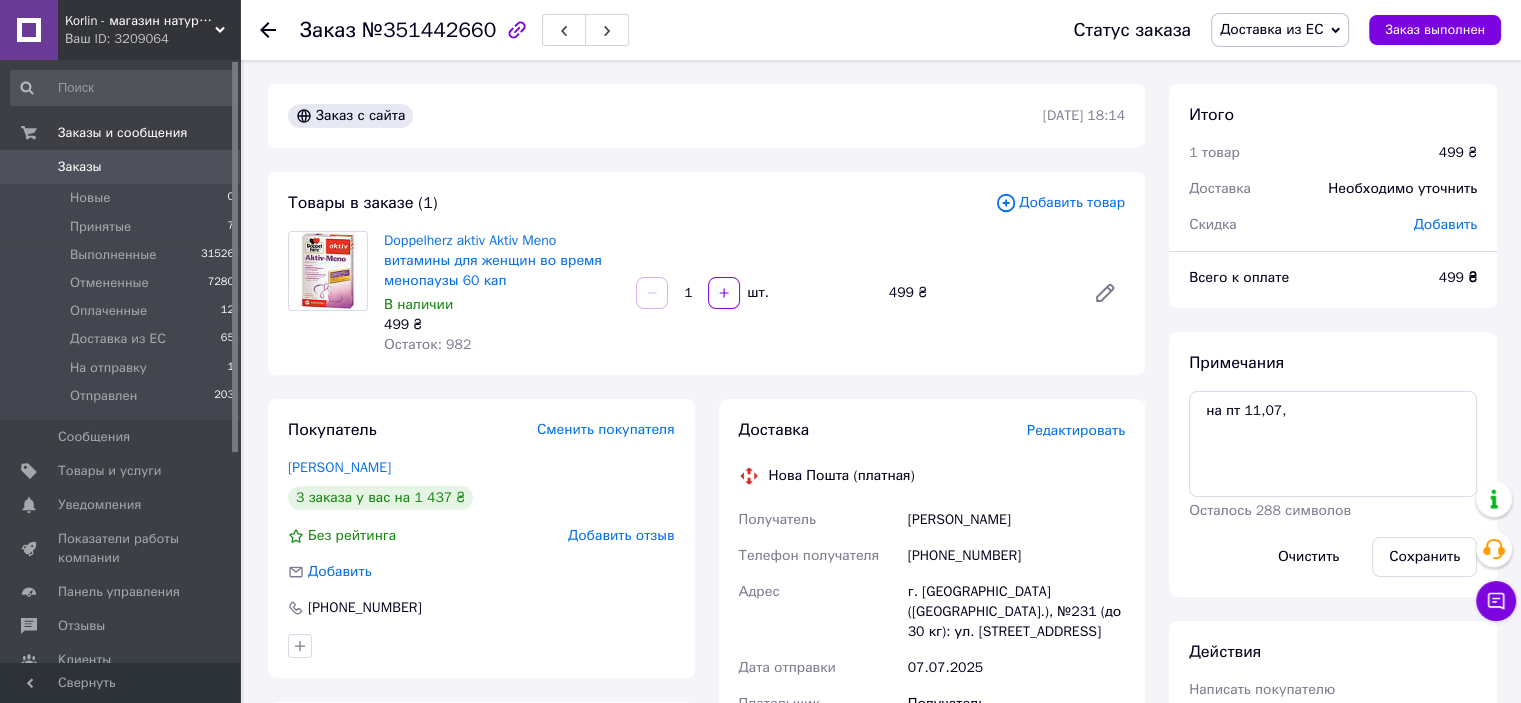 click on "Доставка из ЕС" at bounding box center [1271, 29] 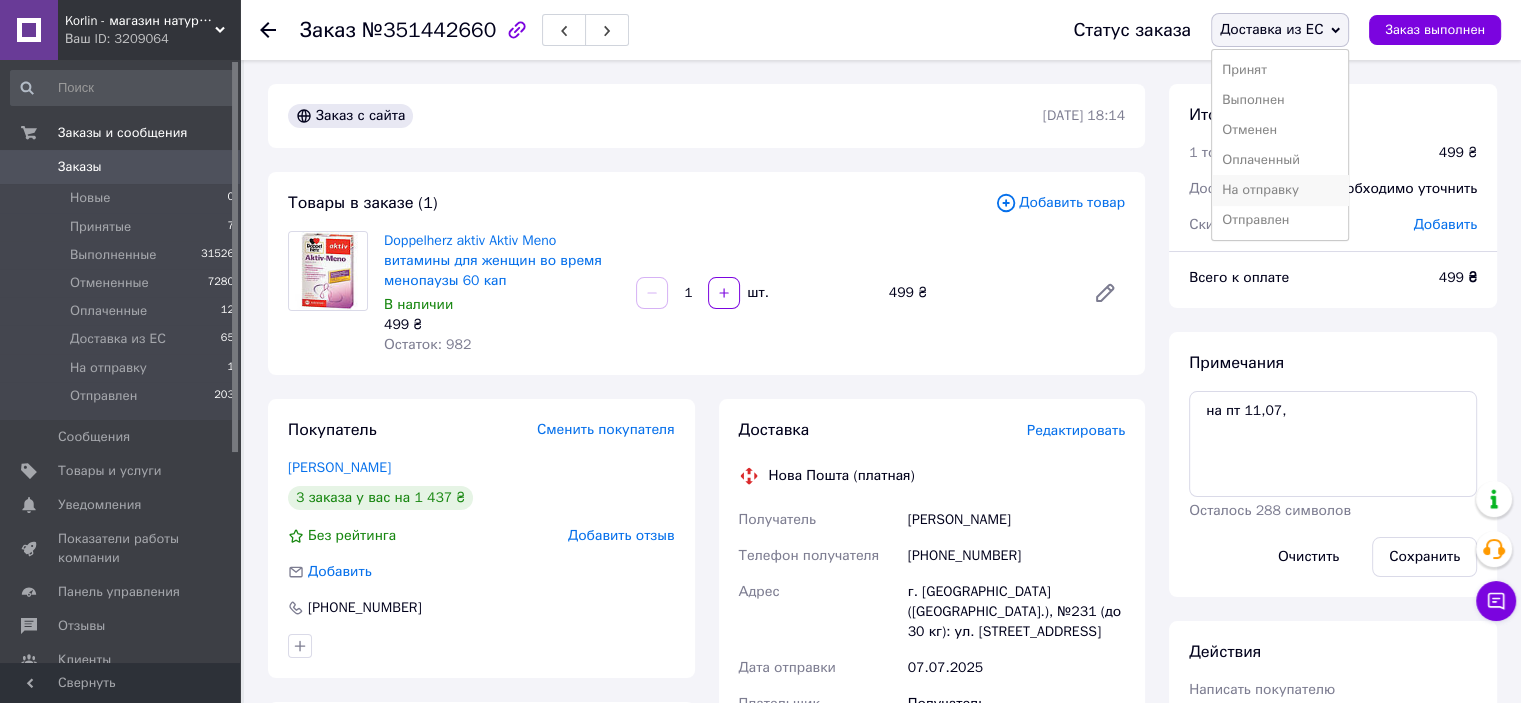 click on "На отправку" at bounding box center (1280, 190) 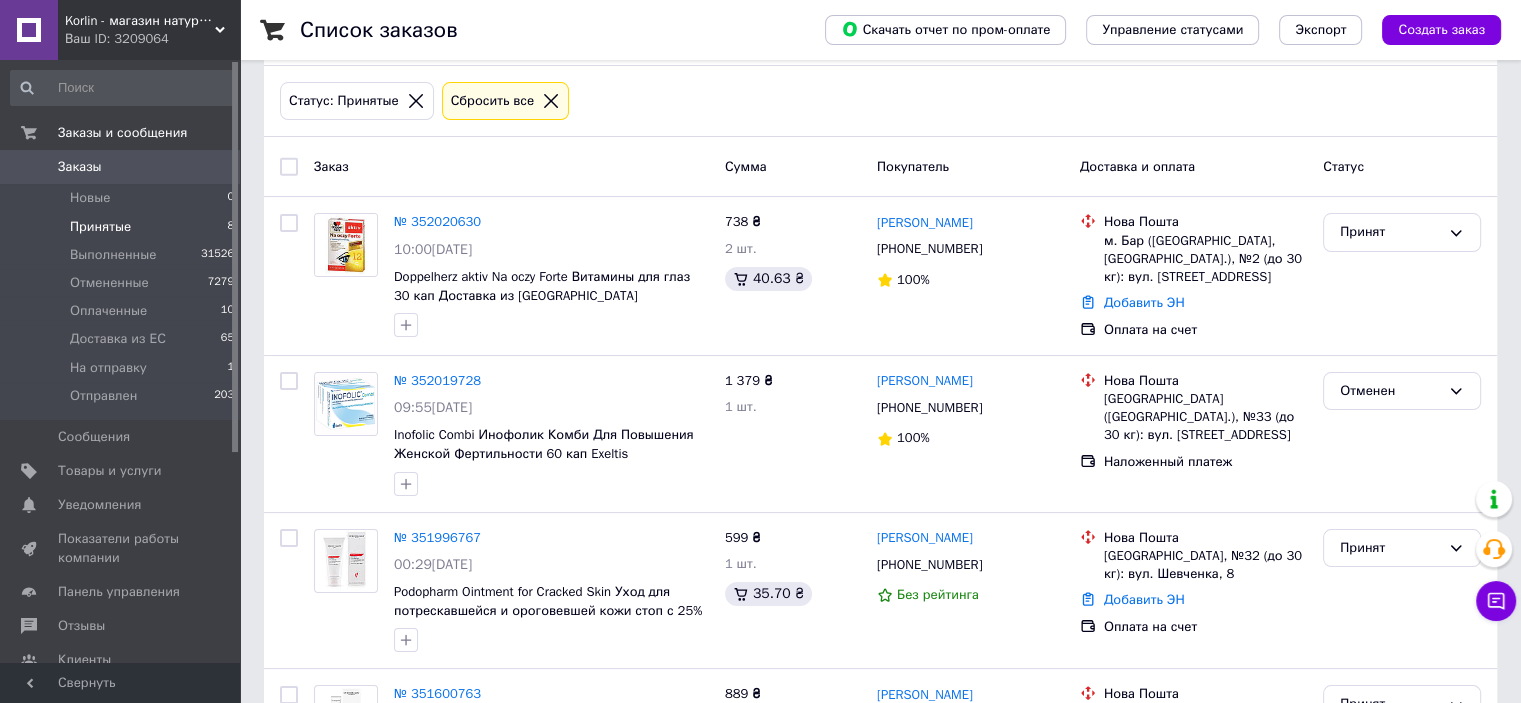 scroll, scrollTop: 200, scrollLeft: 0, axis: vertical 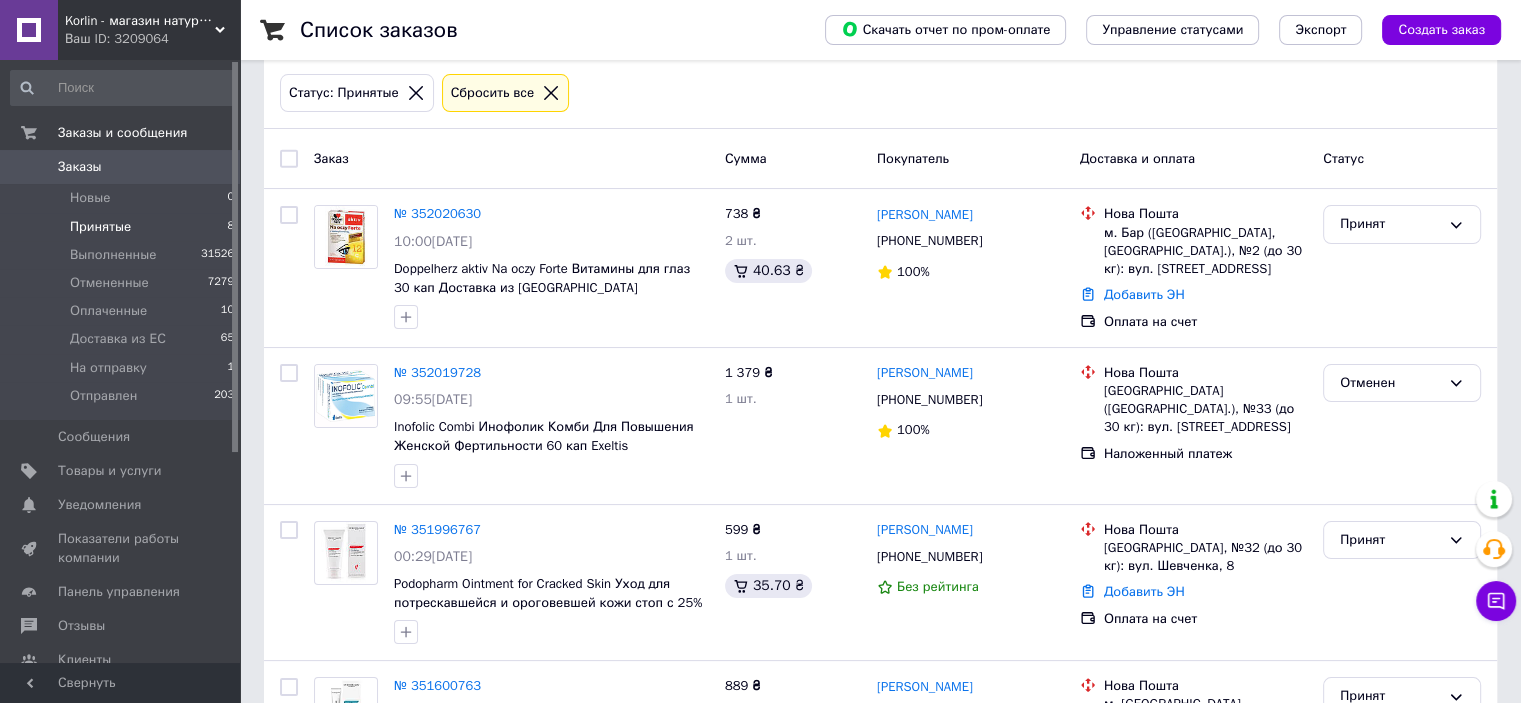 click on "Принятые 8" at bounding box center [123, 227] 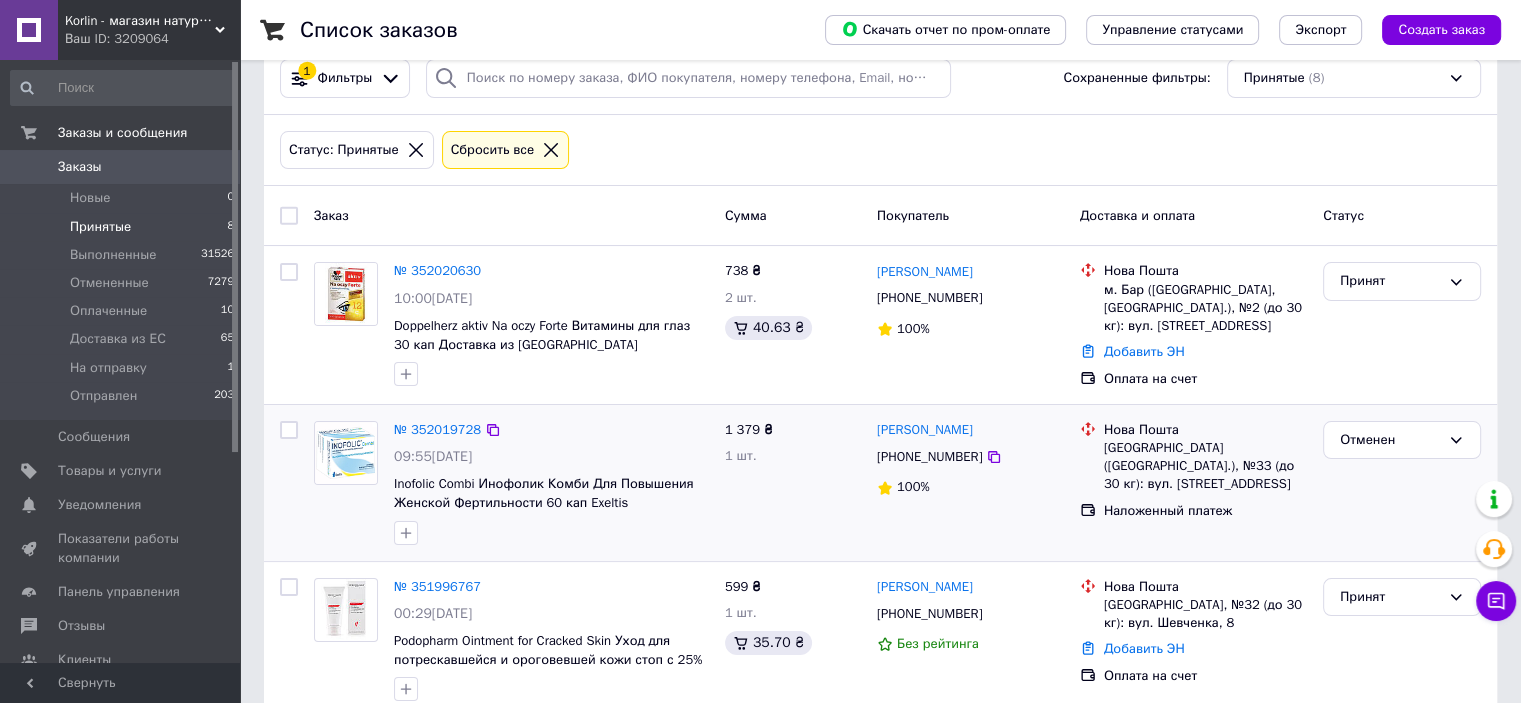 scroll, scrollTop: 0, scrollLeft: 0, axis: both 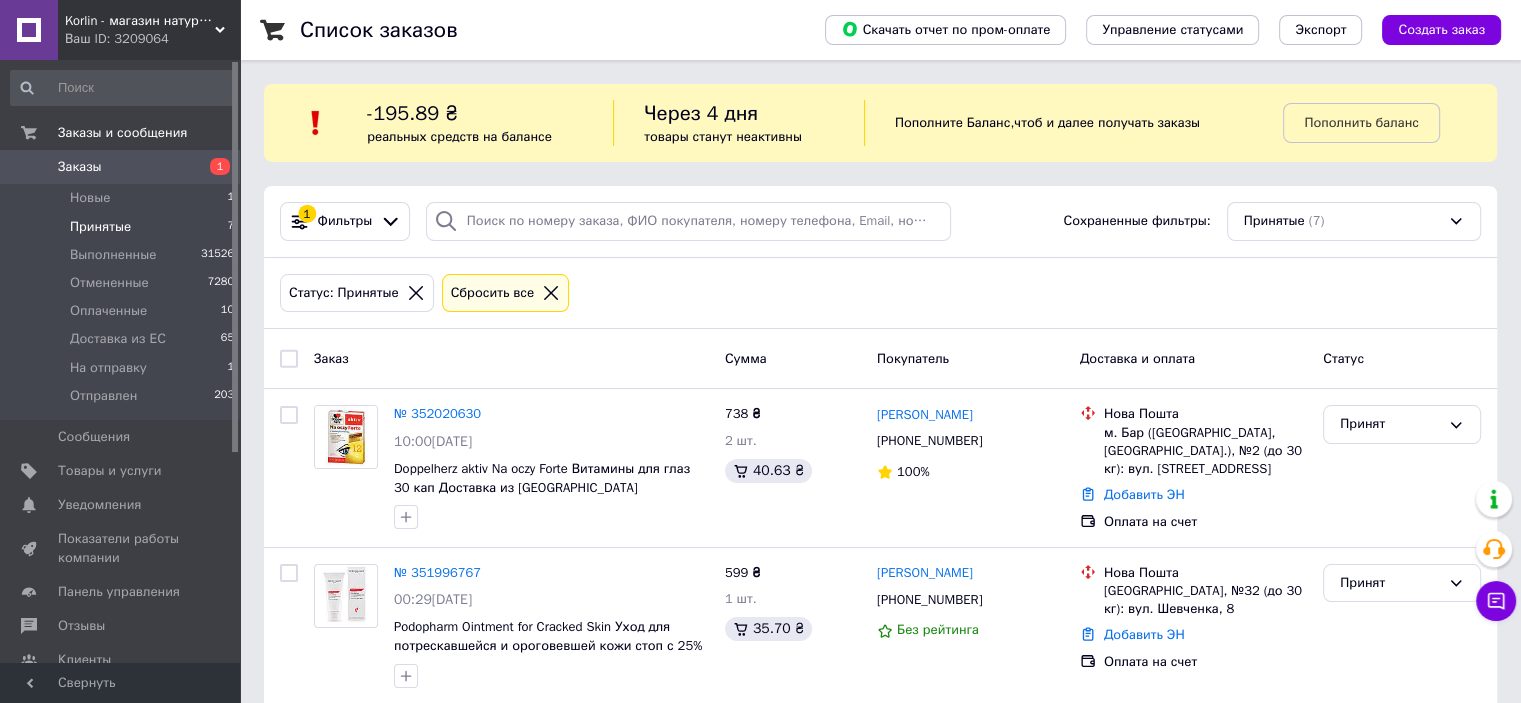 click 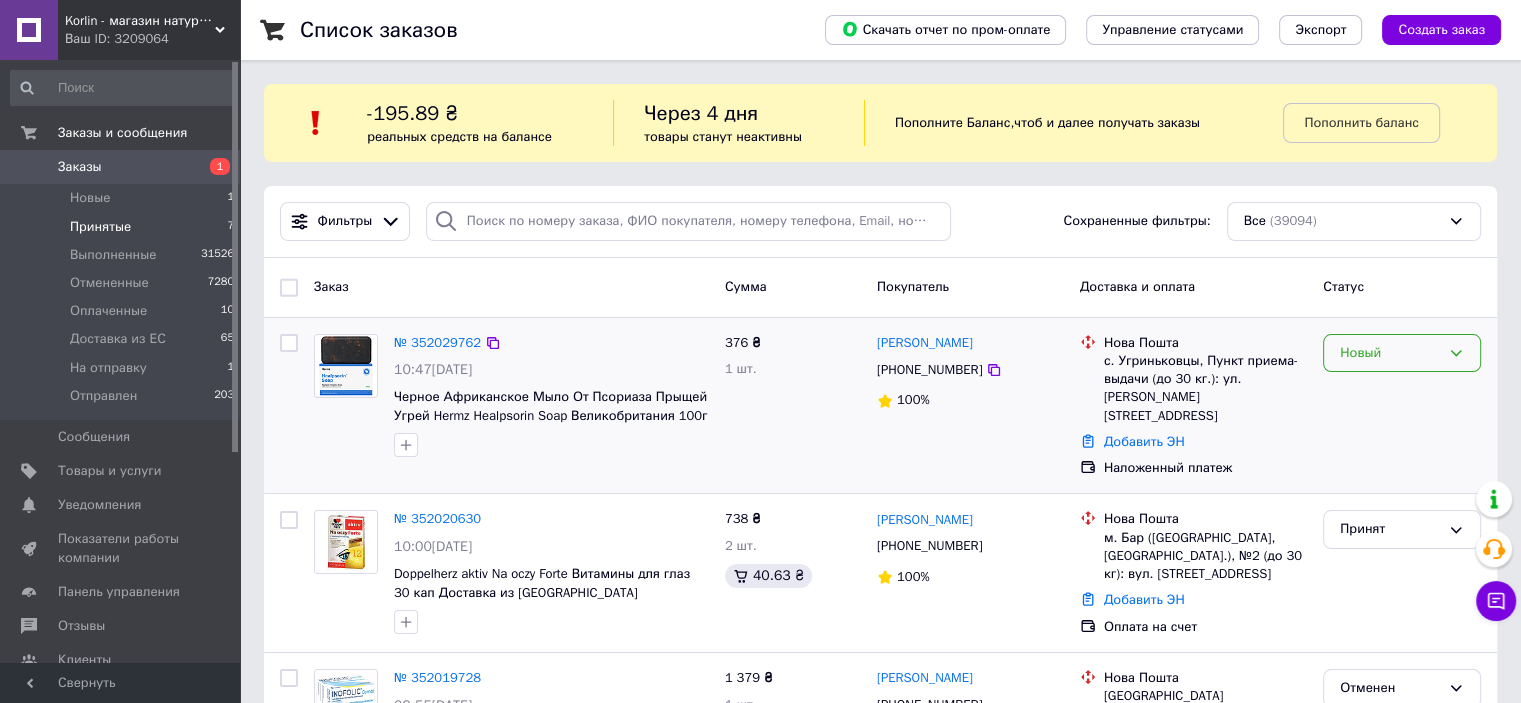 click on "Новый" at bounding box center [1390, 353] 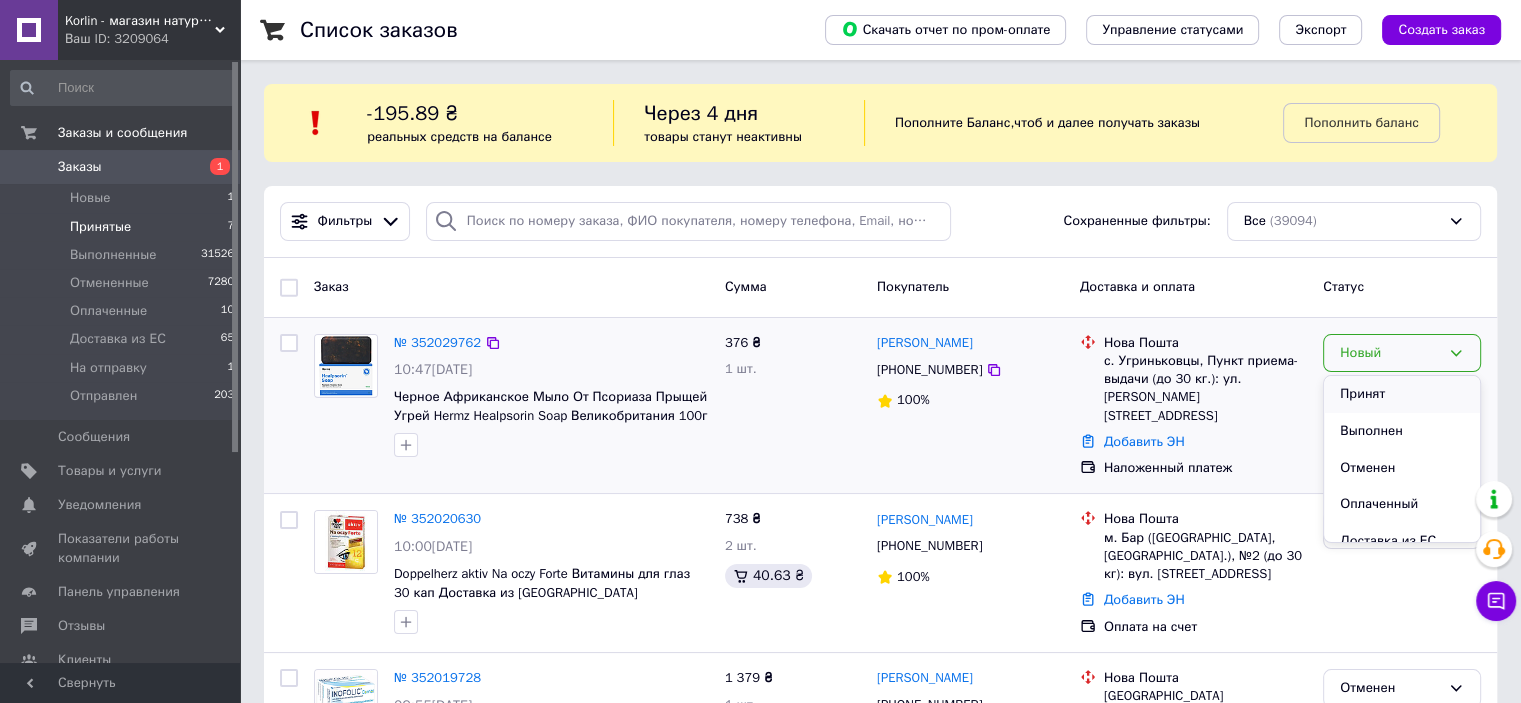 click on "Принят" at bounding box center (1402, 394) 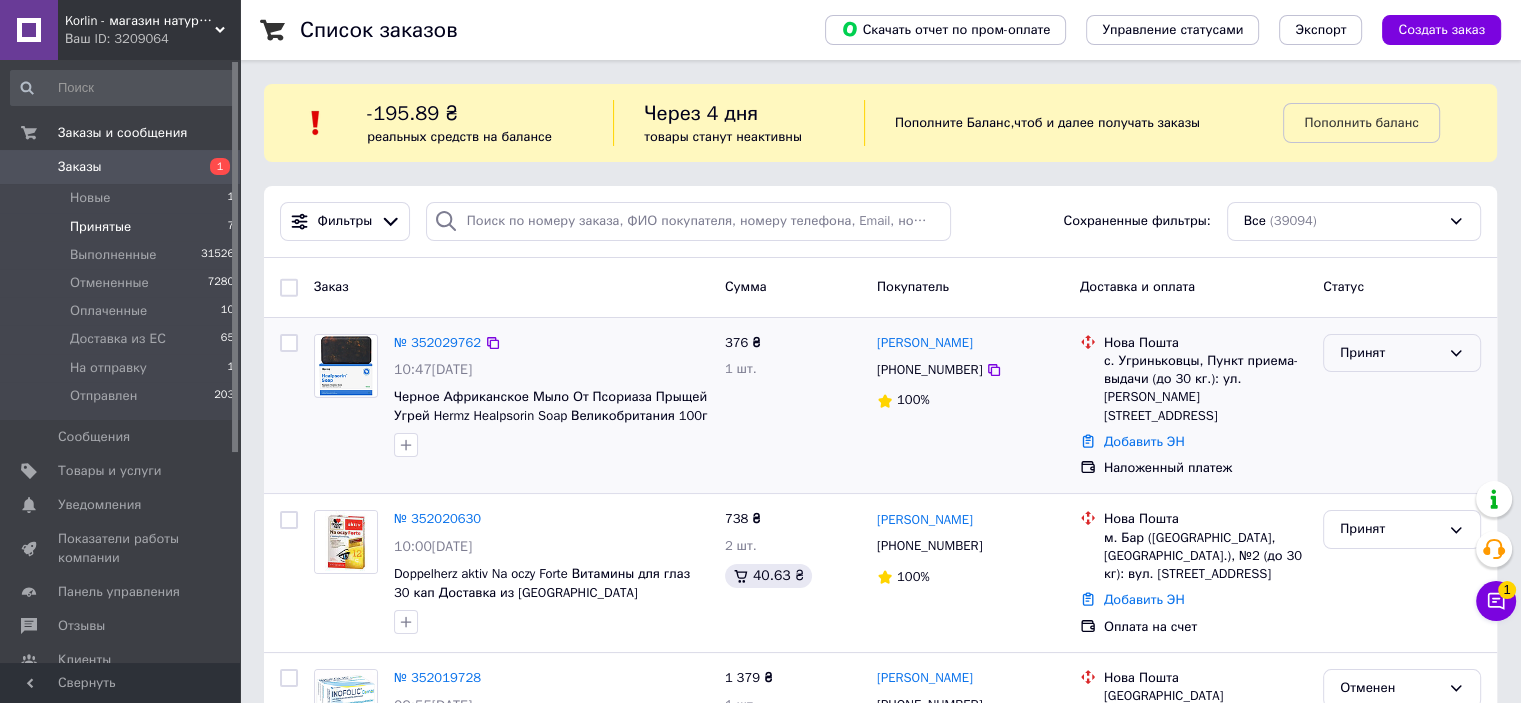 click on "Принят" at bounding box center (1390, 353) 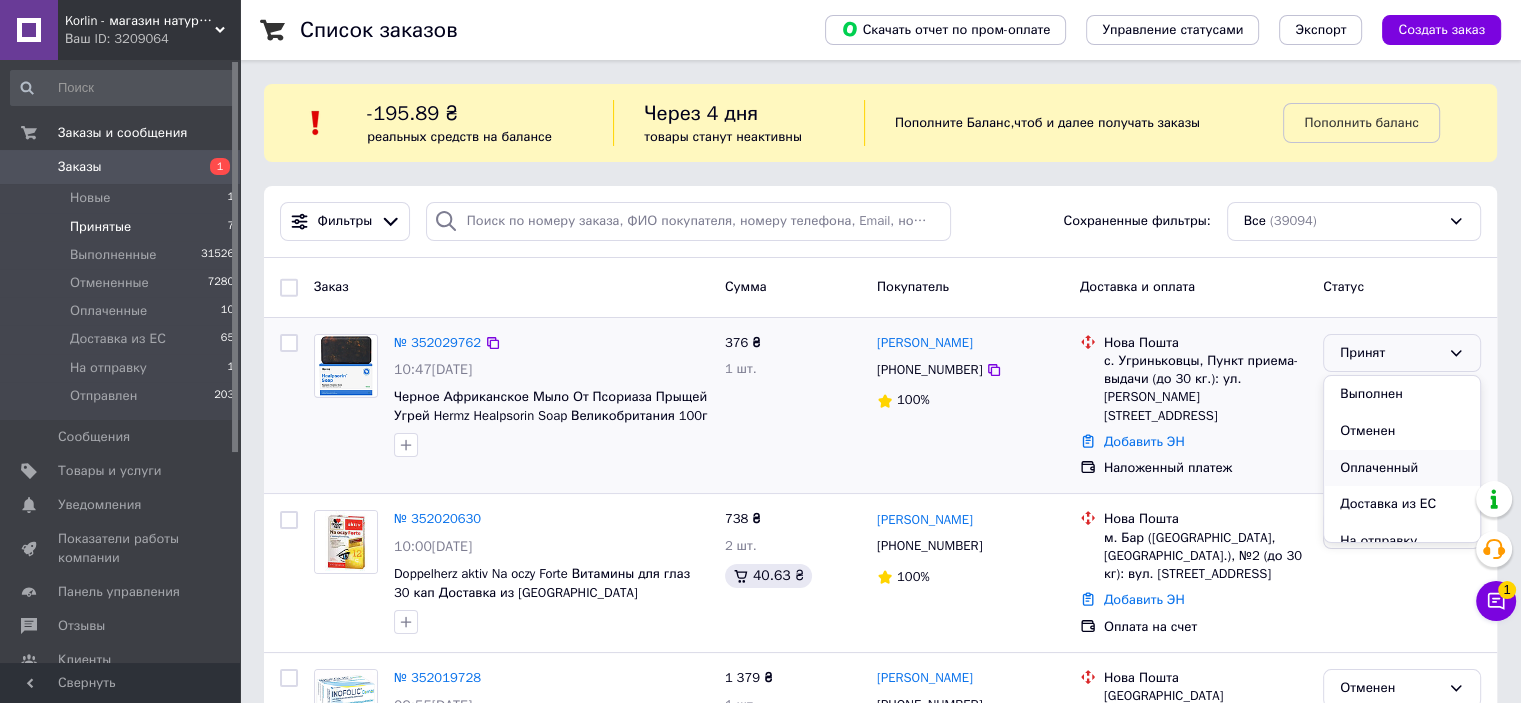 click on "Оплаченный" at bounding box center [1402, 468] 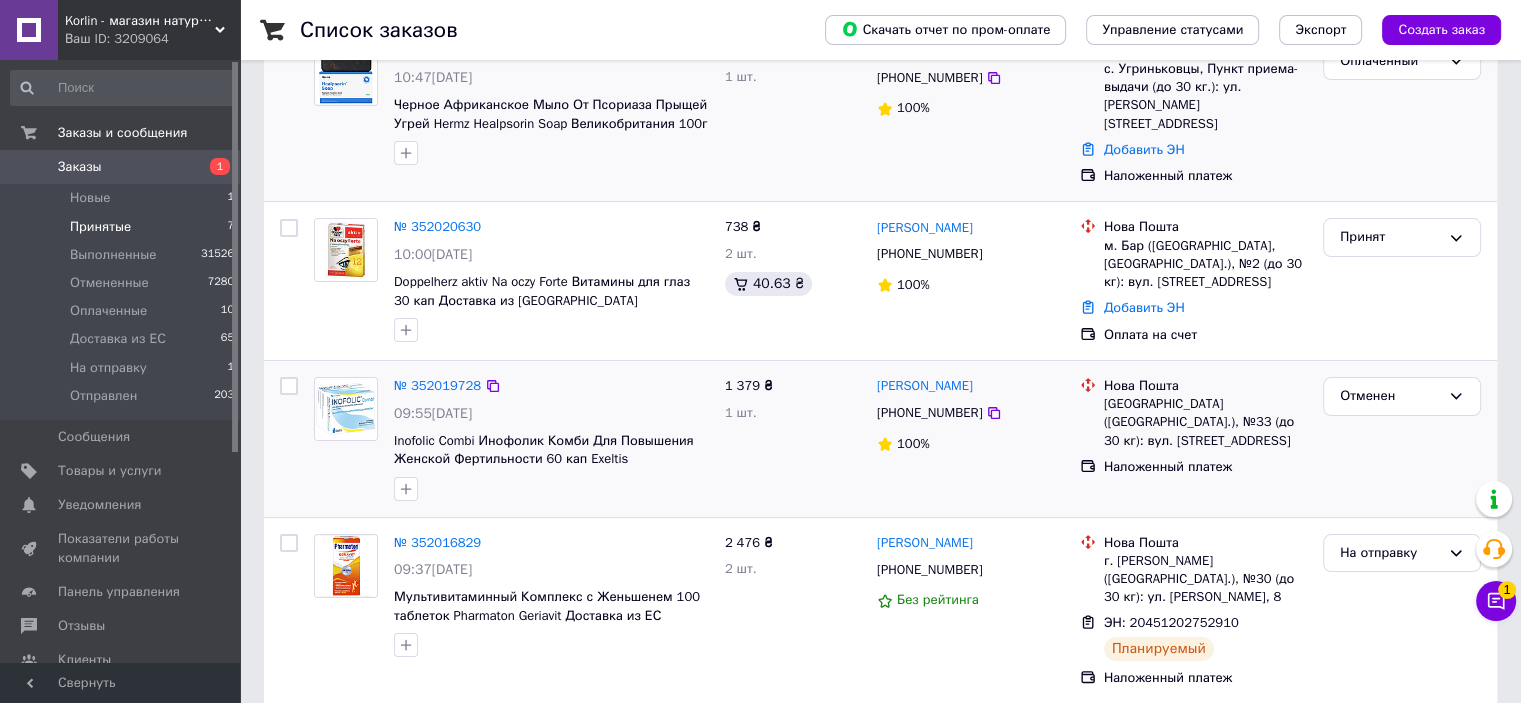 scroll, scrollTop: 300, scrollLeft: 0, axis: vertical 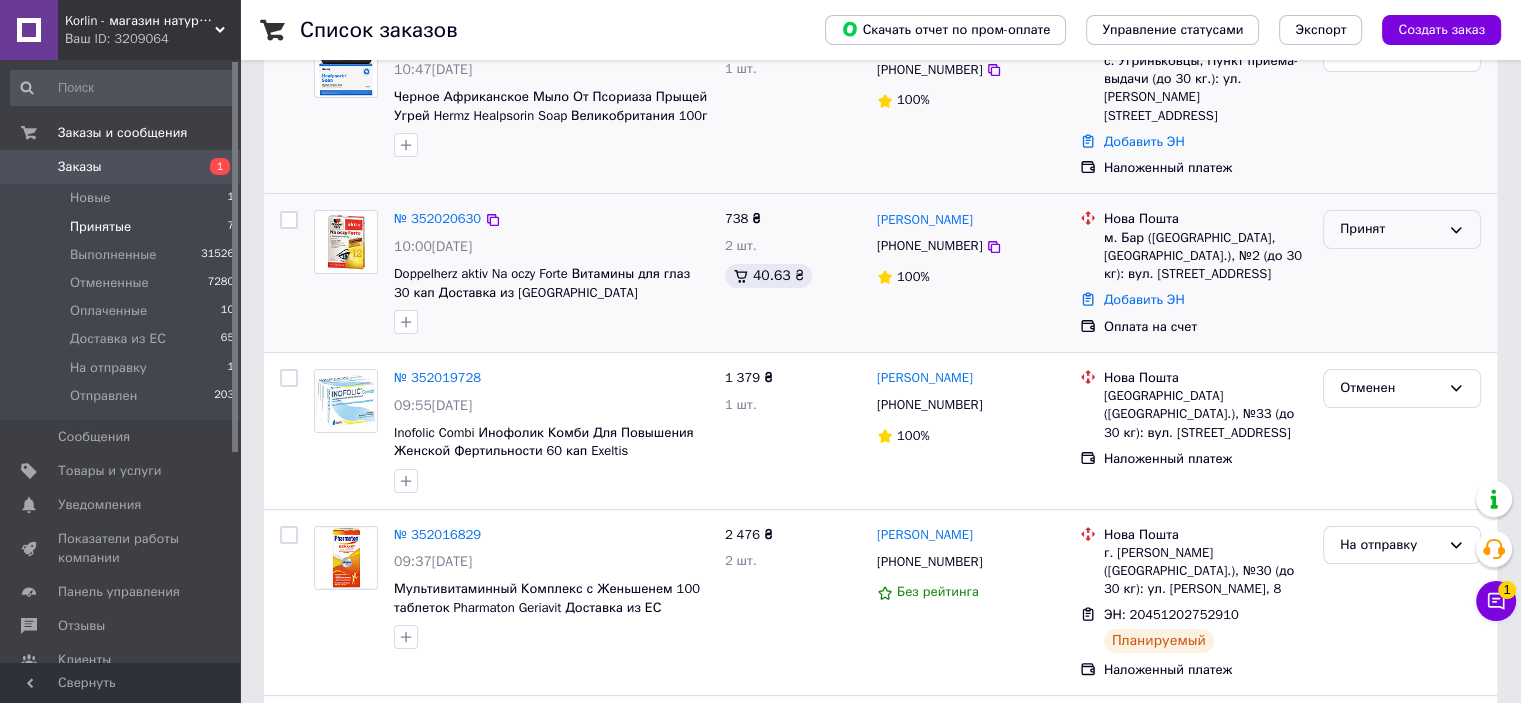 click on "Принят" at bounding box center (1390, 229) 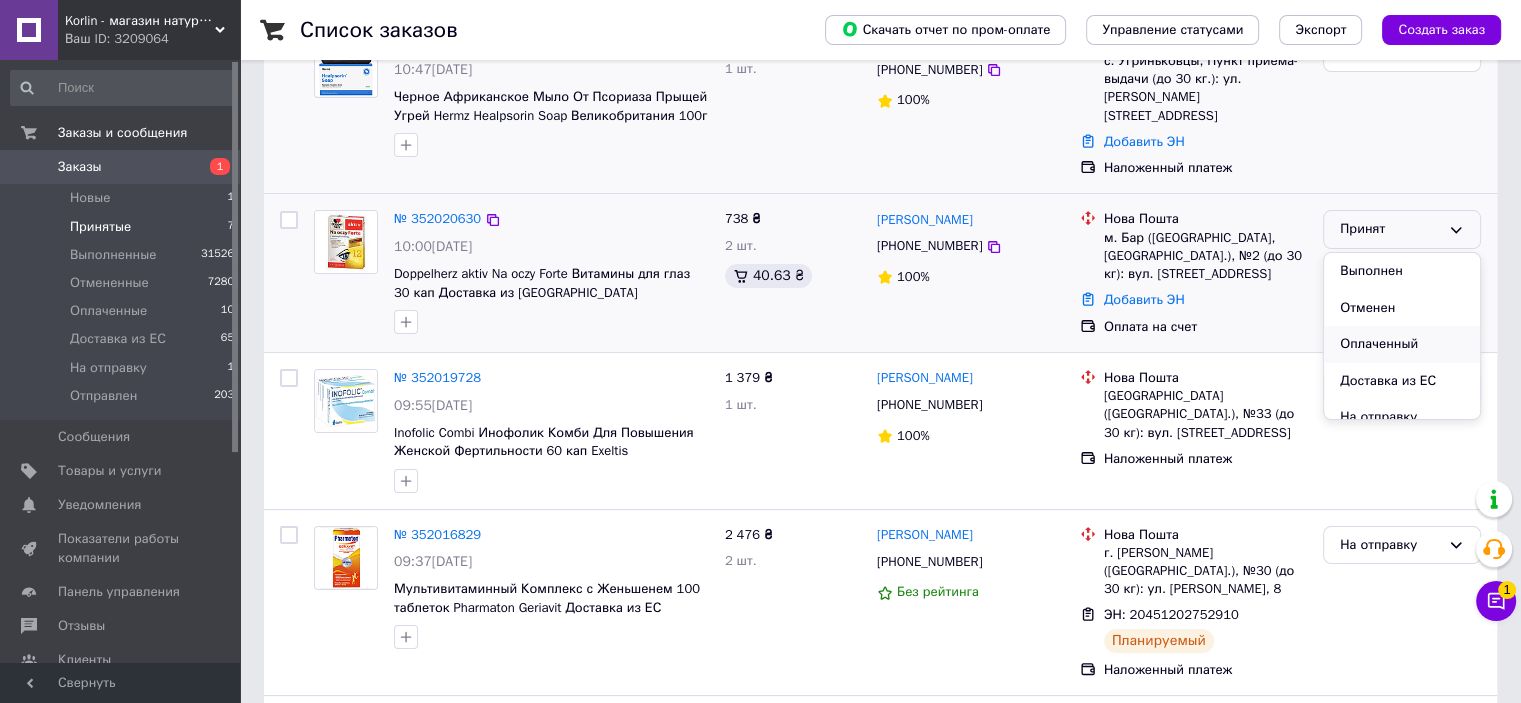 click on "Оплаченный" at bounding box center (1402, 344) 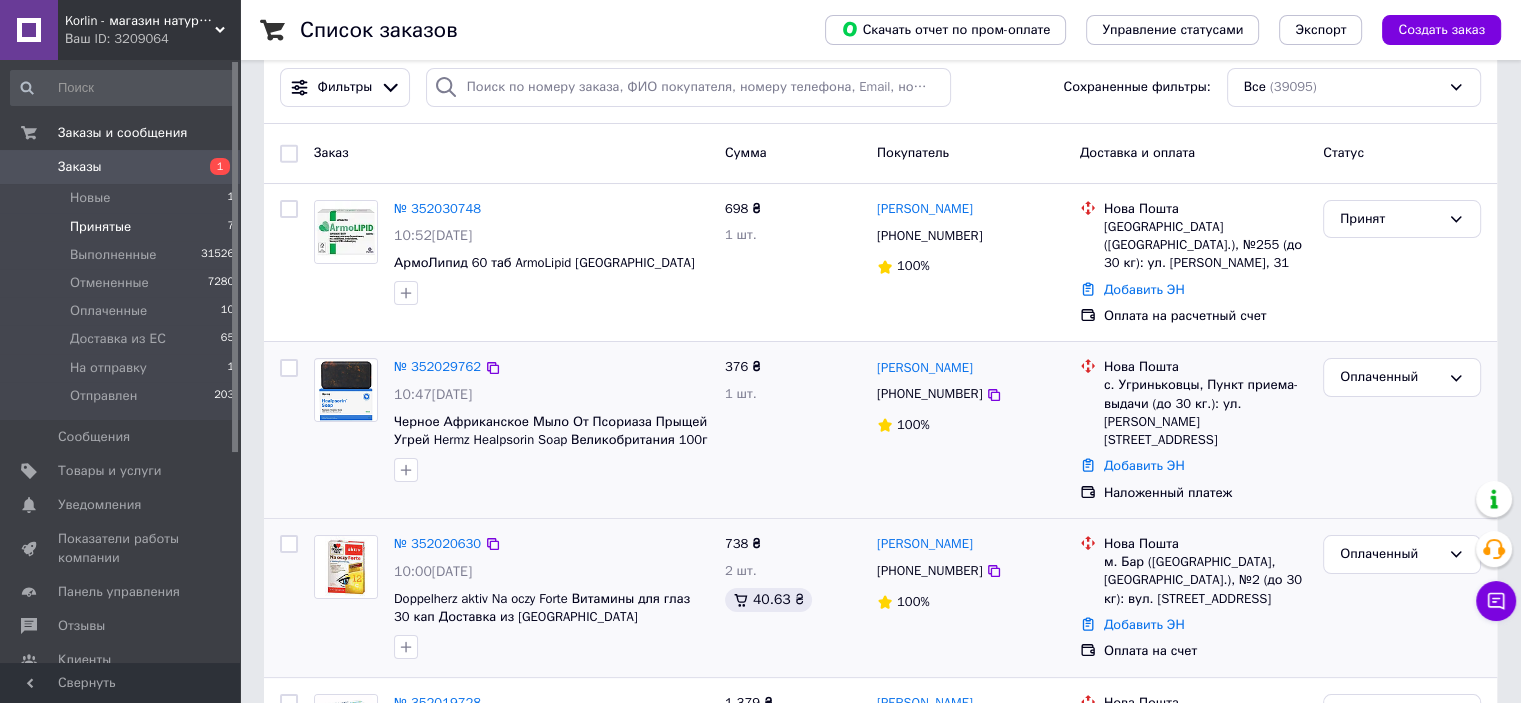 scroll, scrollTop: 100, scrollLeft: 0, axis: vertical 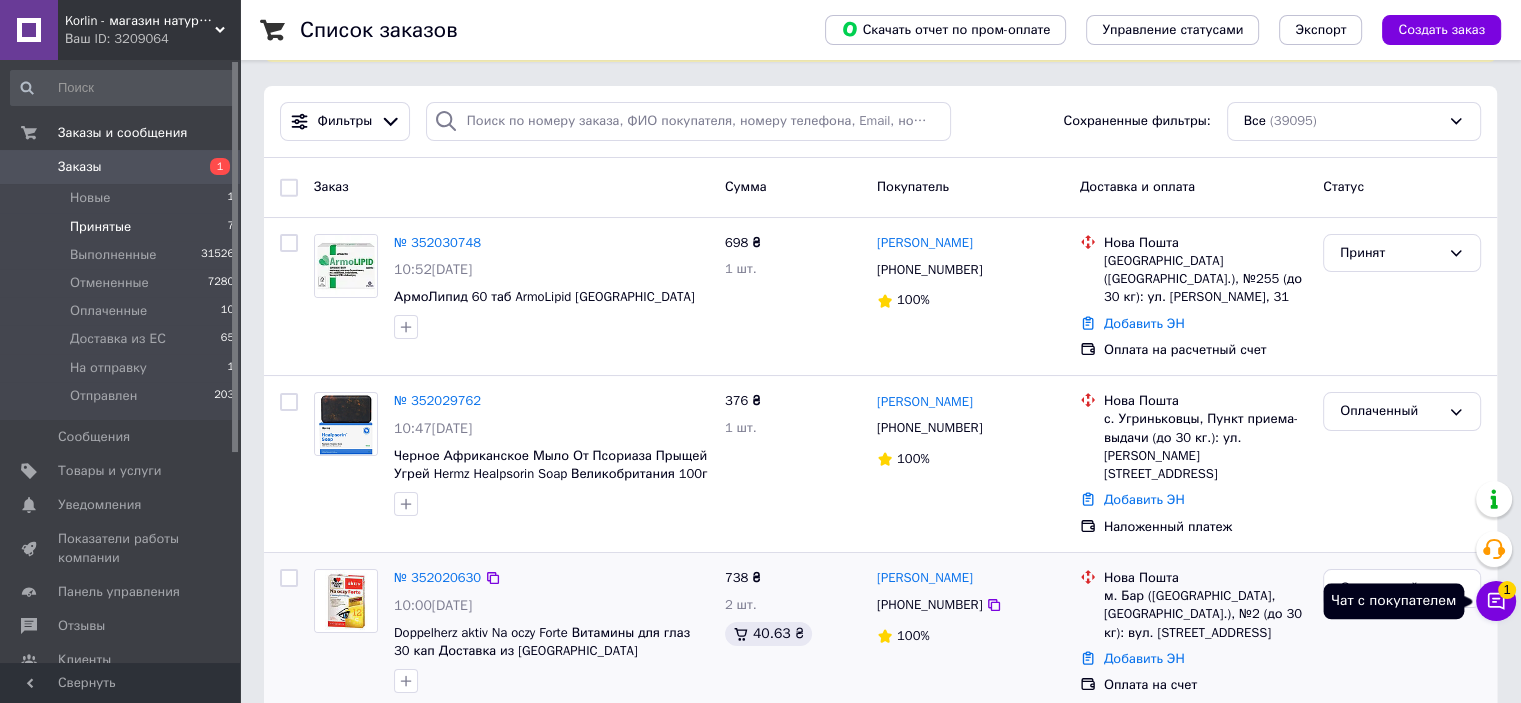 click 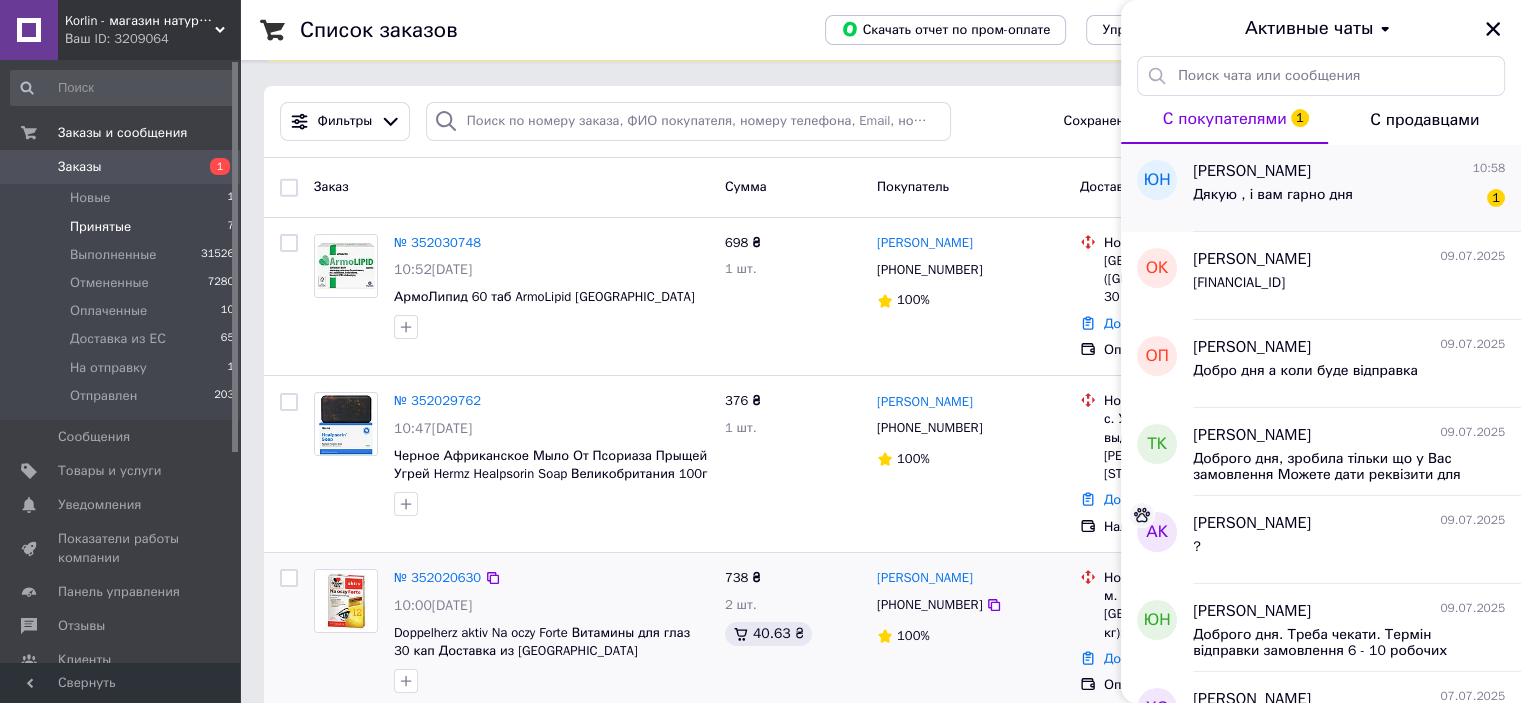 click on "Дякую , і вам гарно дня" at bounding box center (1273, 195) 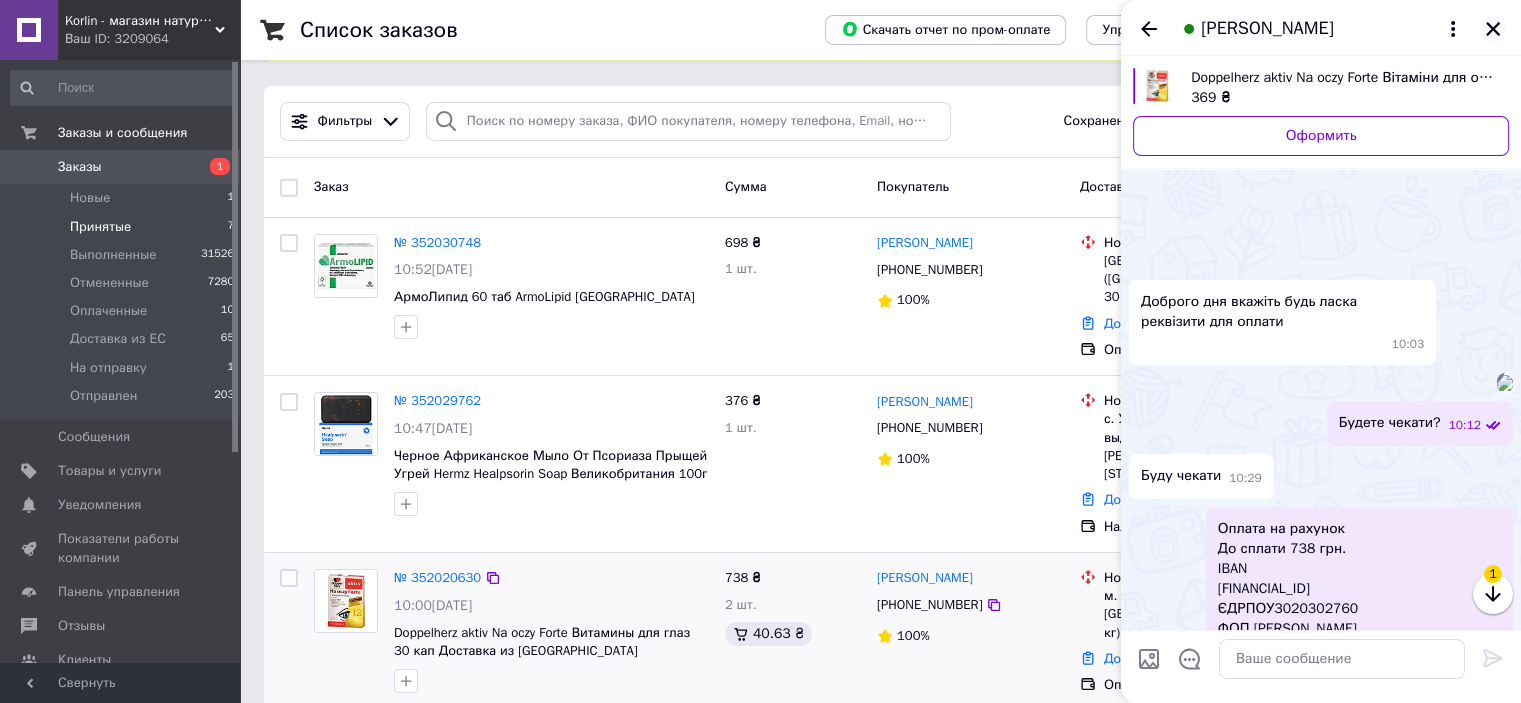 click 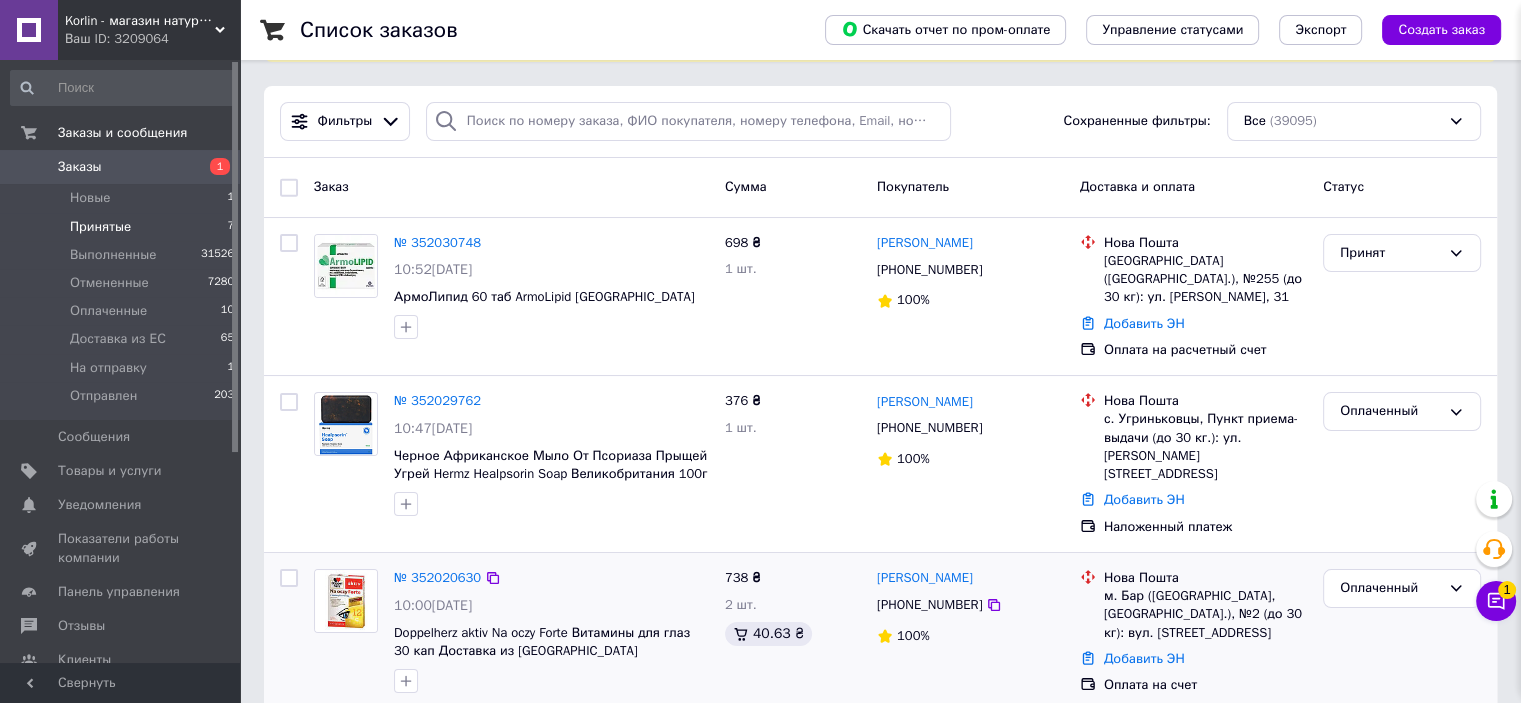 scroll, scrollTop: 704, scrollLeft: 0, axis: vertical 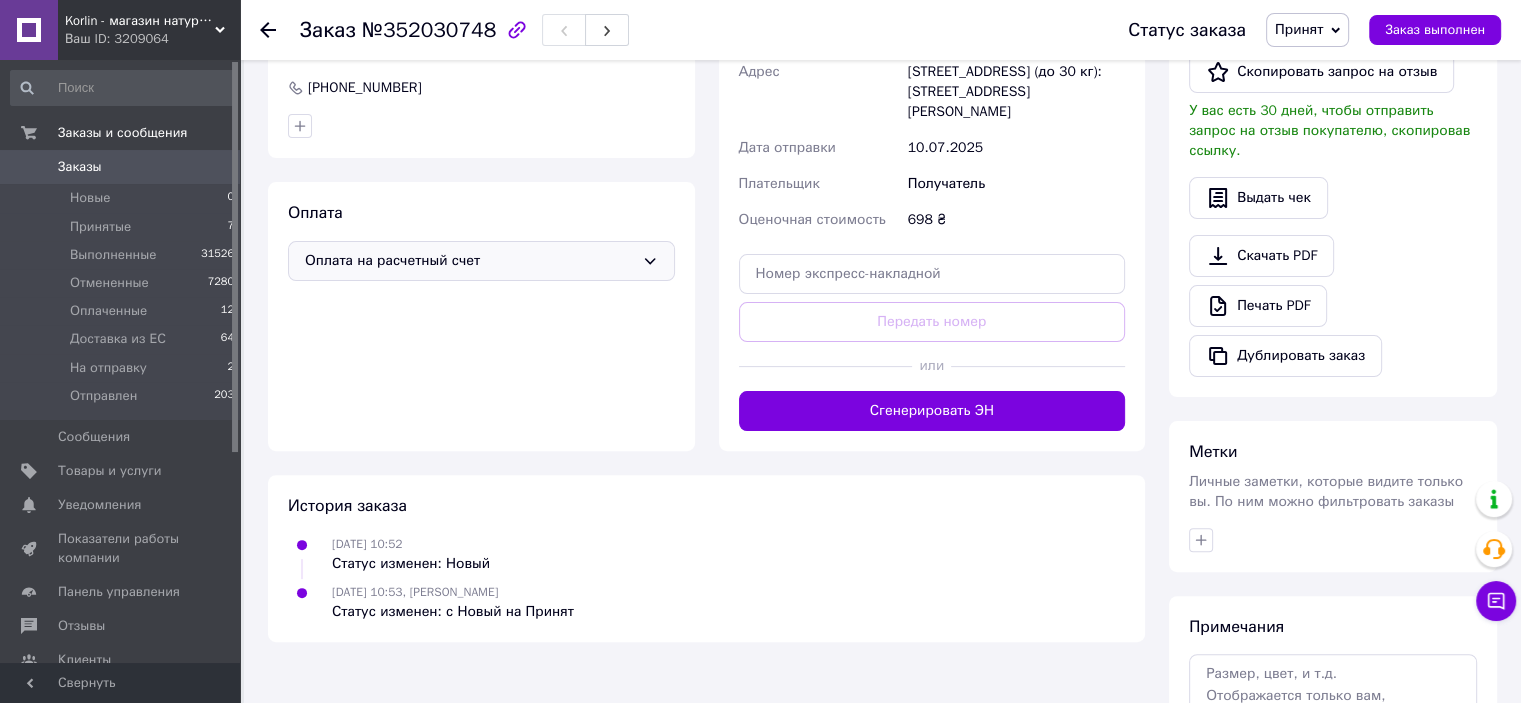 click on "Оплата на расчетный счет" at bounding box center [469, 261] 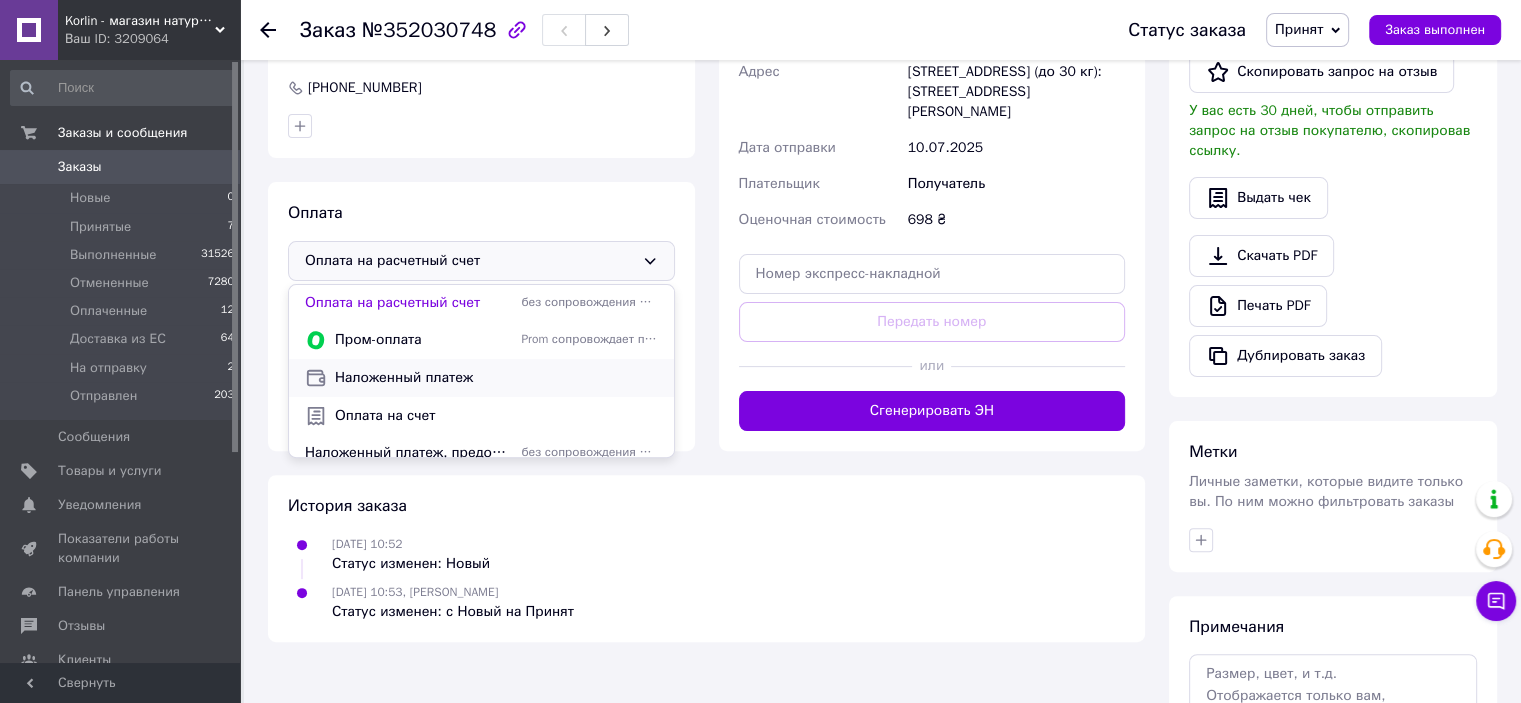 click on "Наложенный платеж" at bounding box center (496, 378) 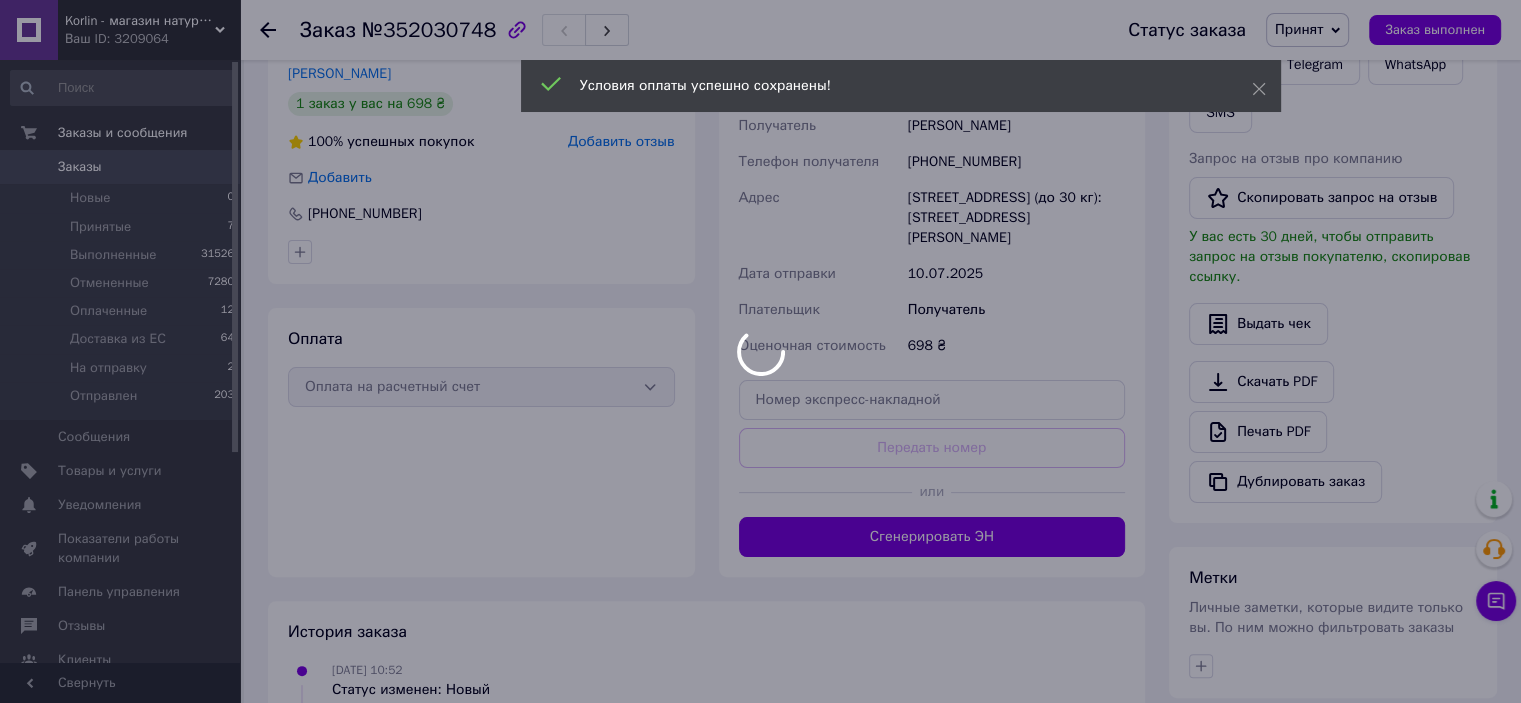 scroll, scrollTop: 300, scrollLeft: 0, axis: vertical 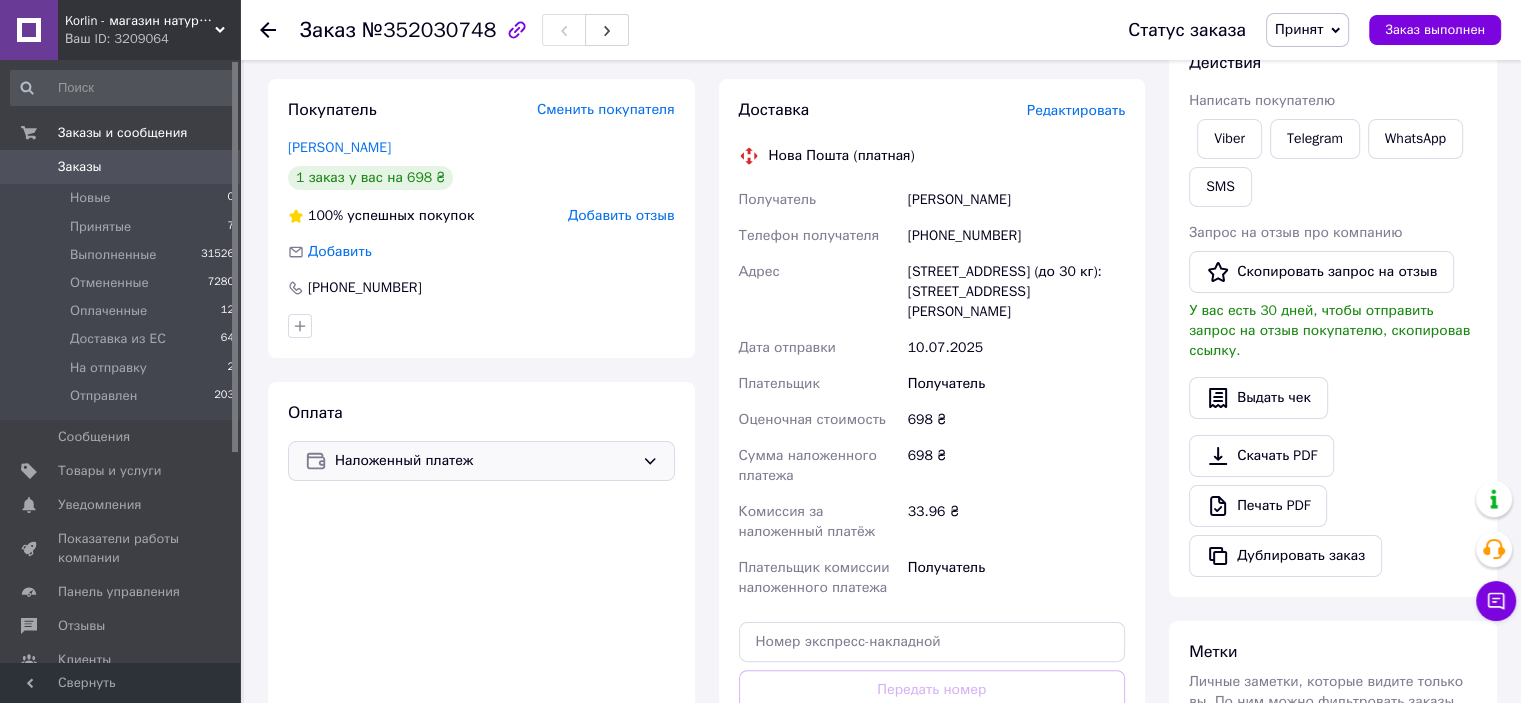 click on "Принят" at bounding box center (1307, 30) 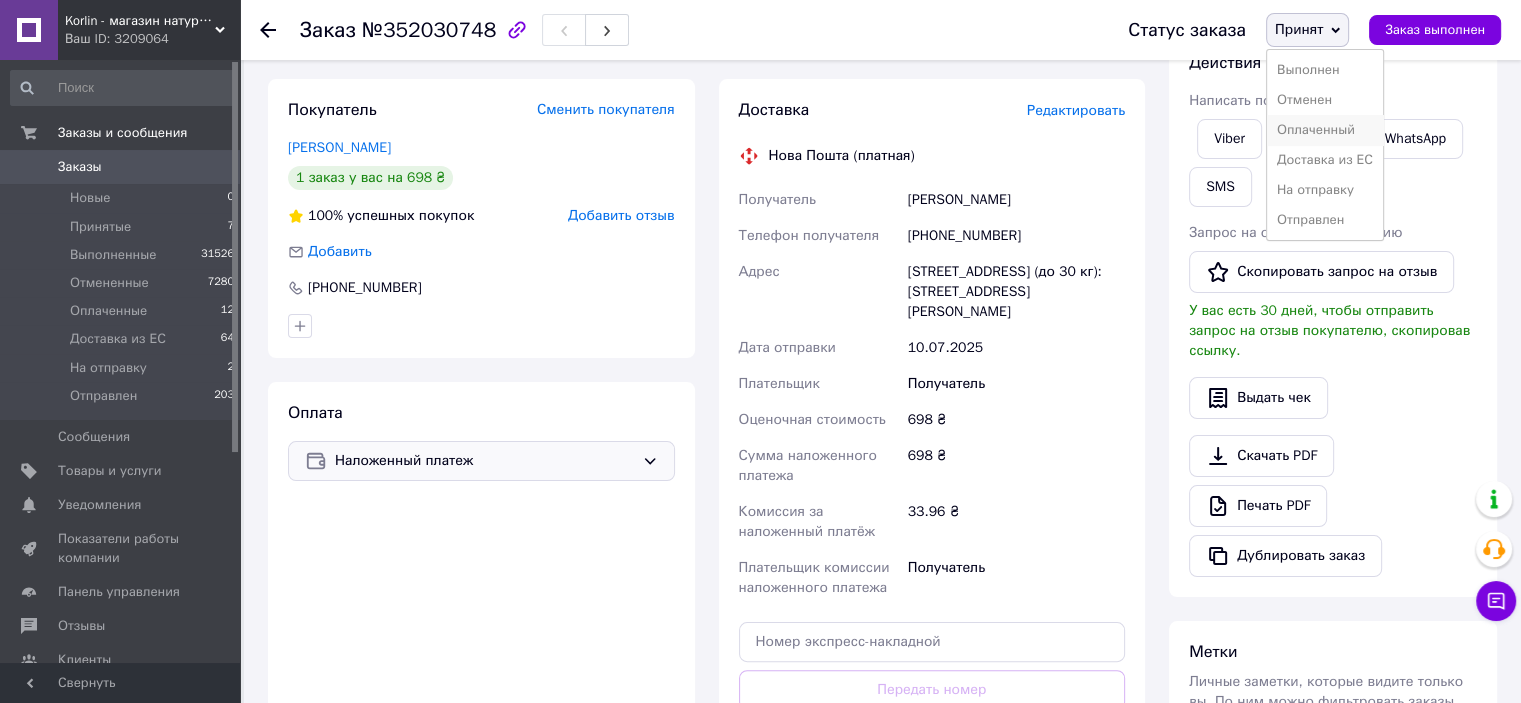 click on "Оплаченный" at bounding box center (1325, 130) 